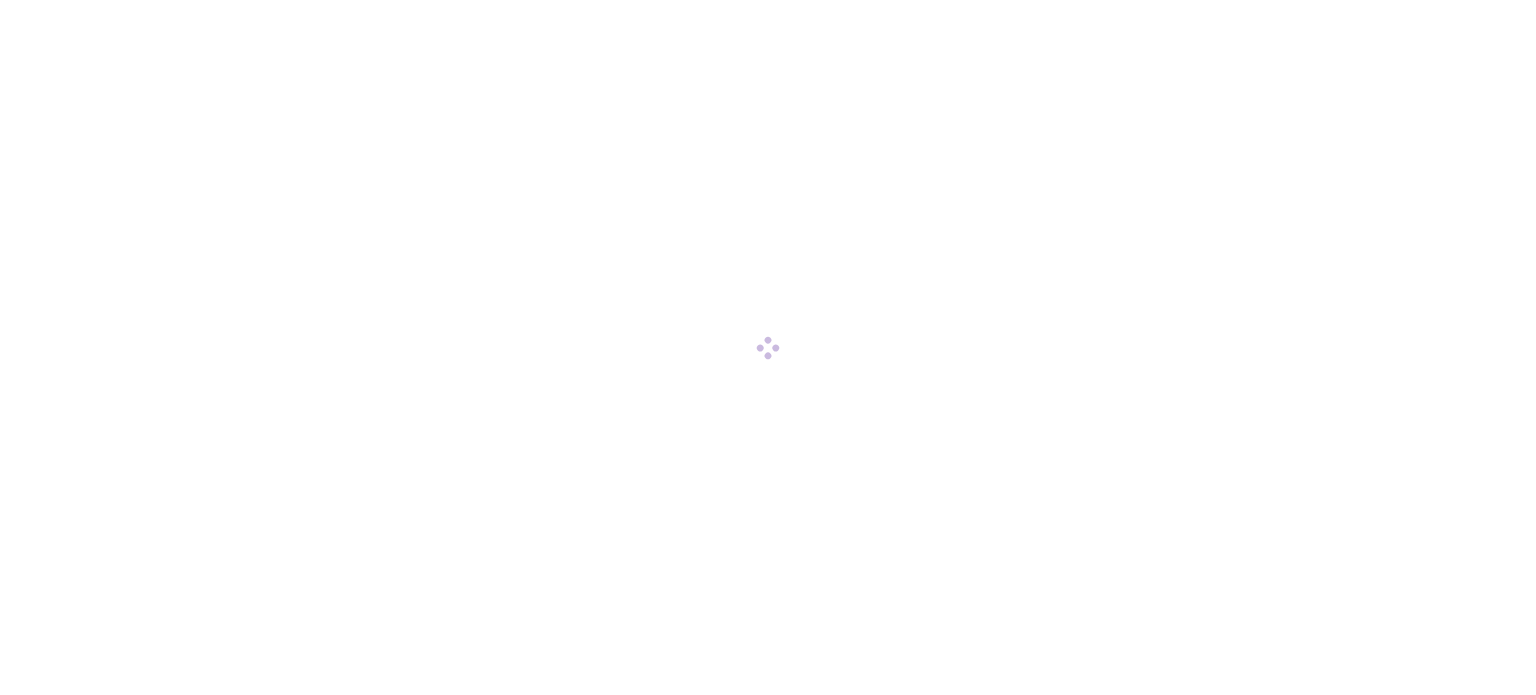scroll, scrollTop: 0, scrollLeft: 0, axis: both 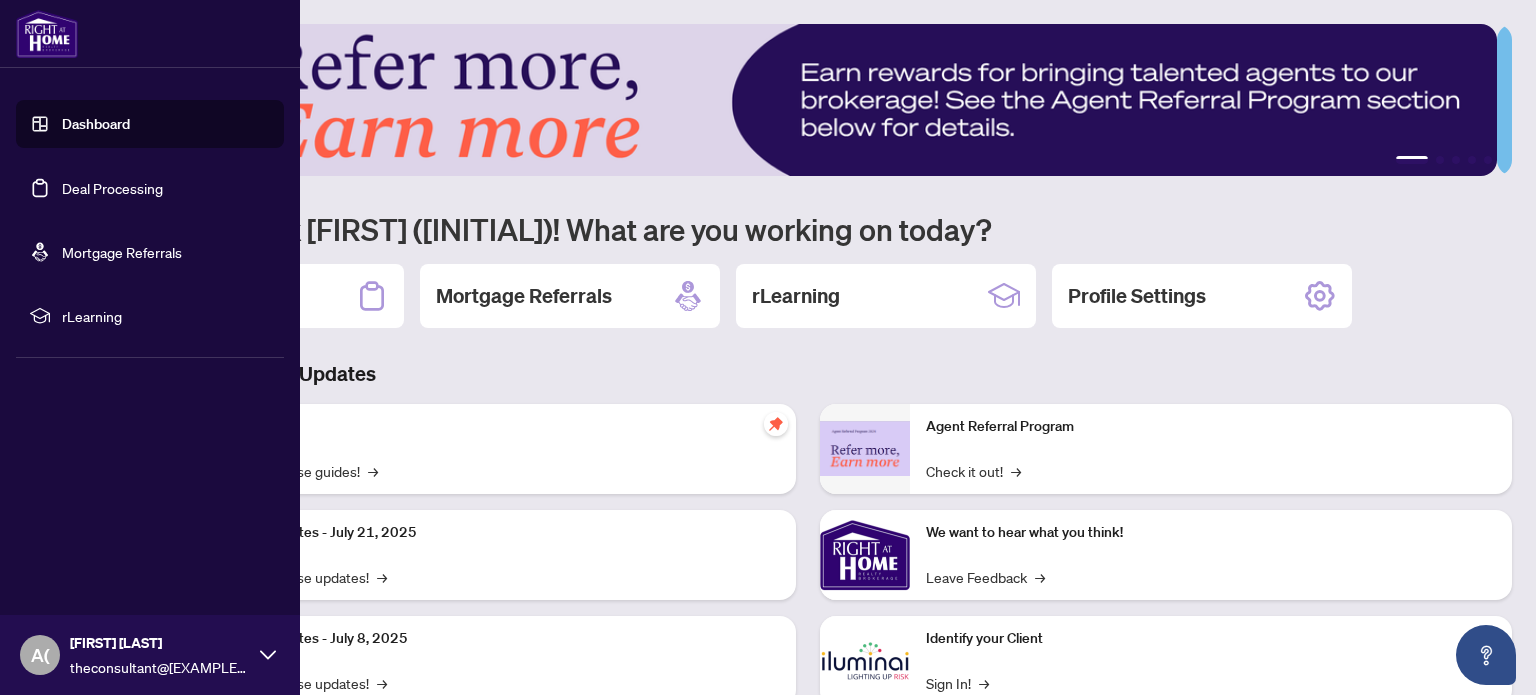 click on "Deal Processing" at bounding box center [112, 188] 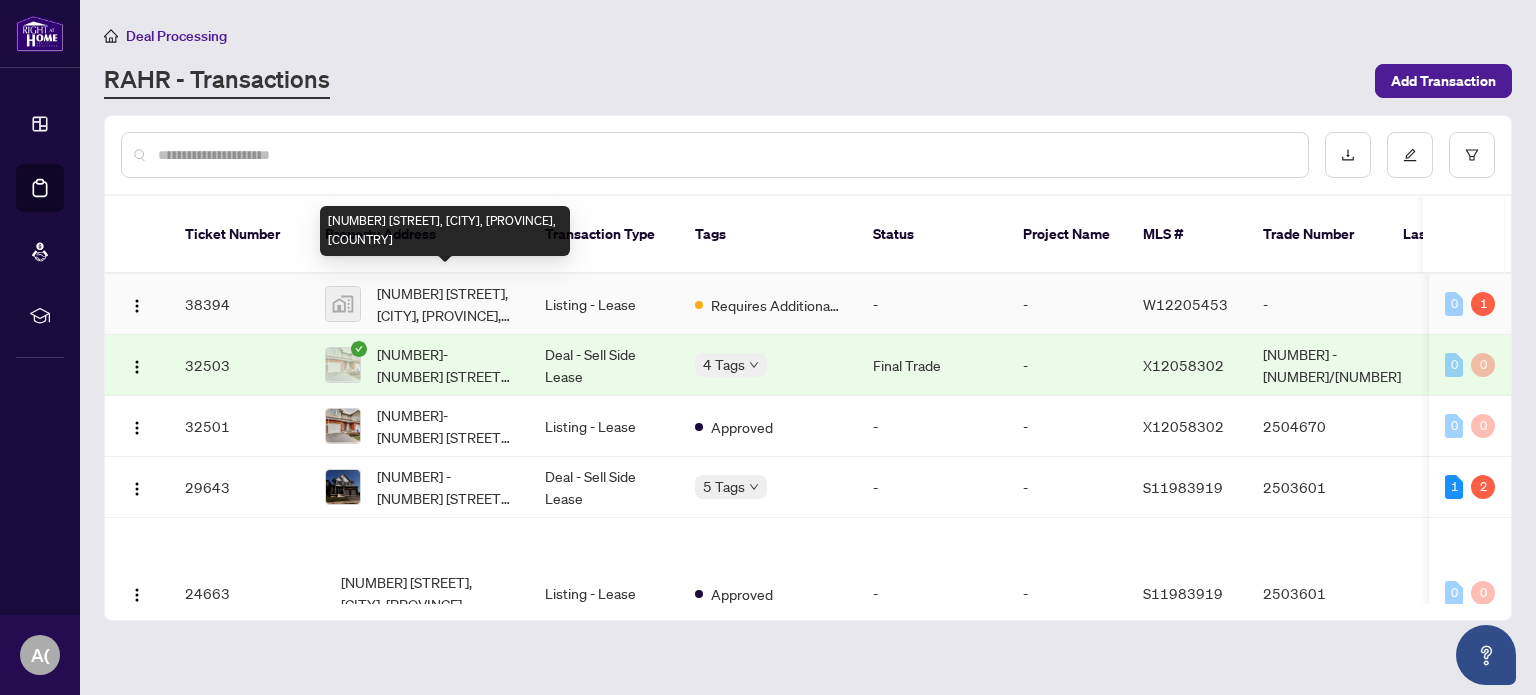 click on "[NUMBER] [STREET], [CITY], [PROVINCE], [COUNTRY]" at bounding box center (445, 304) 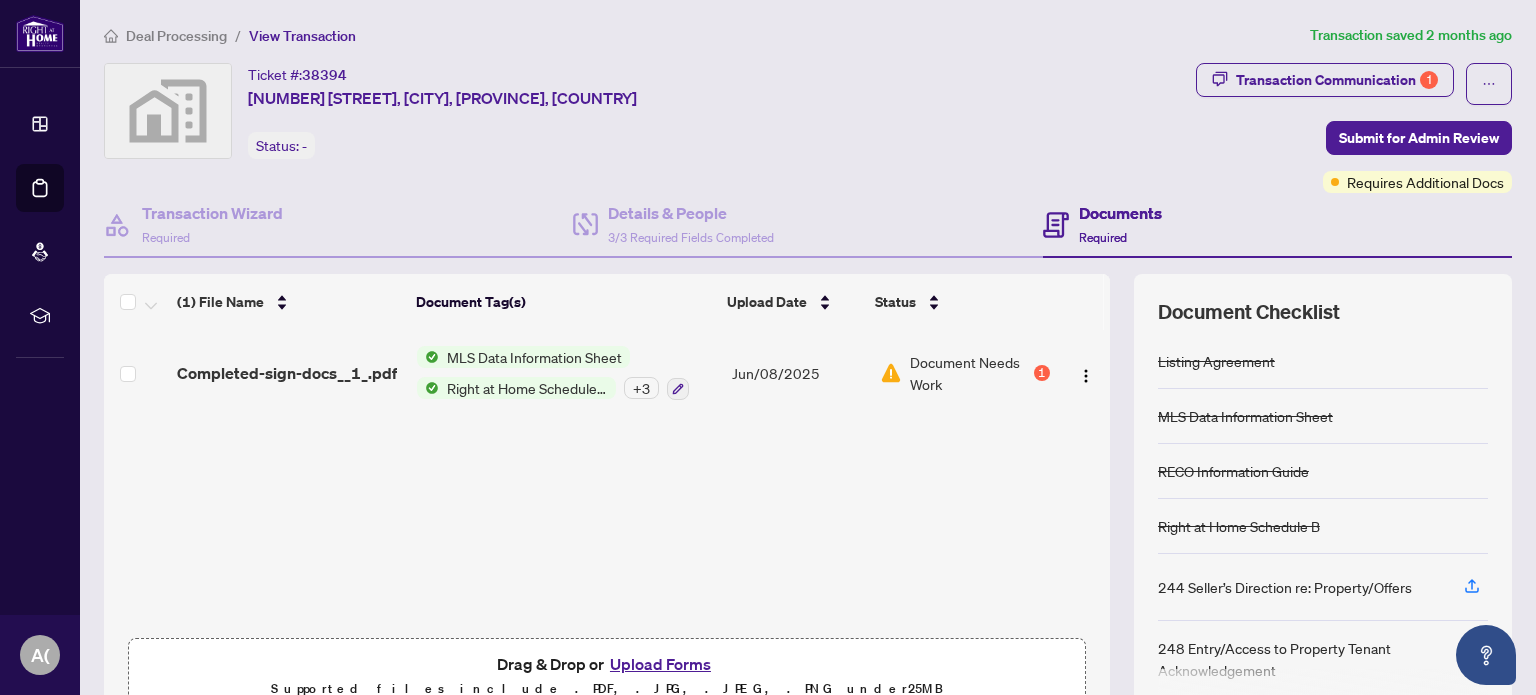 click on "Document Needs Work" at bounding box center (969, 373) 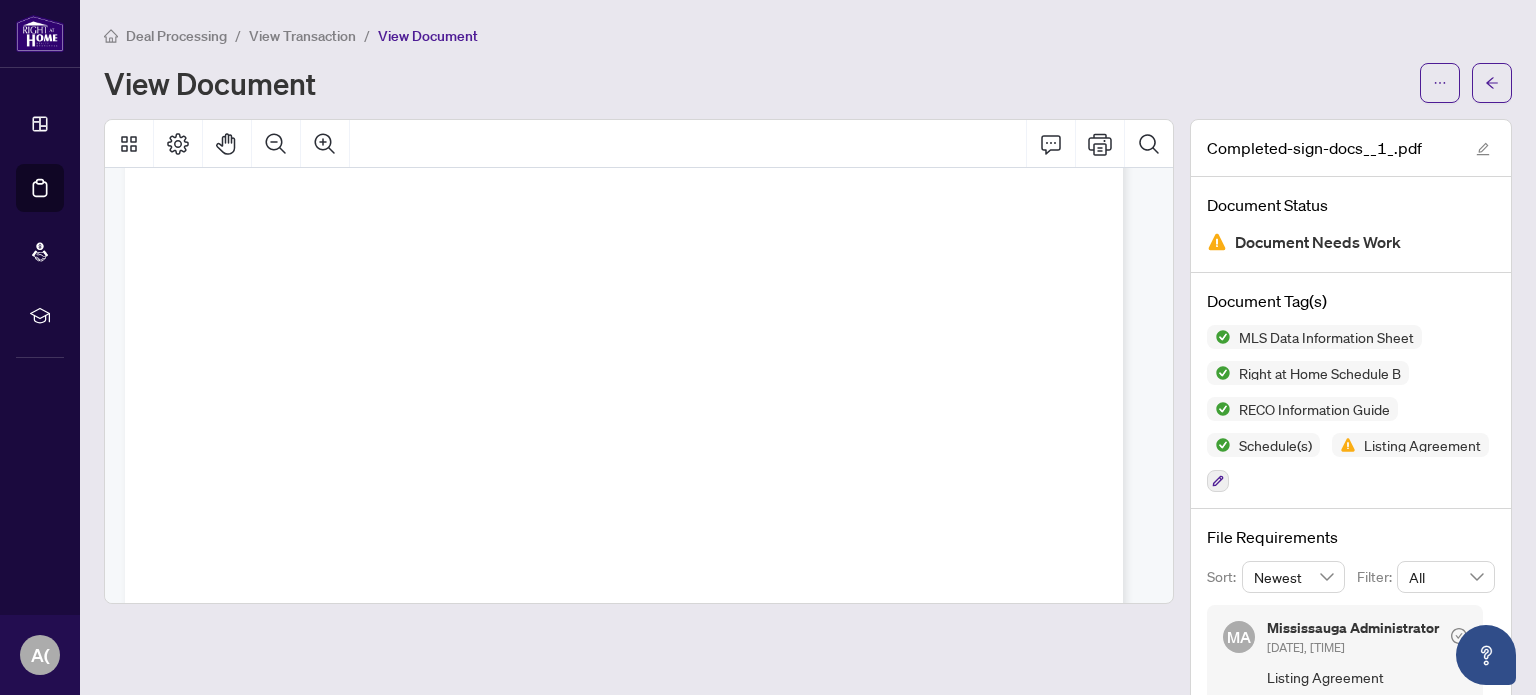 scroll, scrollTop: 41685, scrollLeft: 0, axis: vertical 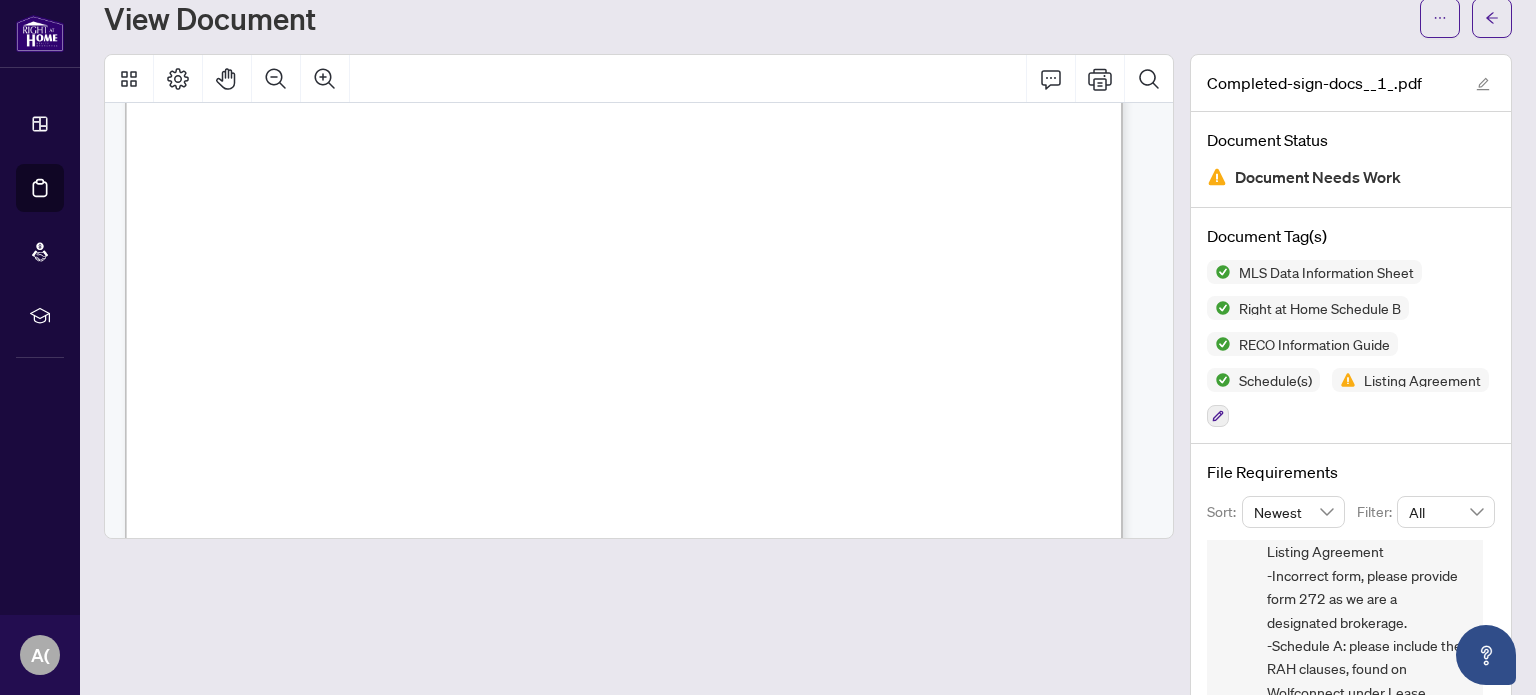 drag, startPoint x: 522, startPoint y: 271, endPoint x: 843, endPoint y: 263, distance: 321.09967 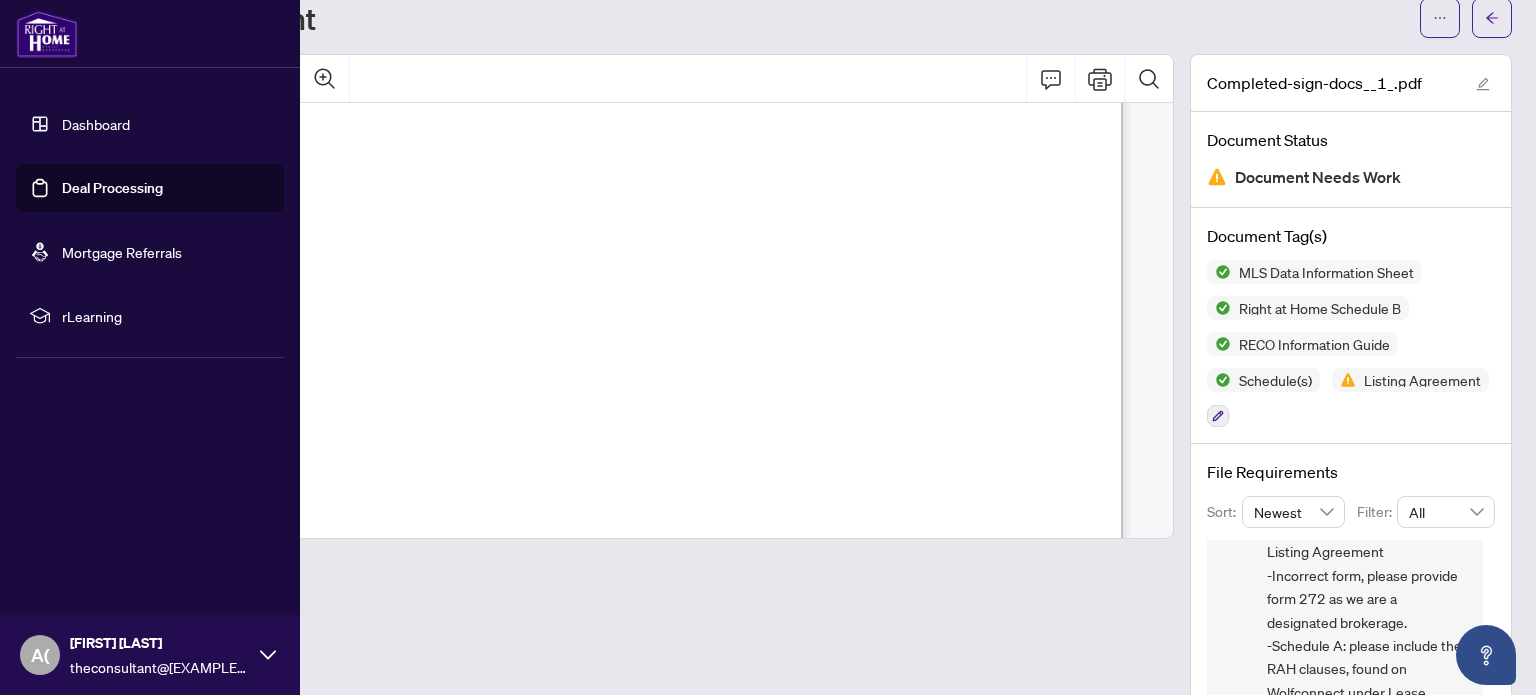 click on "Deal Processing" at bounding box center [112, 188] 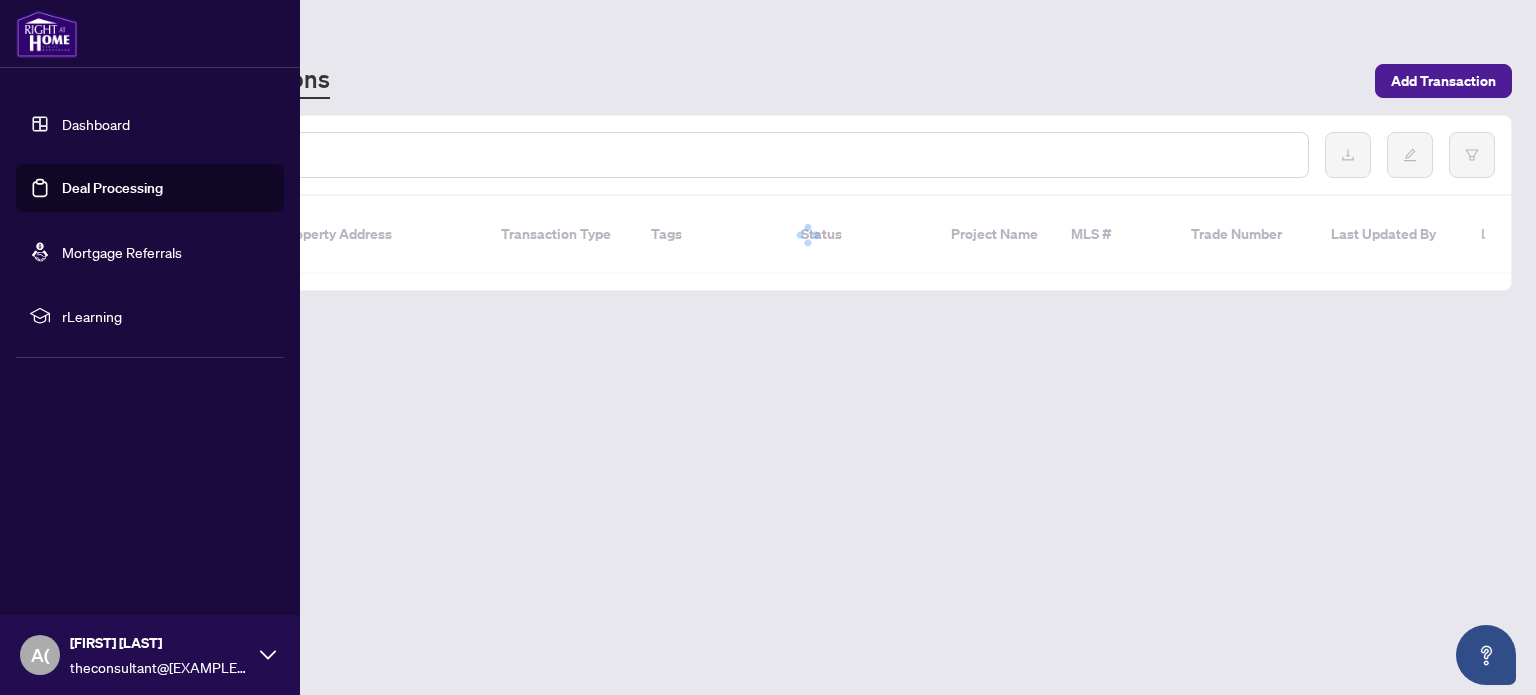 scroll, scrollTop: 0, scrollLeft: 0, axis: both 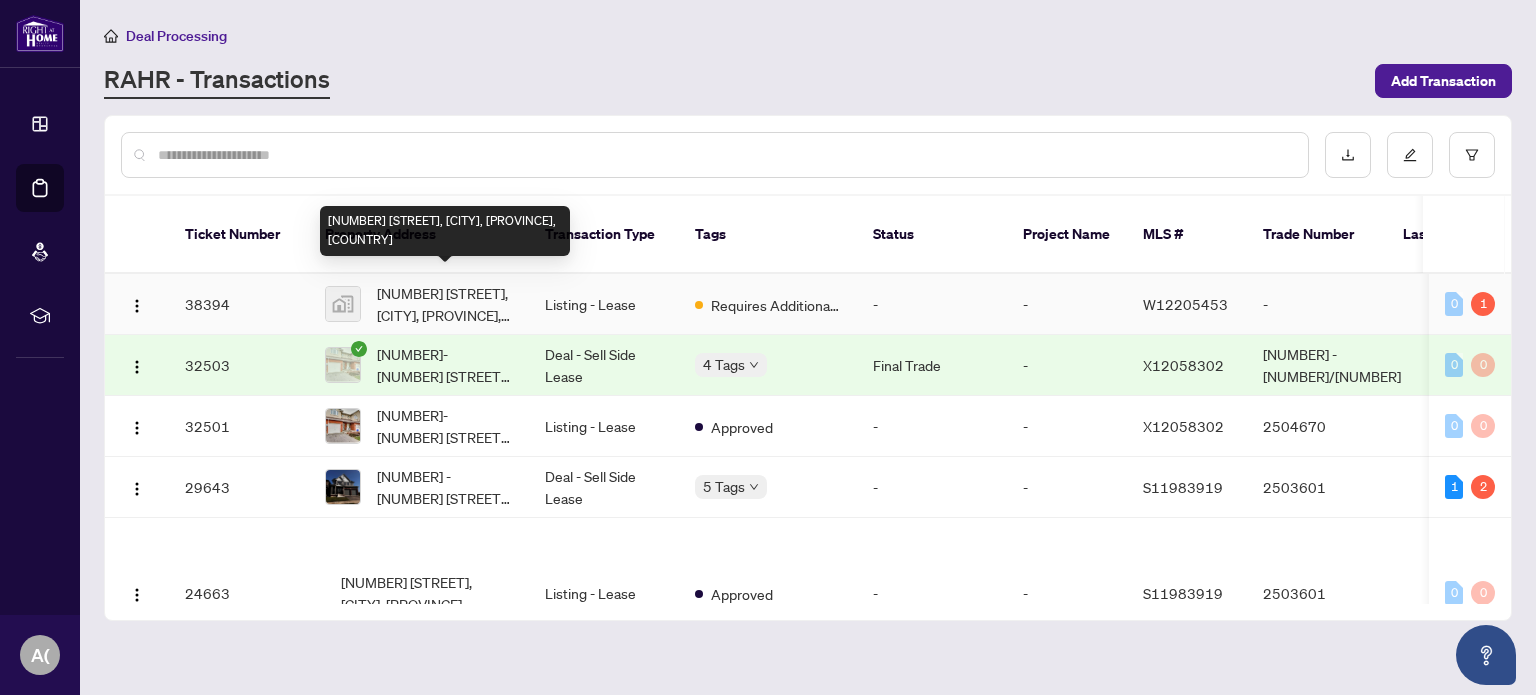 click on "[NUMBER] [STREET], [CITY], [PROVINCE], [COUNTRY]" at bounding box center (445, 304) 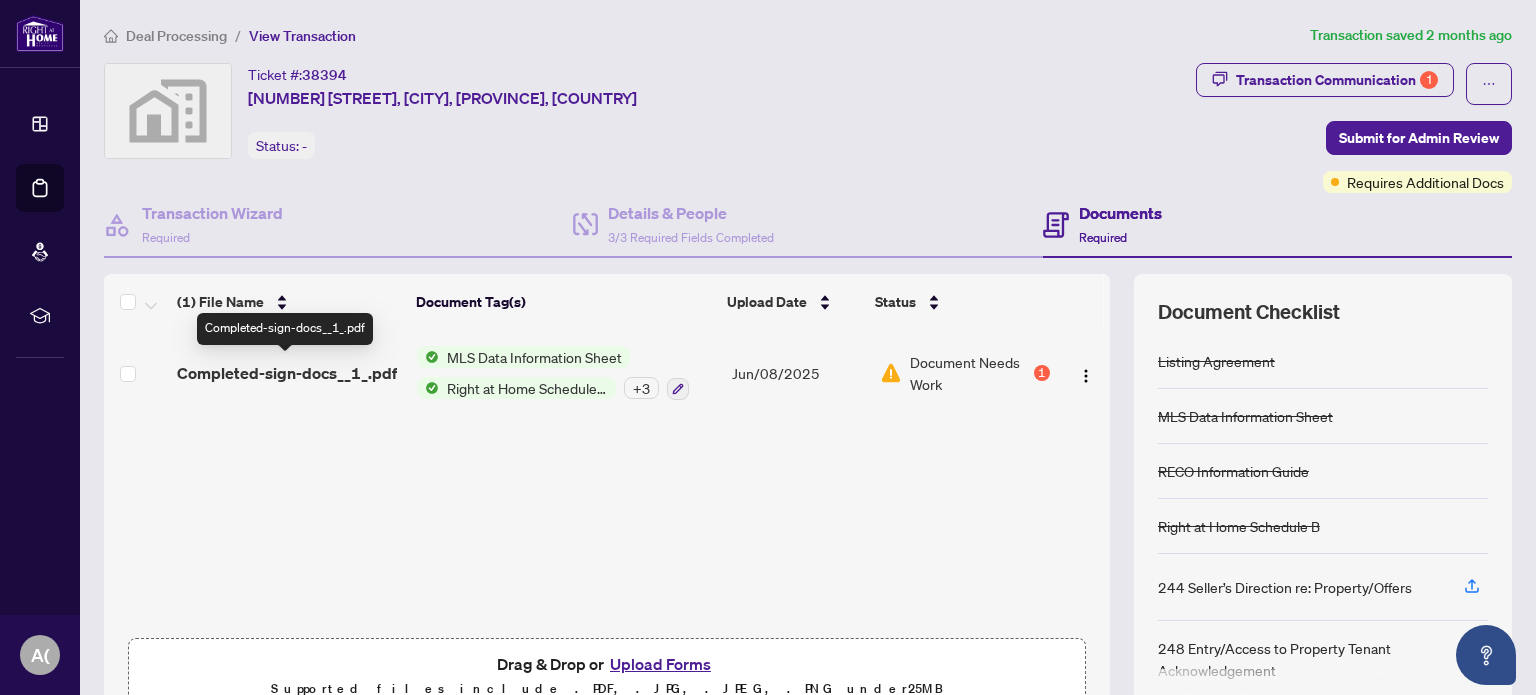 click on "Completed-sign-docs__1_.pdf" at bounding box center (287, 373) 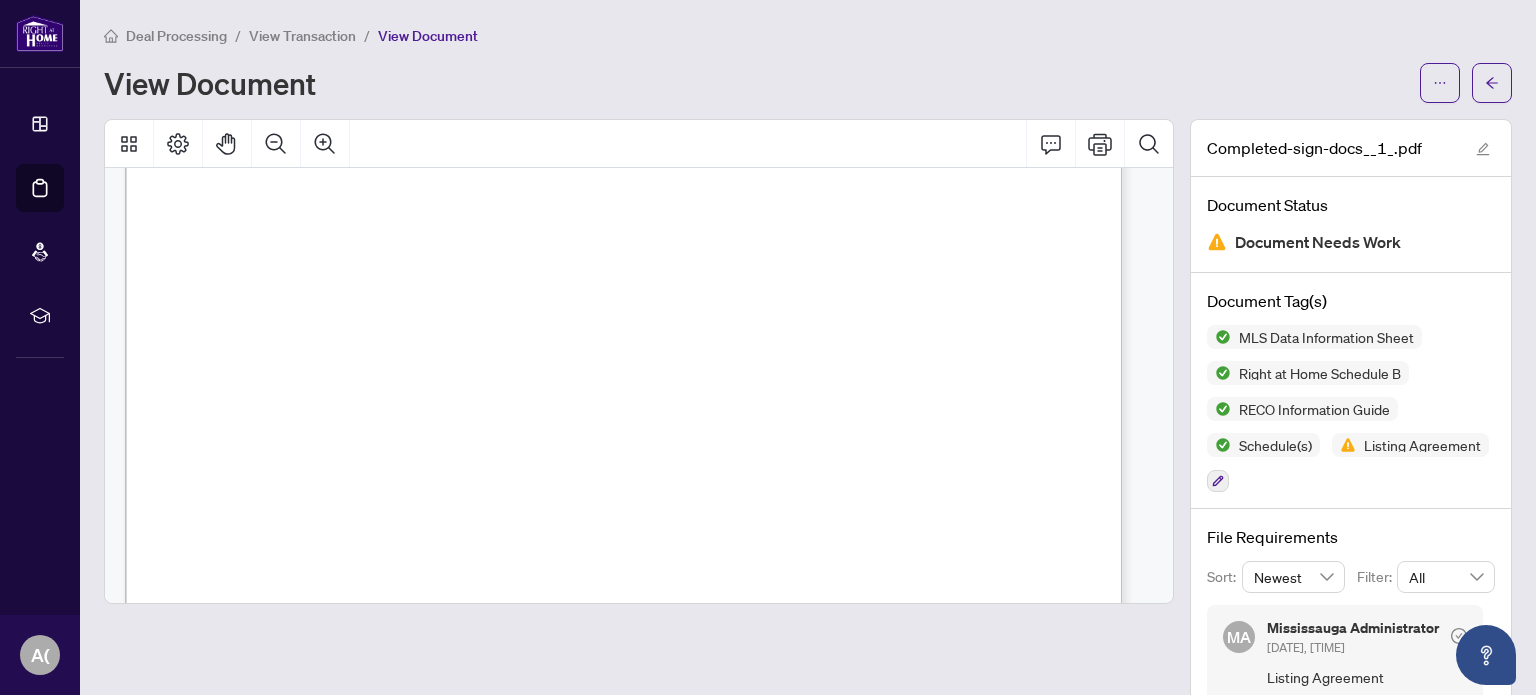 scroll, scrollTop: 8812, scrollLeft: 0, axis: vertical 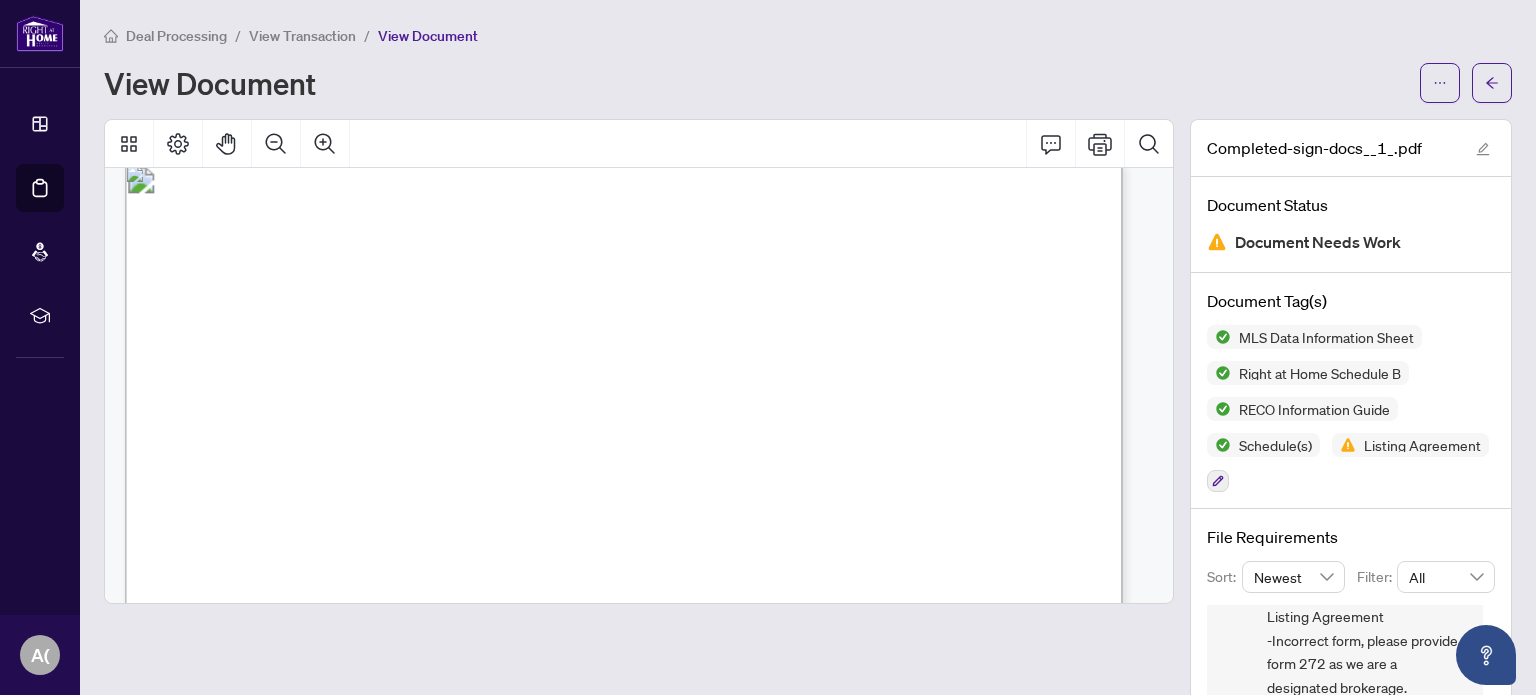 click on "View Transaction" at bounding box center [302, 36] 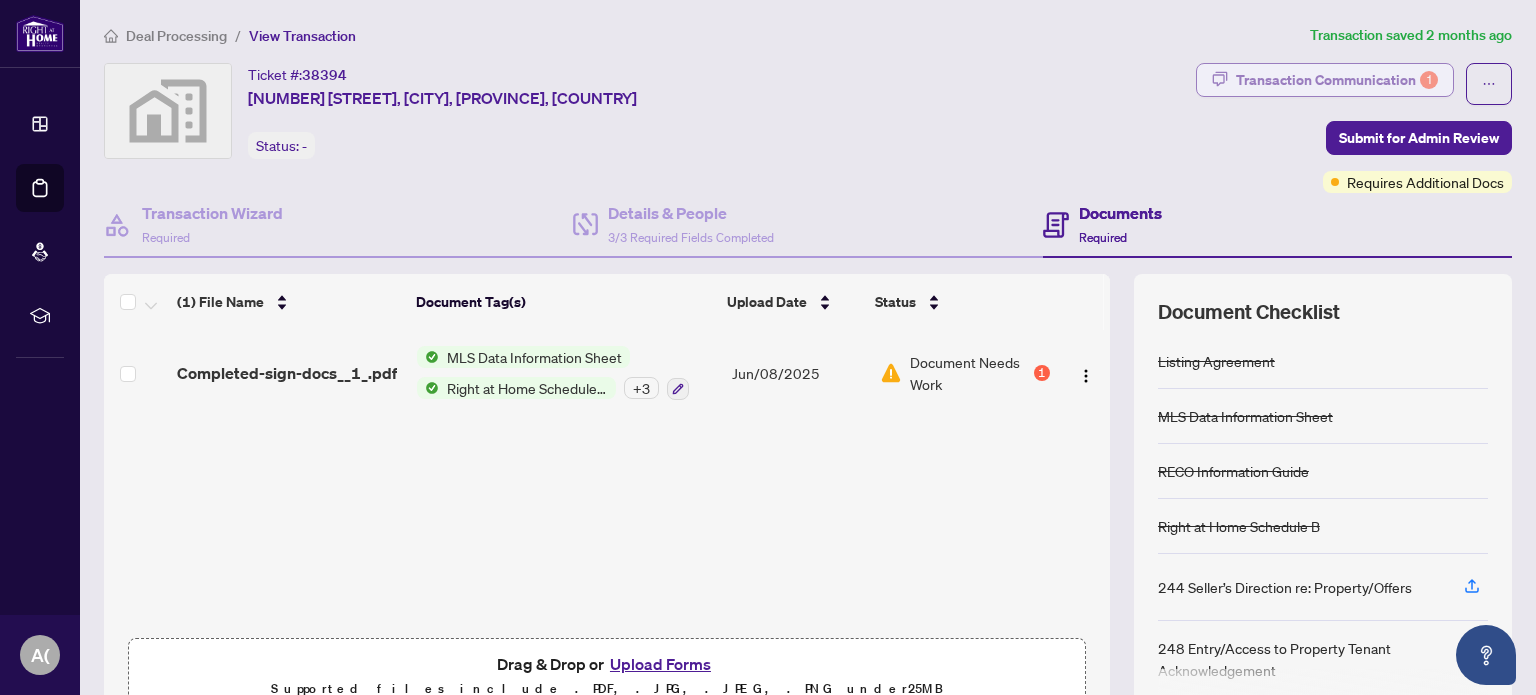 click on "Transaction Communication 1" at bounding box center [1337, 80] 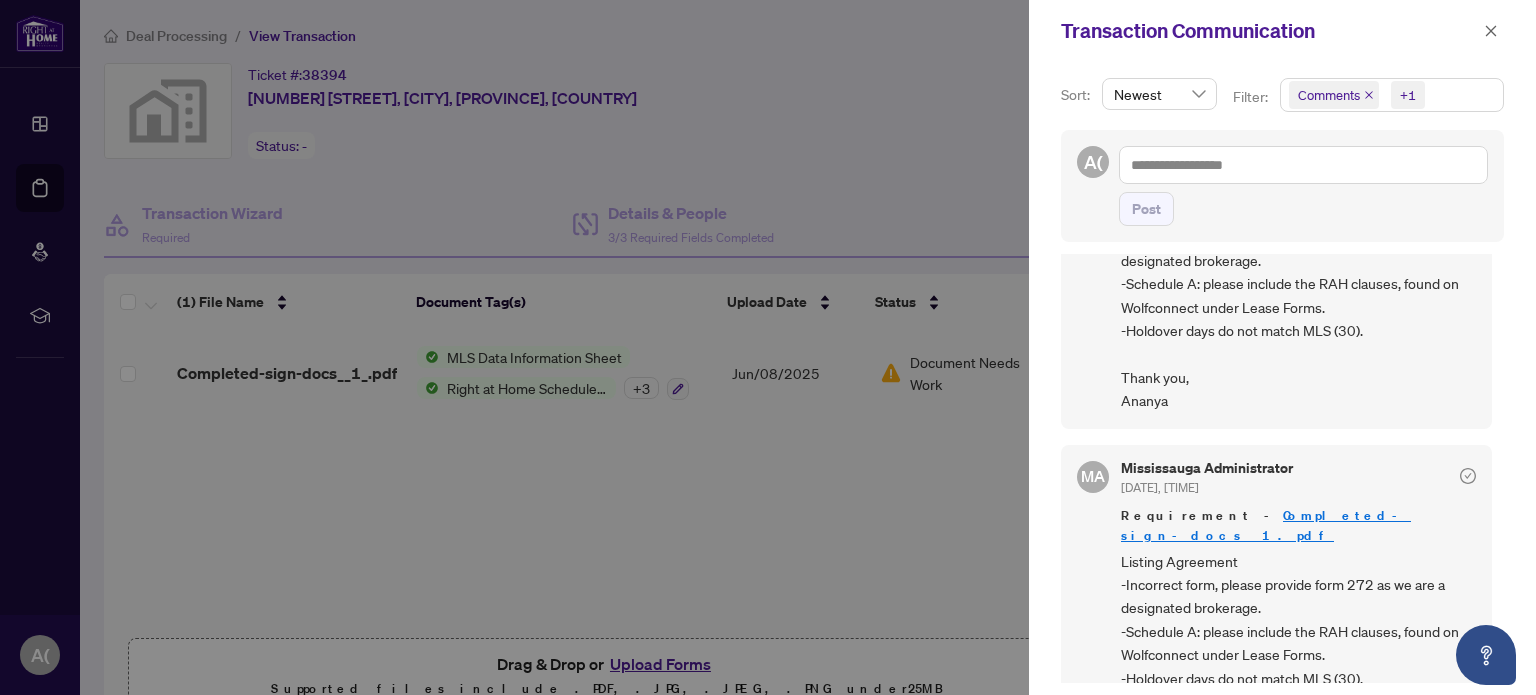 scroll, scrollTop: 0, scrollLeft: 0, axis: both 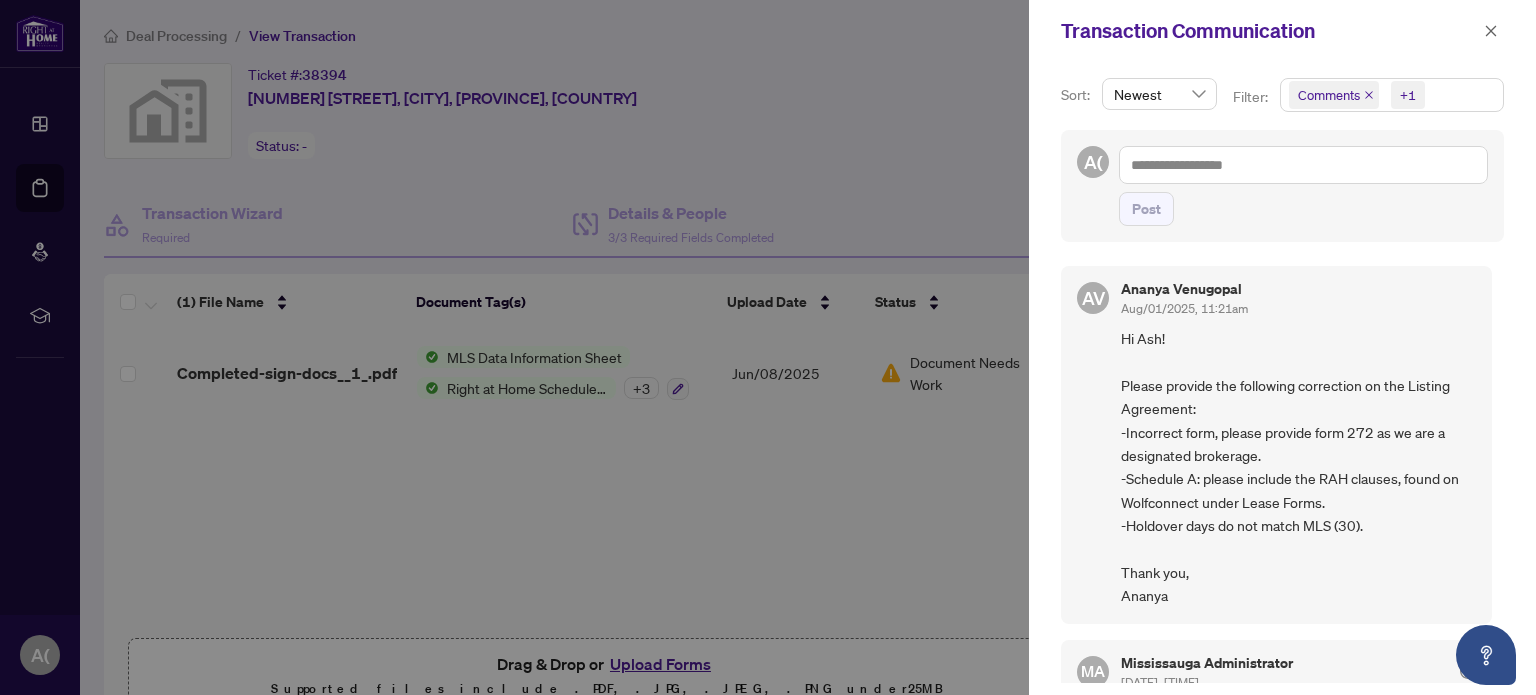 click at bounding box center (768, 347) 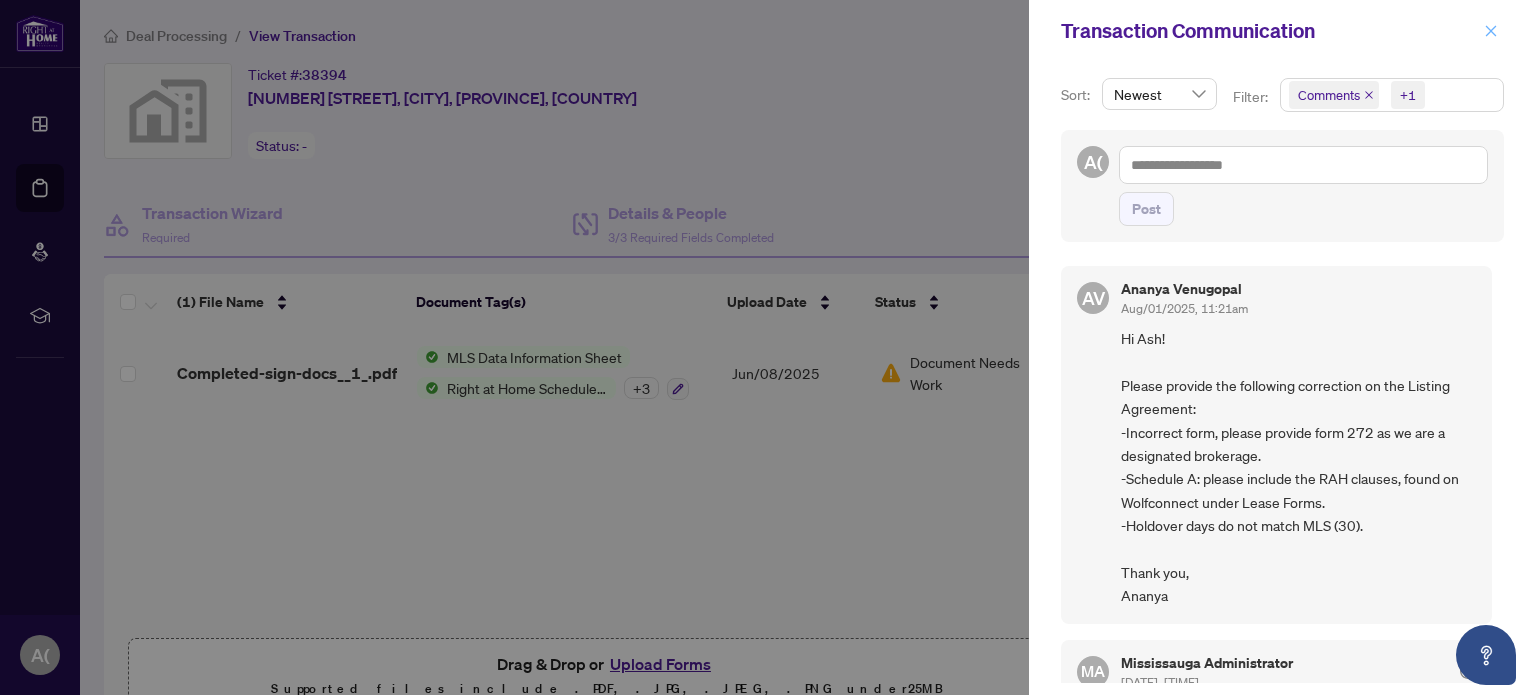 click 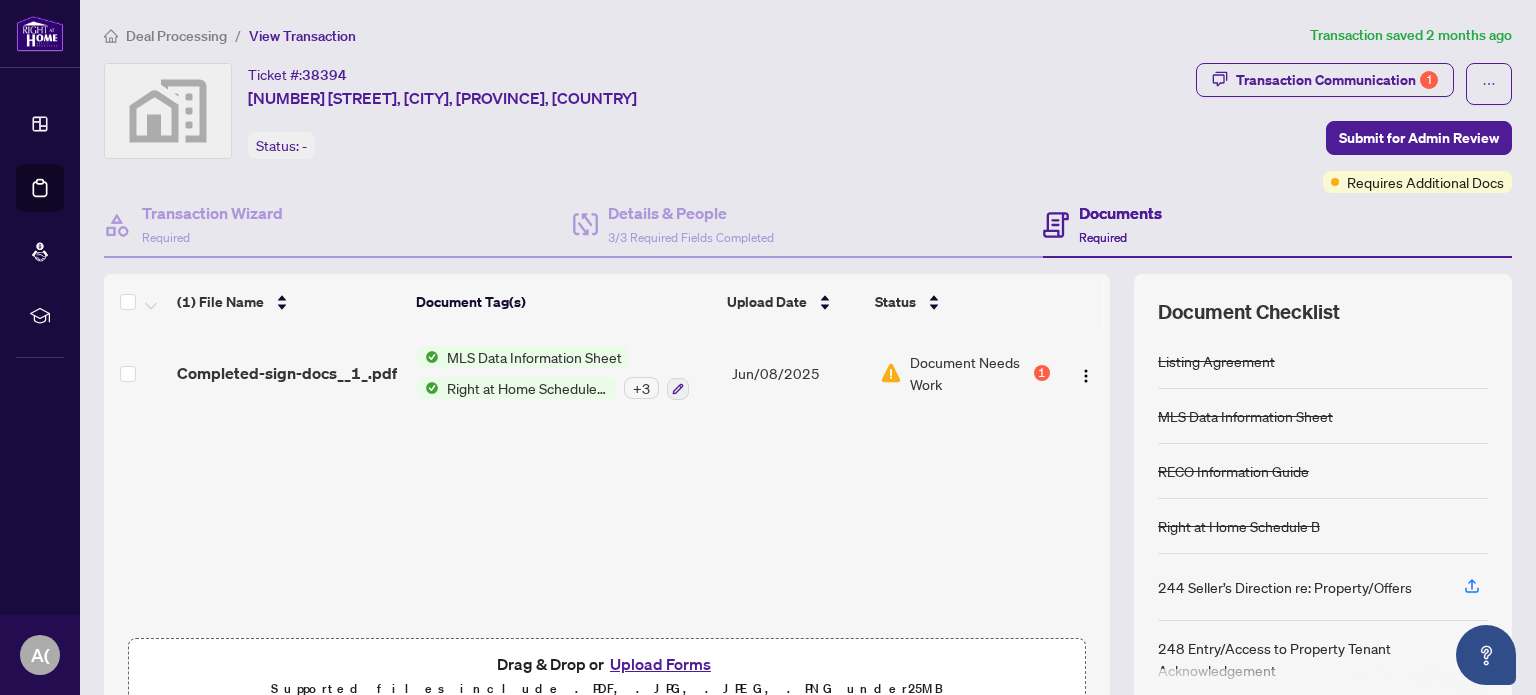 click on "Upload Forms" at bounding box center (660, 664) 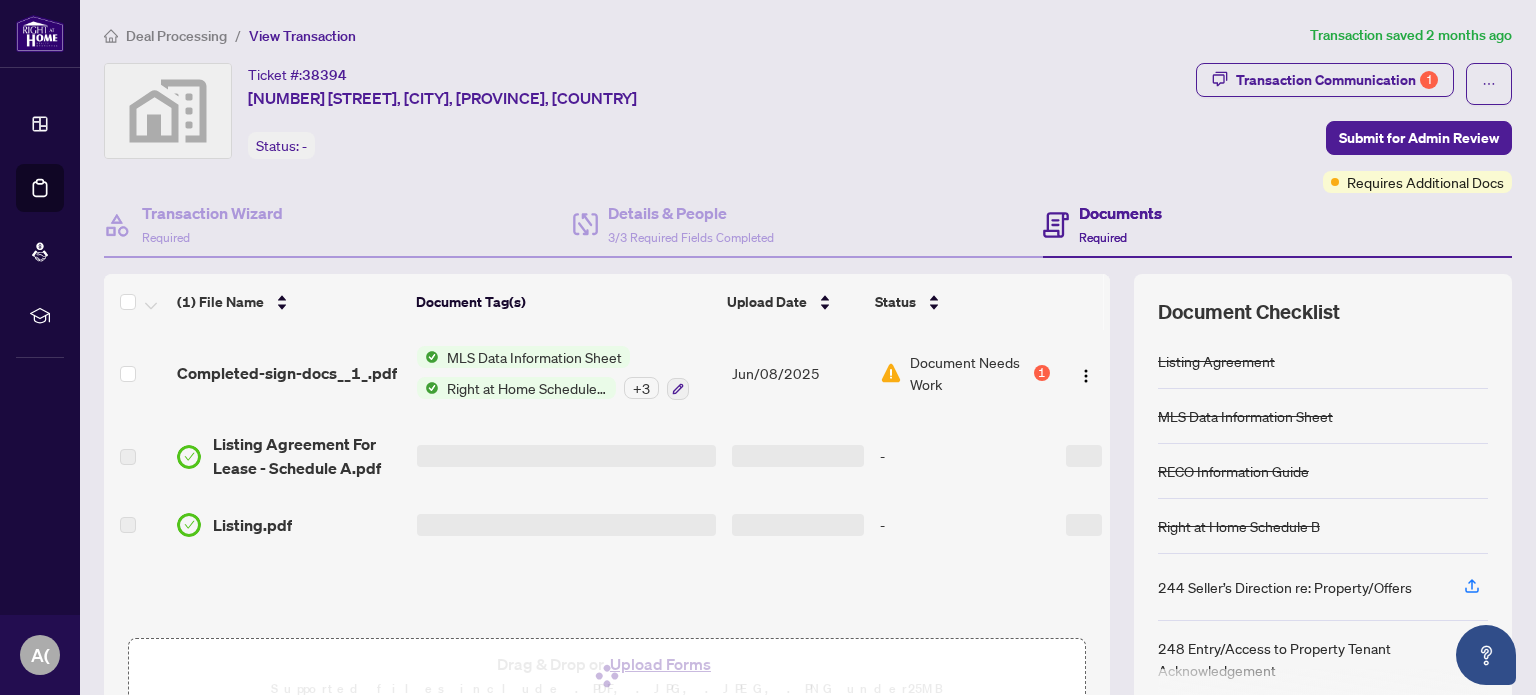 scroll, scrollTop: 0, scrollLeft: 0, axis: both 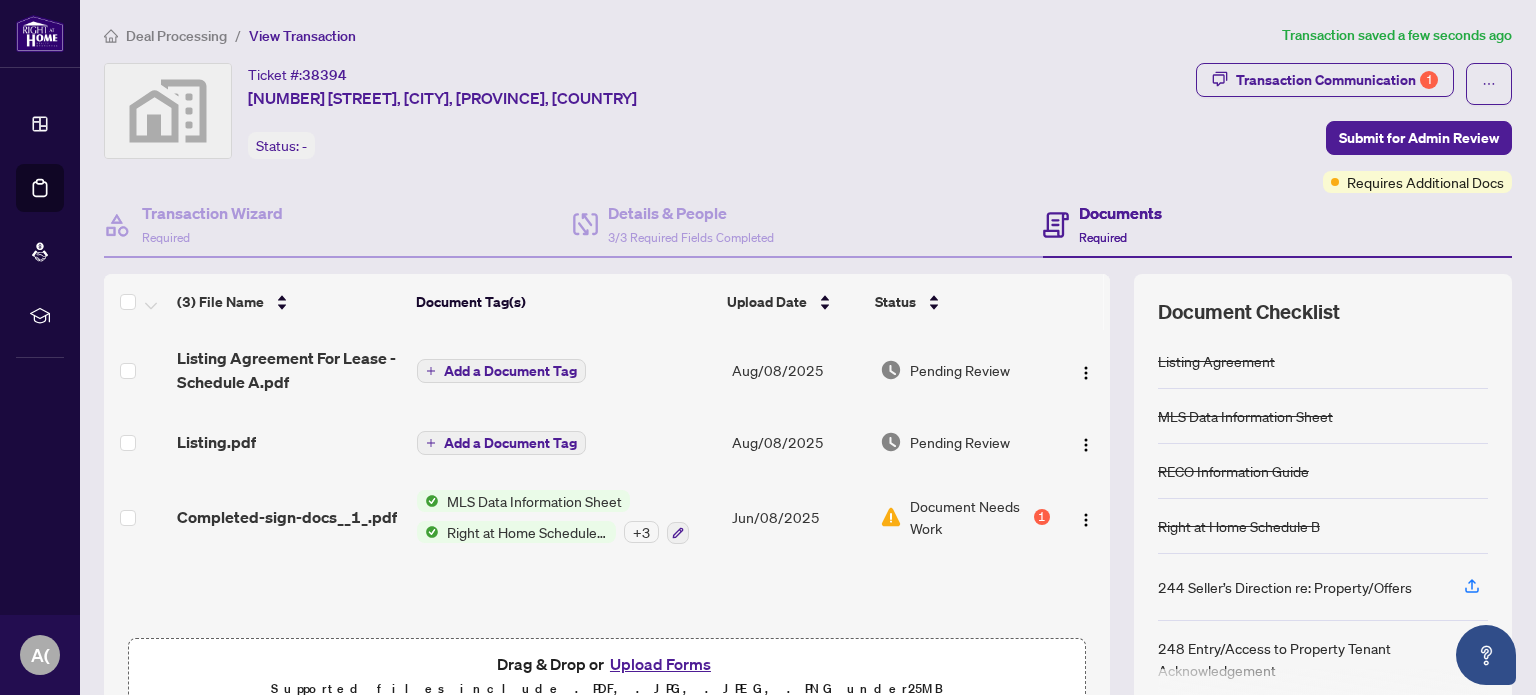 drag, startPoint x: 1099, startPoint y: 451, endPoint x: 1093, endPoint y: 474, distance: 23.769728 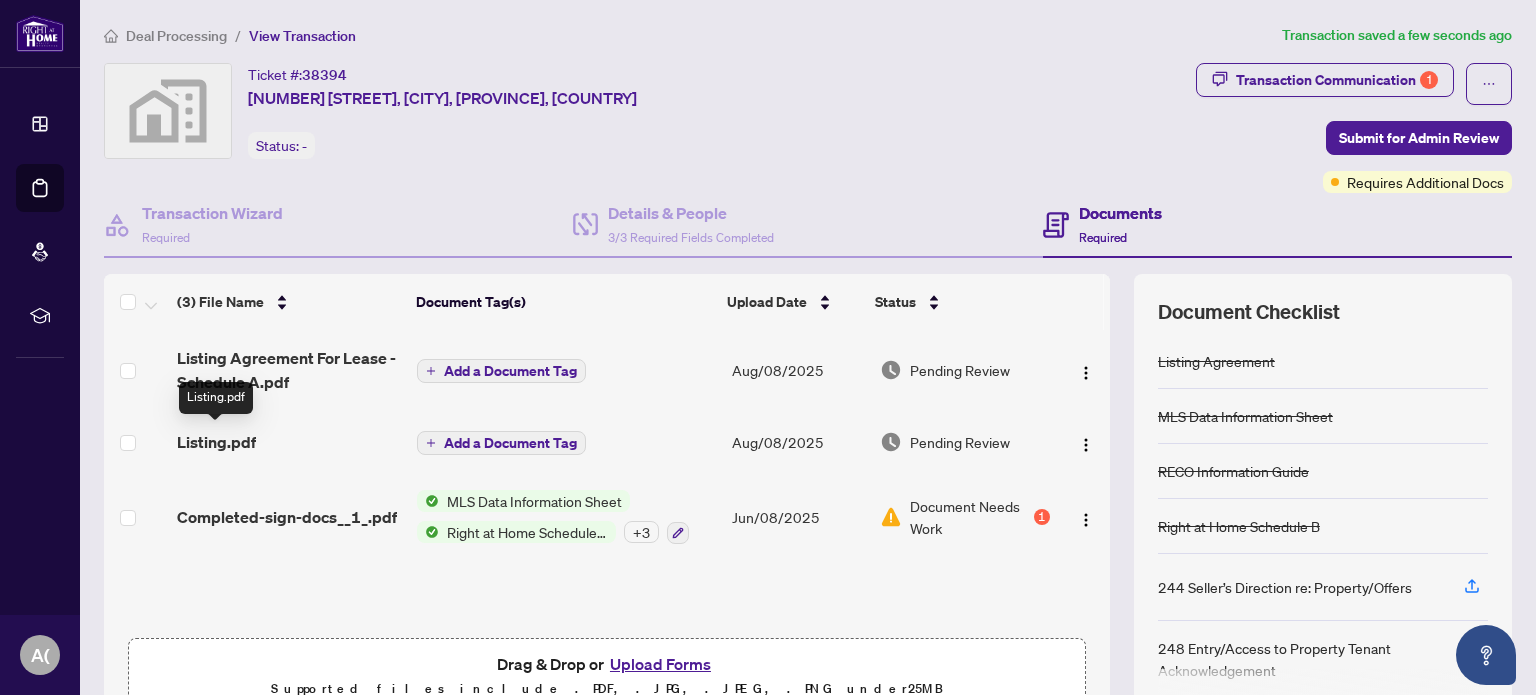click on "Listing.pdf" at bounding box center [216, 442] 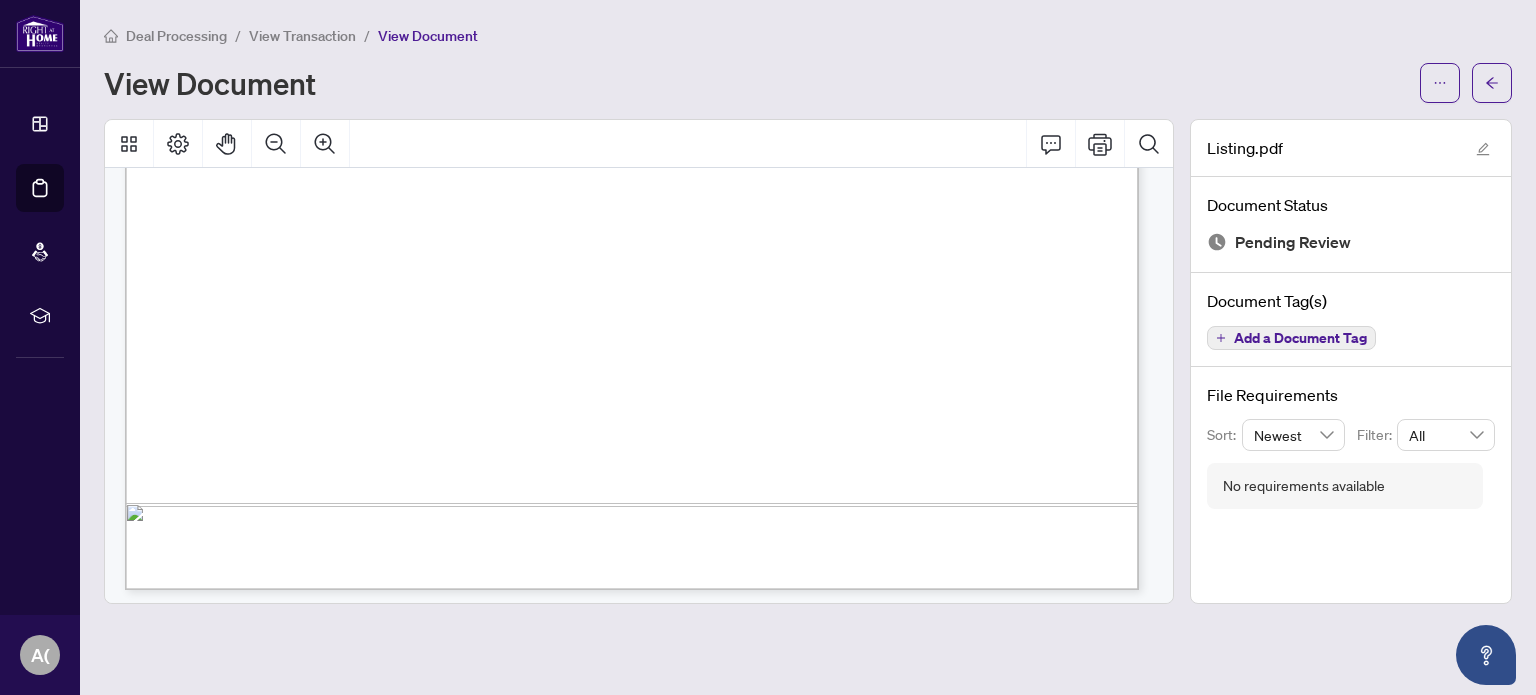 scroll, scrollTop: 3606, scrollLeft: 0, axis: vertical 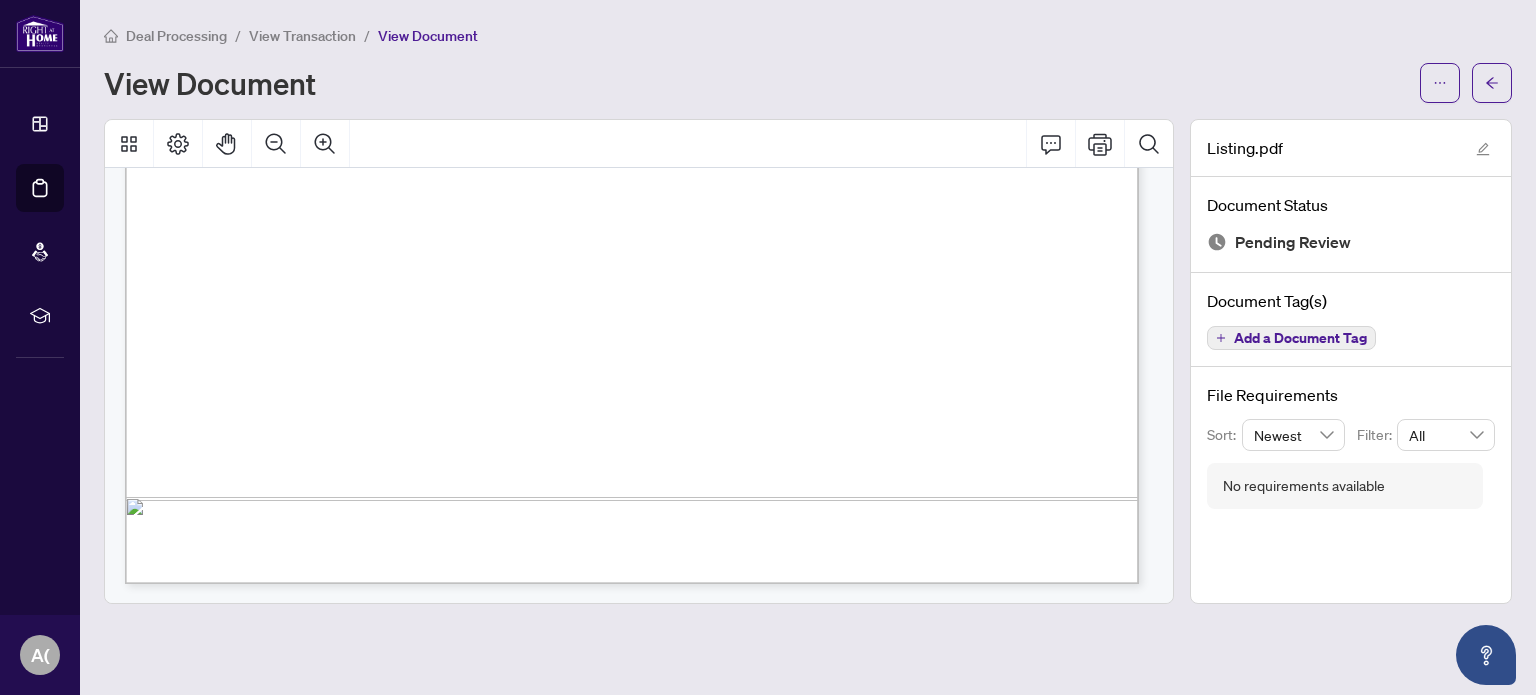click on "Deal Processing / View Transaction / View Document View Document Listing.pdf Document Status Pending Review Document Tag(s) Add a Document Tag File Requirements Sort: Newest Filter: All No requirements available" at bounding box center [808, 314] 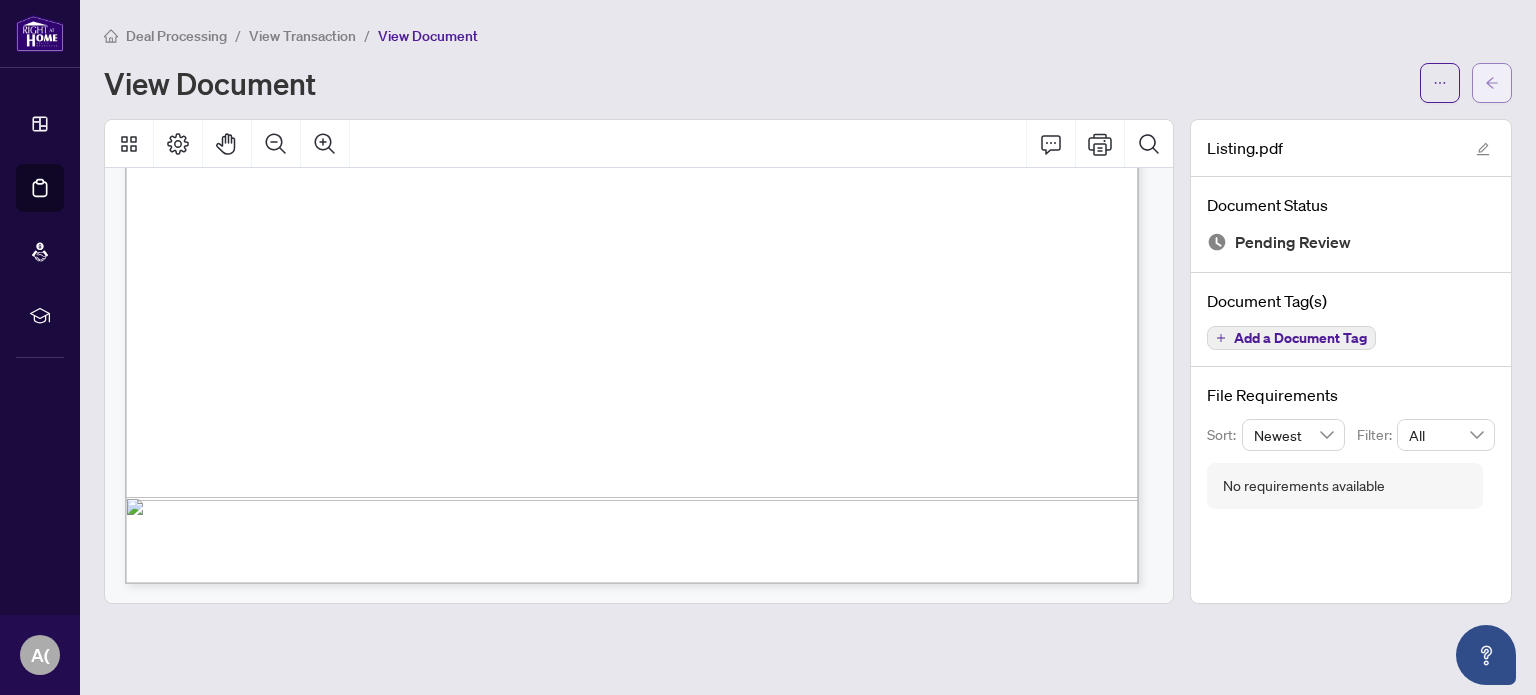 click at bounding box center [1492, 83] 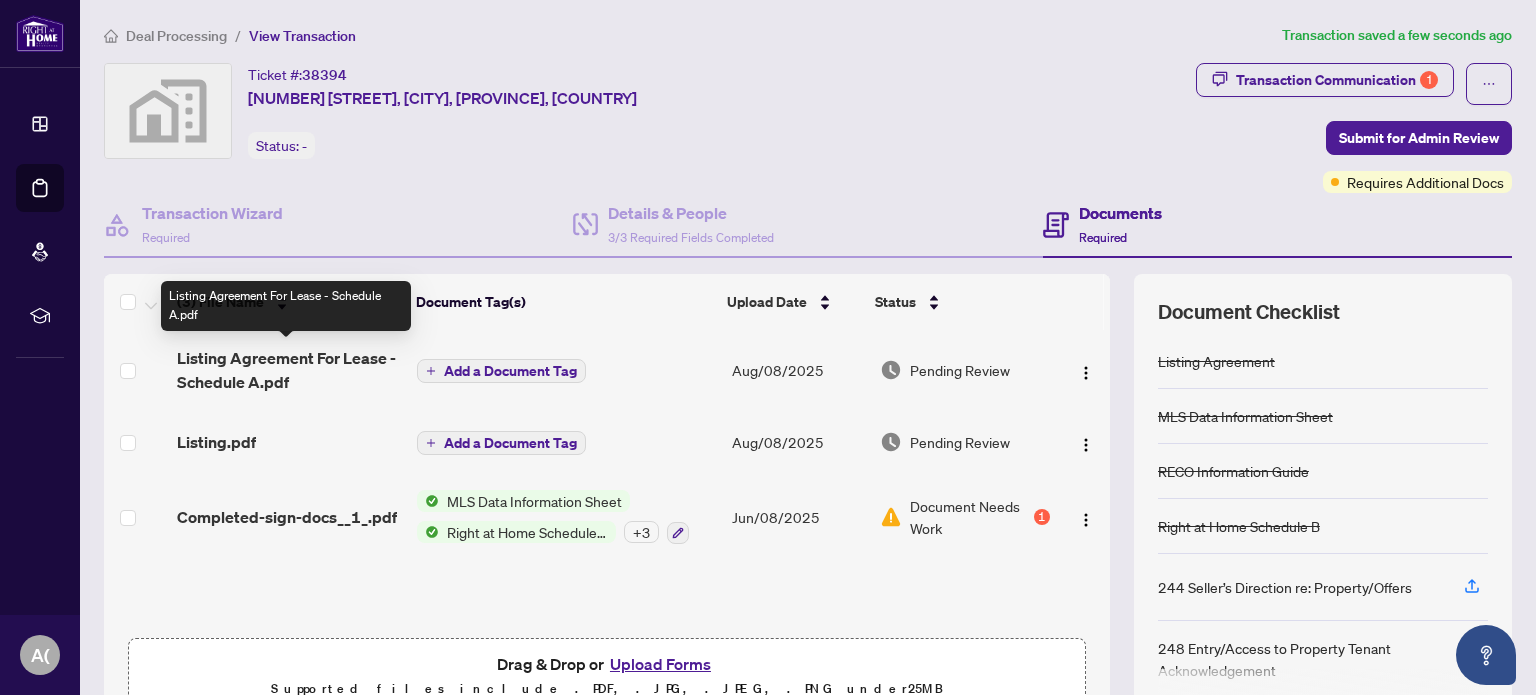click on "Listing Agreement For Lease - Schedule A.pdf" at bounding box center [289, 370] 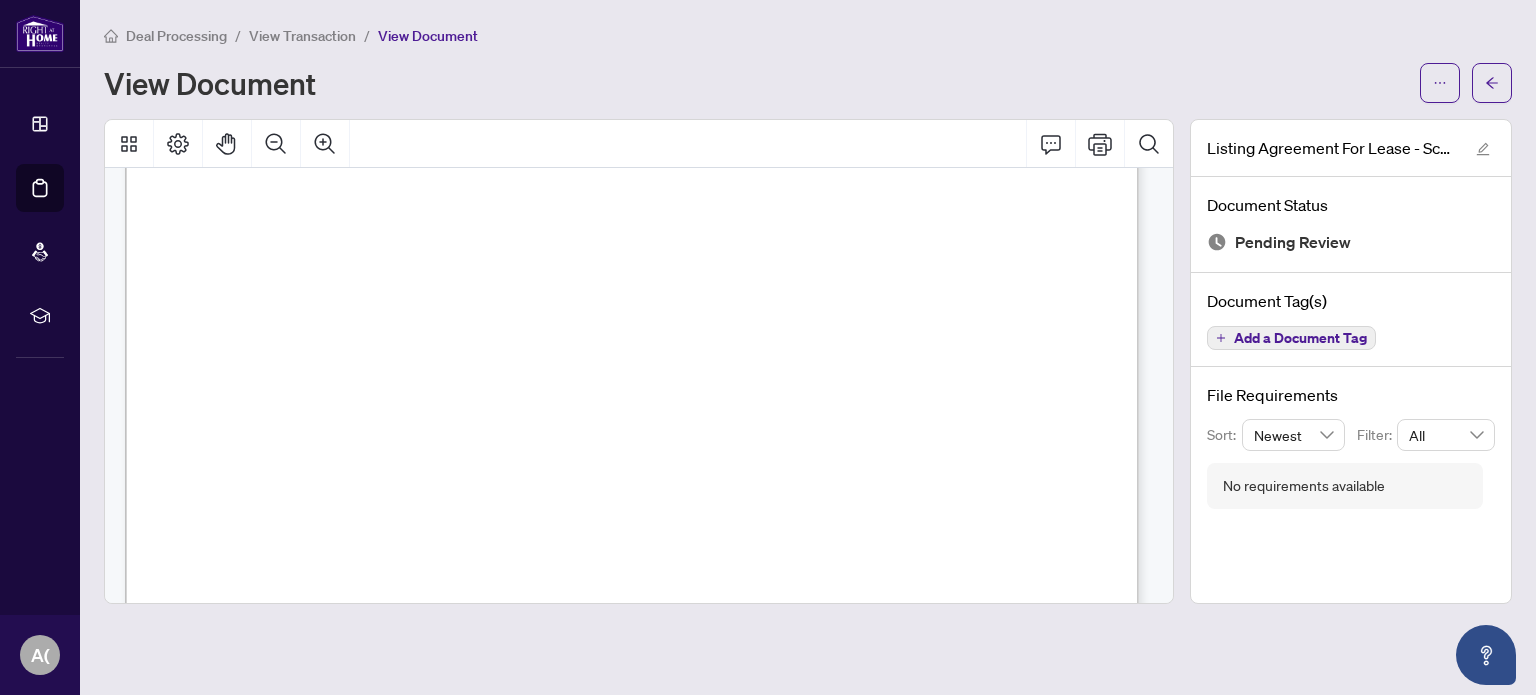 scroll, scrollTop: 0, scrollLeft: 0, axis: both 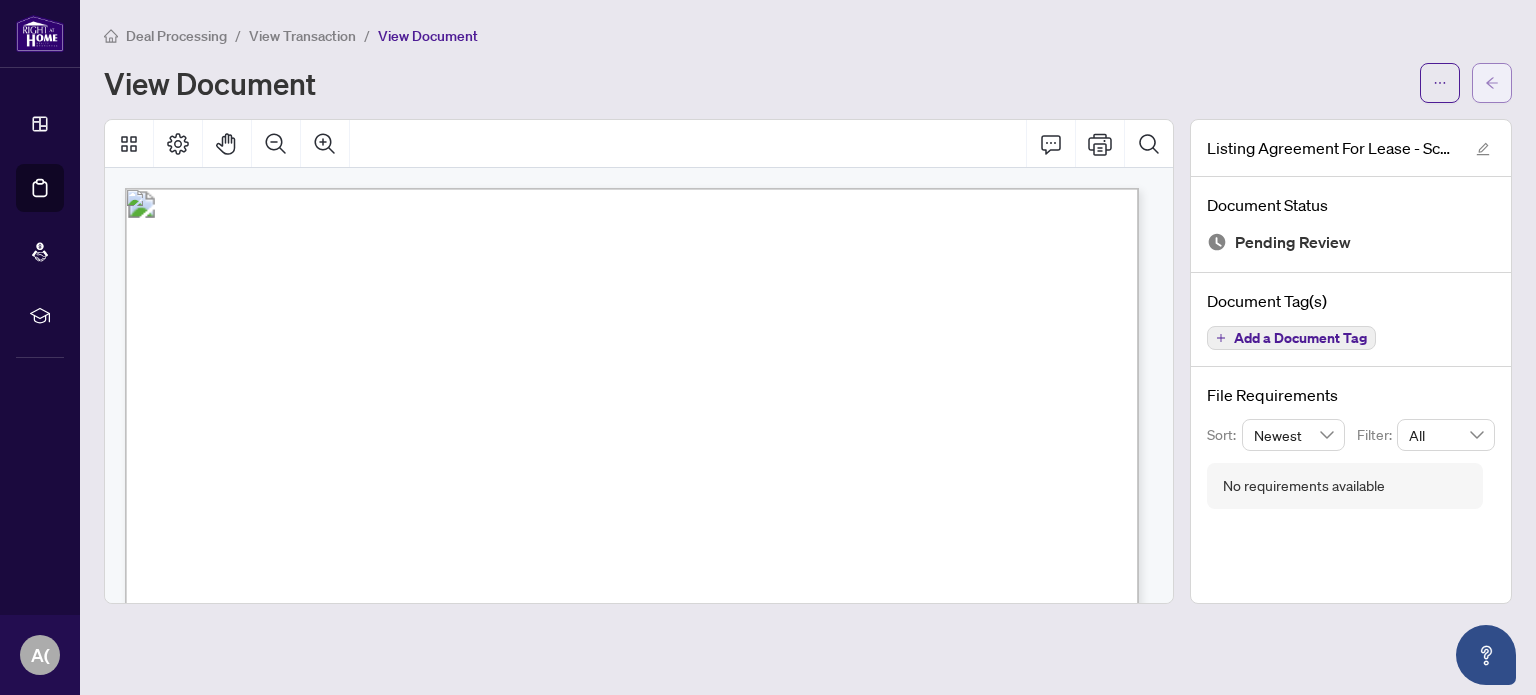 click at bounding box center (1492, 83) 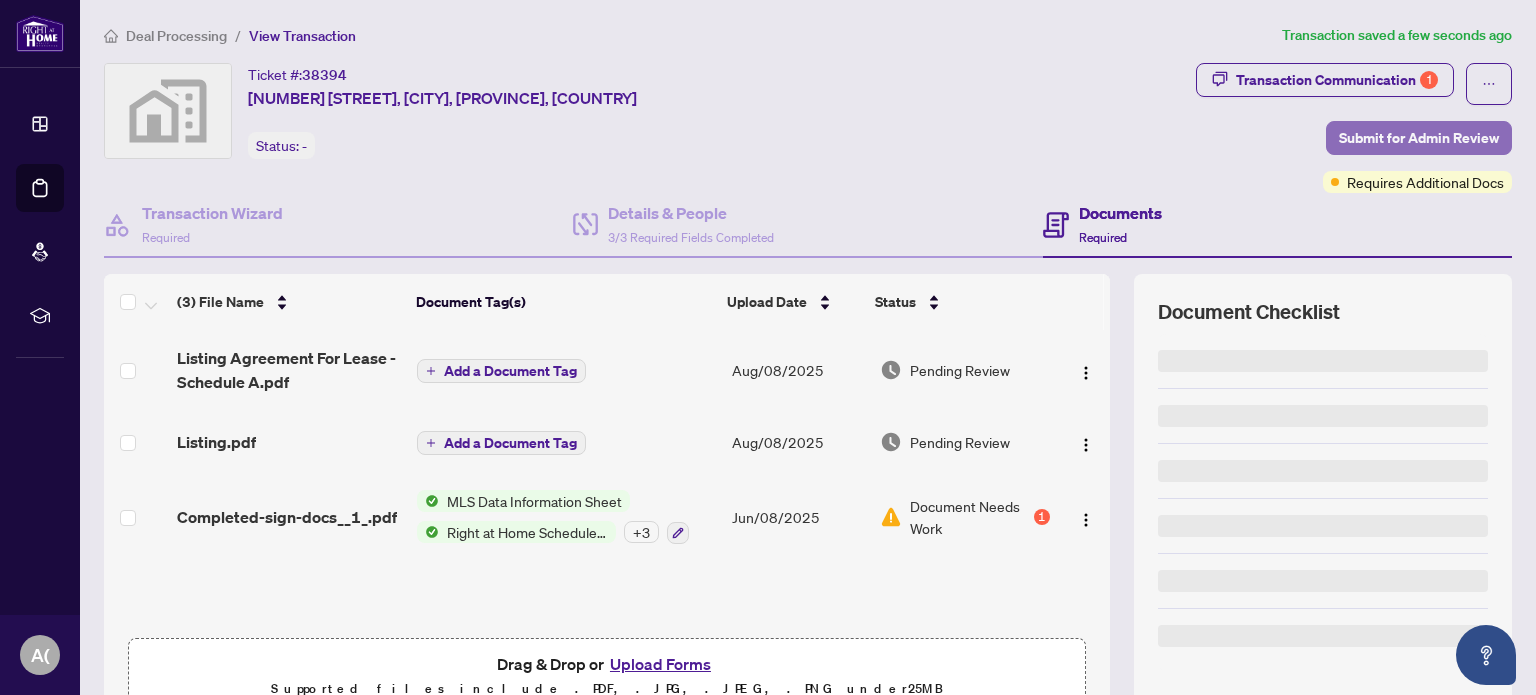 click on "Submit for Admin Review" at bounding box center (1419, 138) 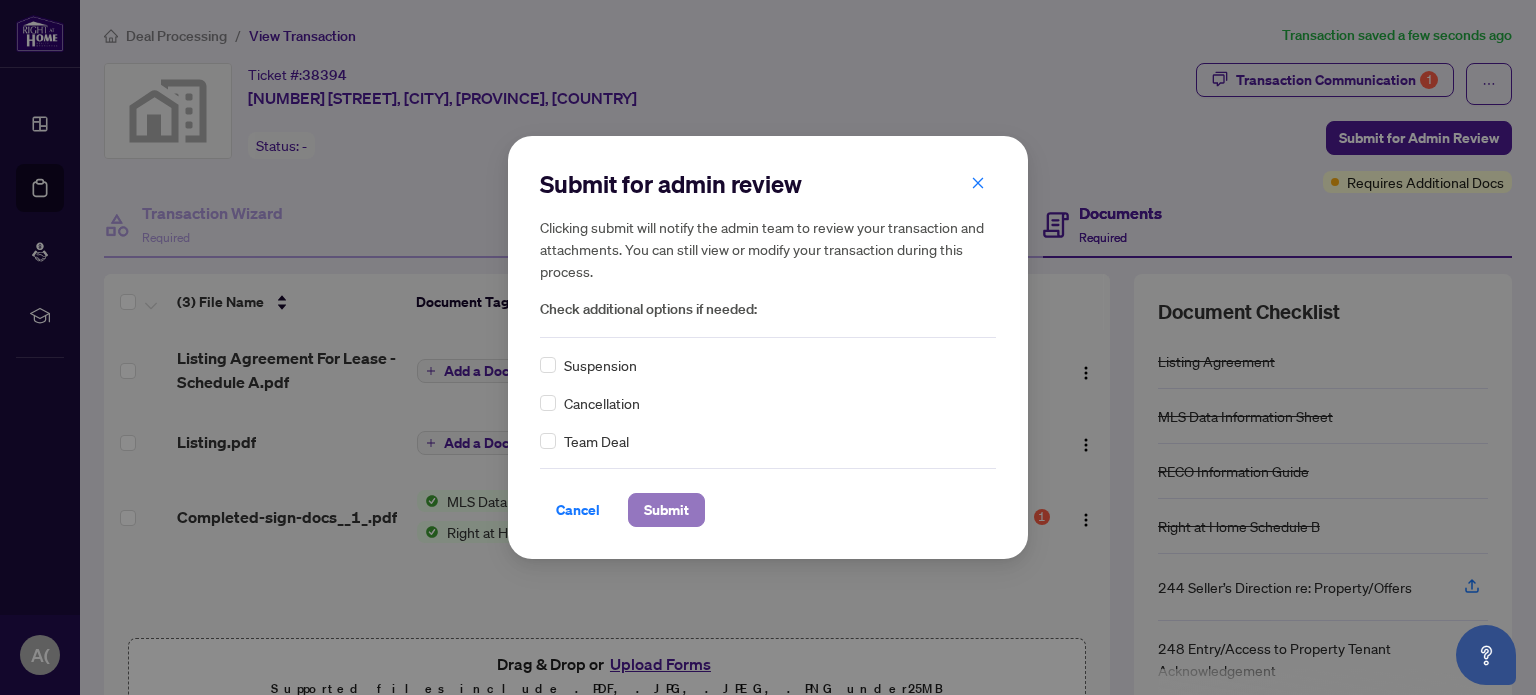 click on "Submit" at bounding box center [666, 510] 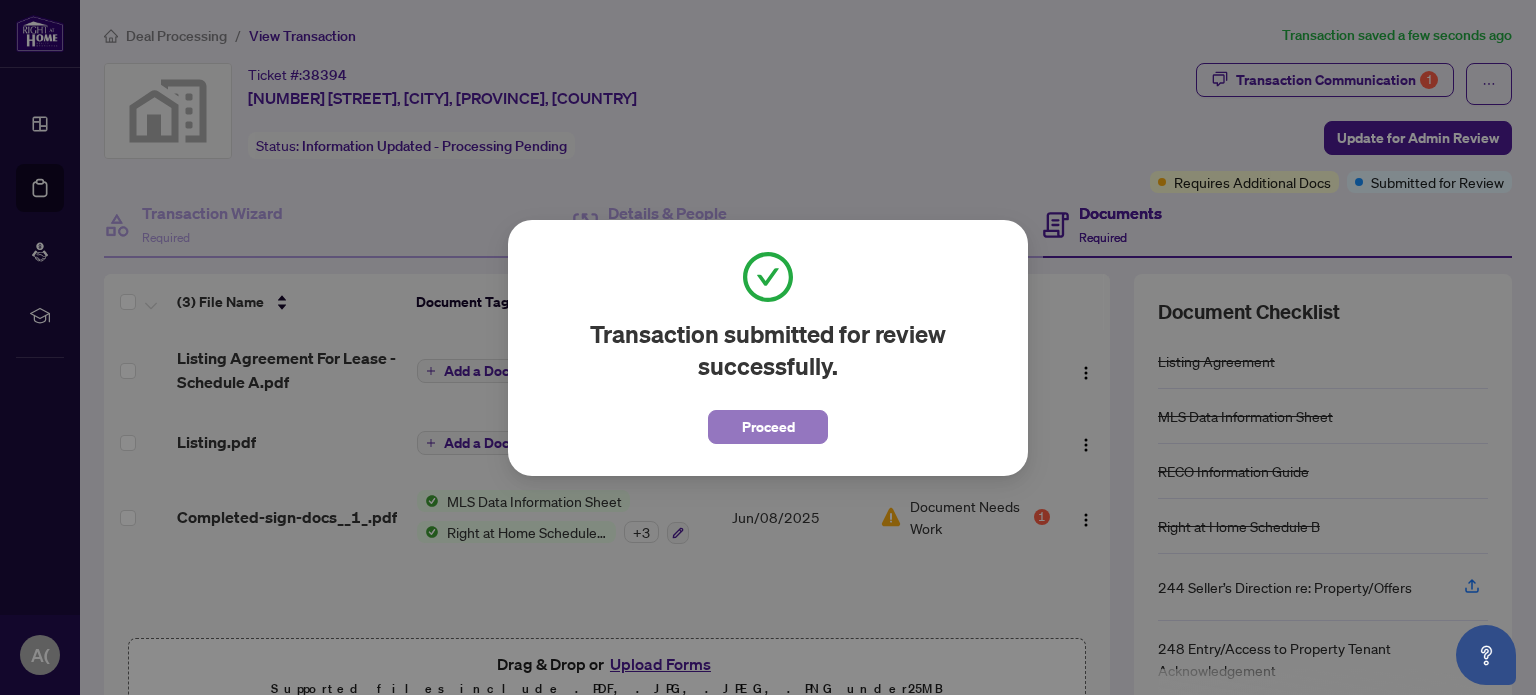 click on "Proceed" at bounding box center (768, 427) 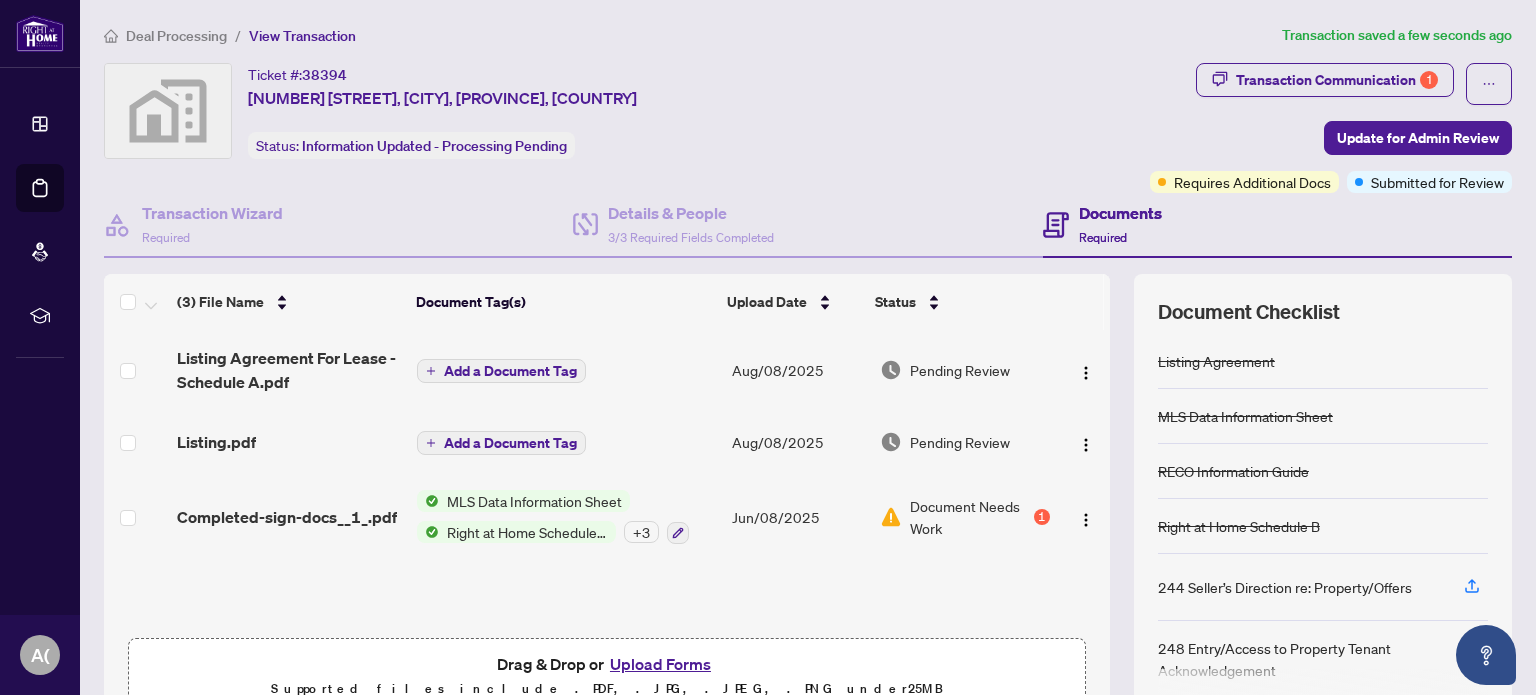click on "Requires Additional Docs" at bounding box center [1252, 182] 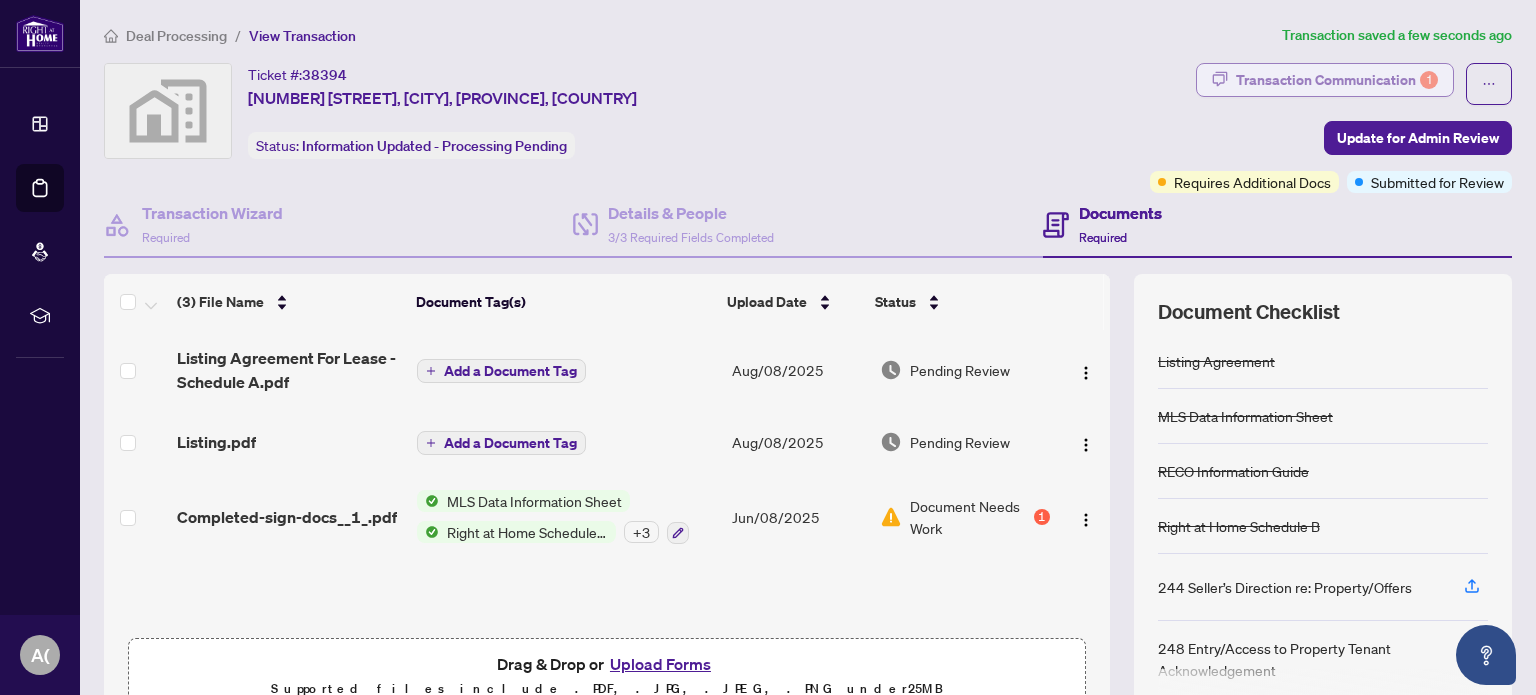 click on "Transaction Communication 1" at bounding box center [1337, 80] 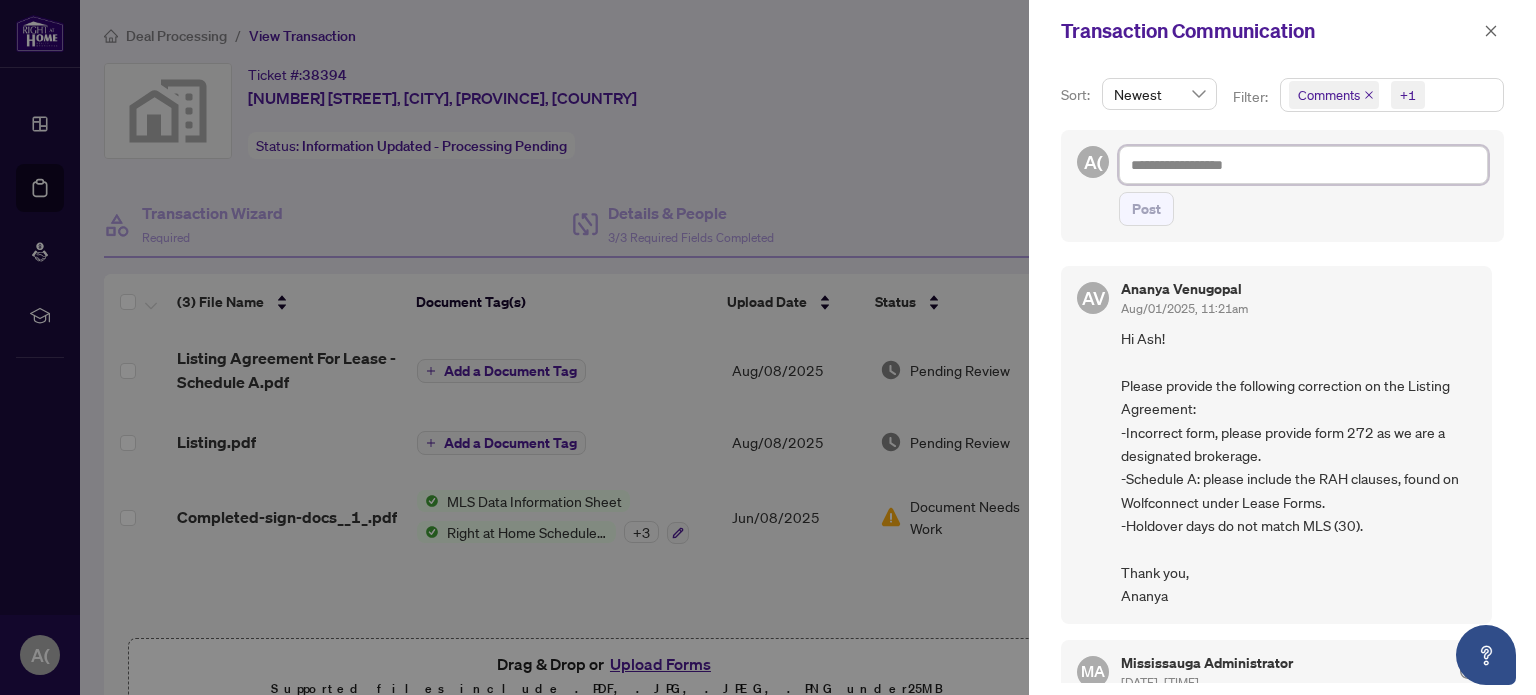 click at bounding box center [1303, 165] 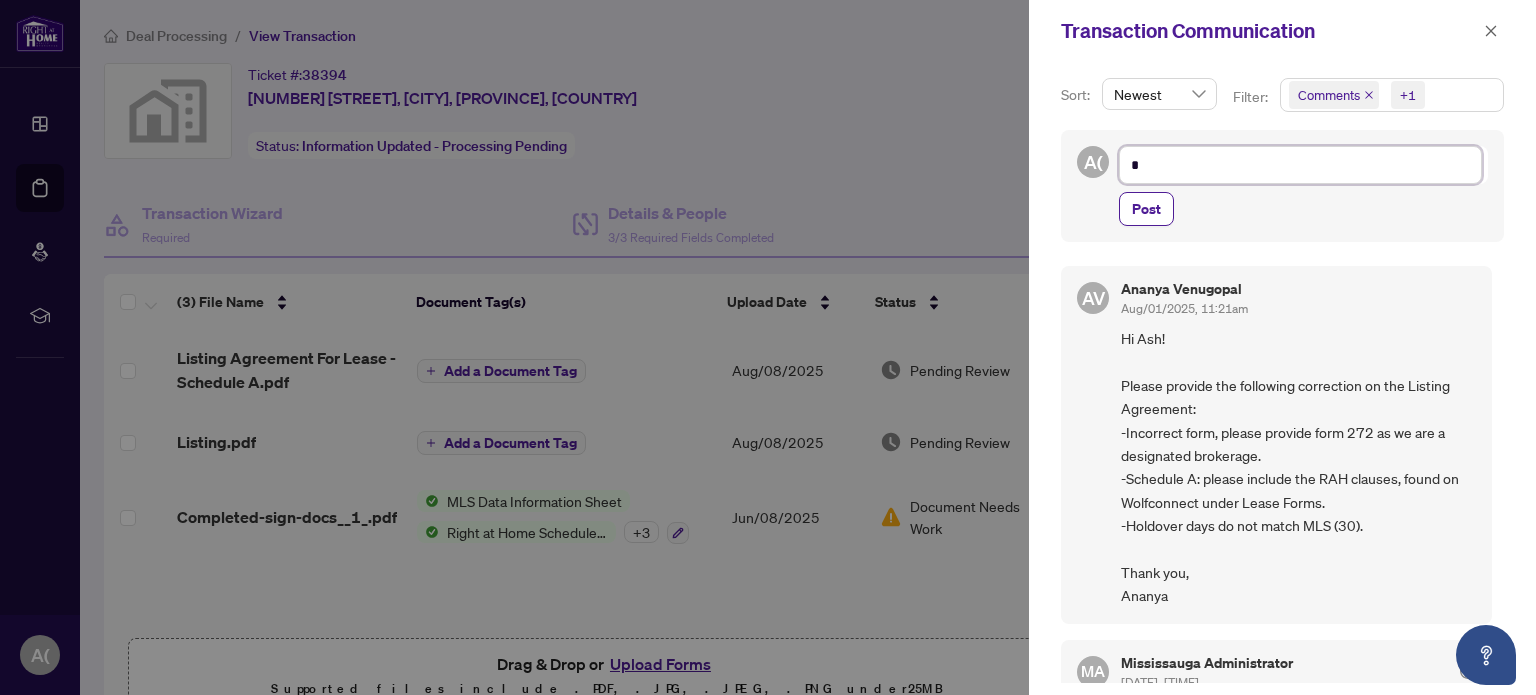 type on "**" 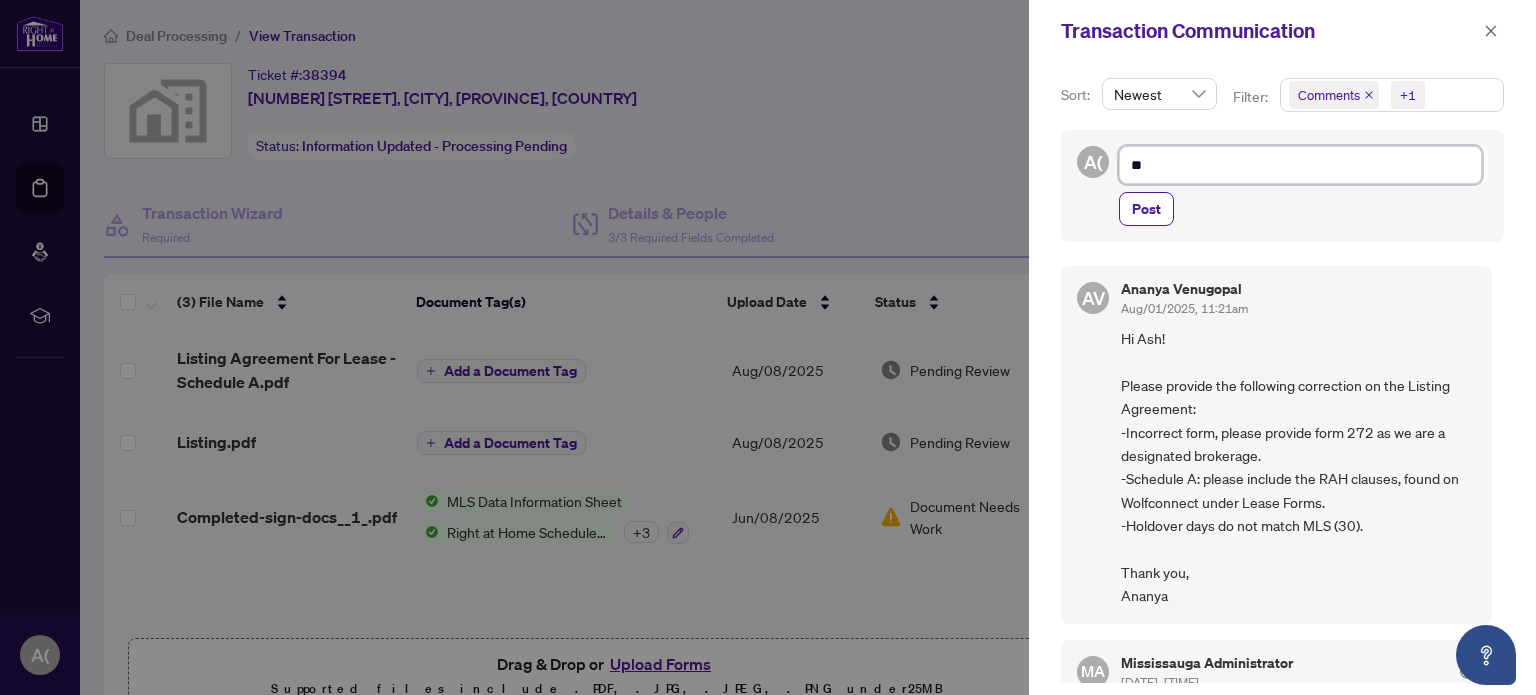 type on "***" 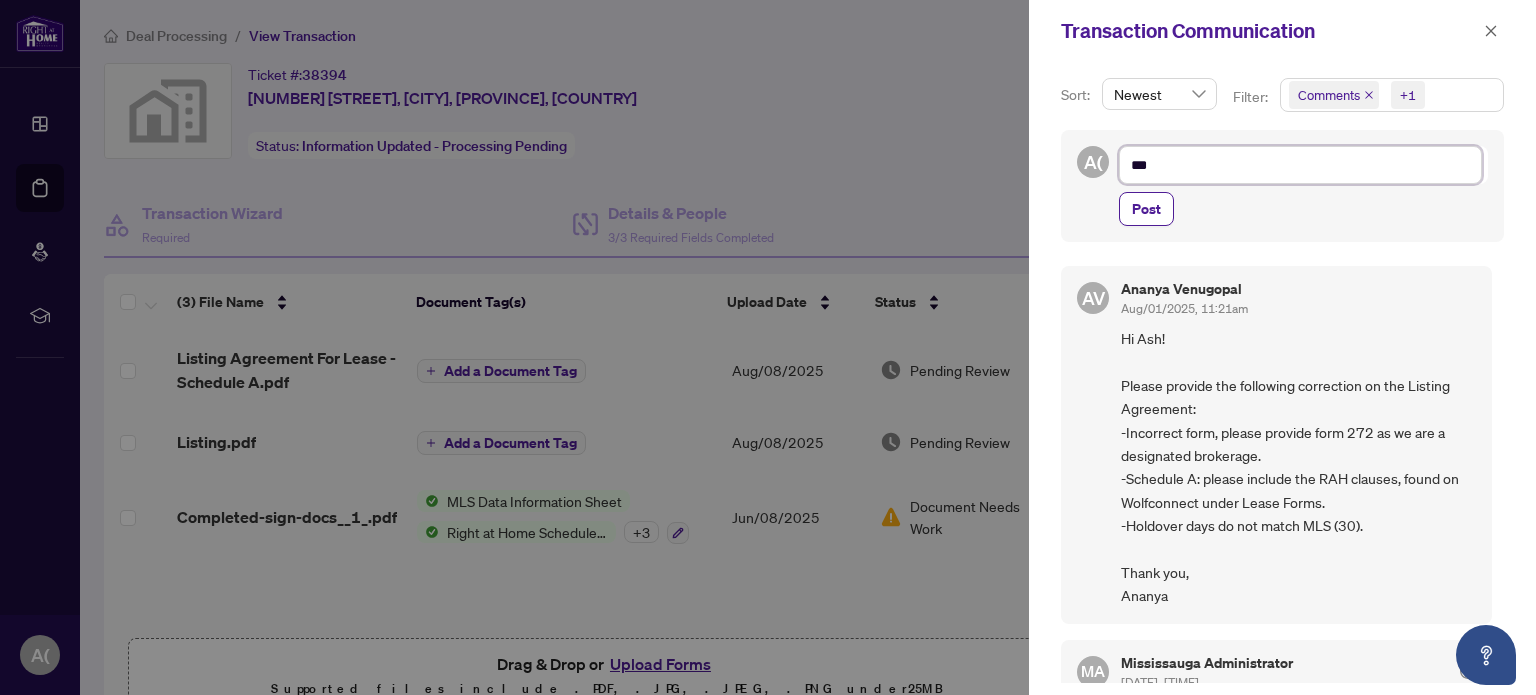 type on "****" 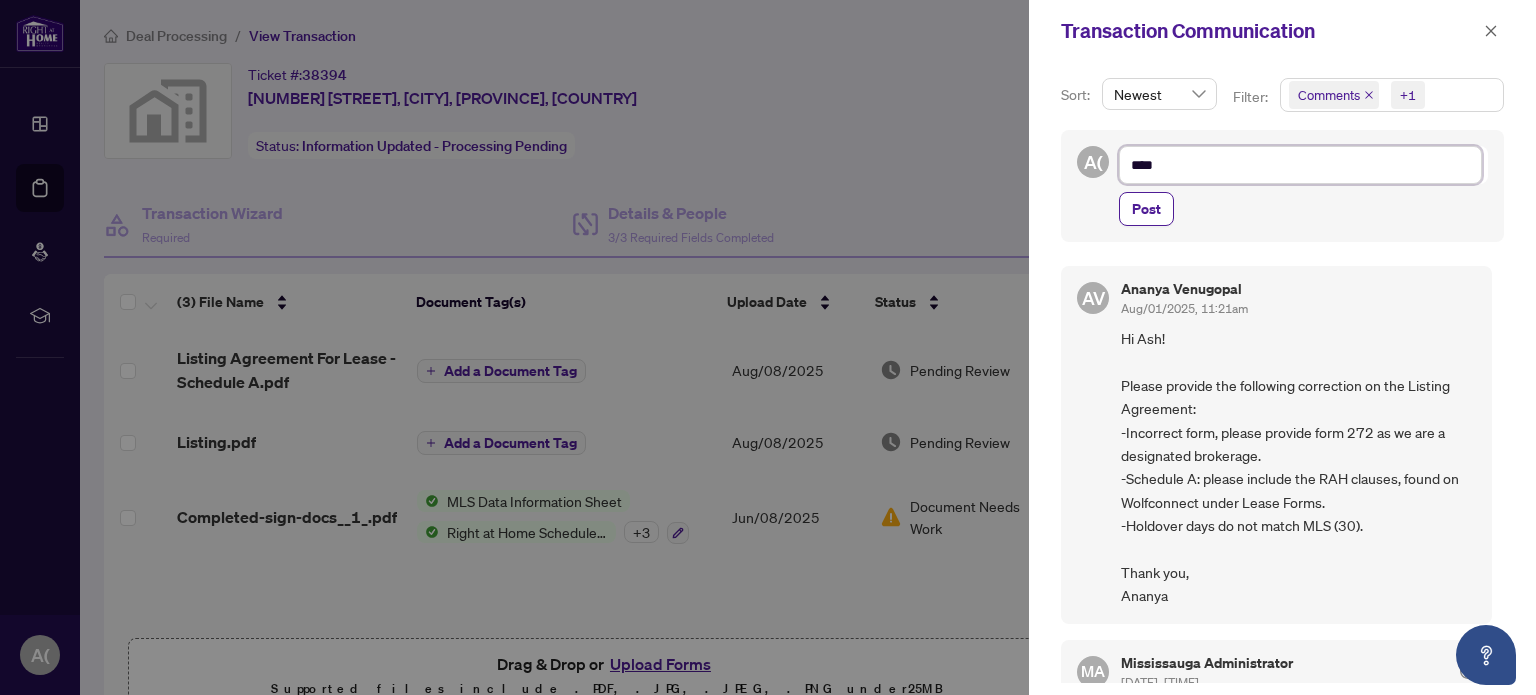 type on "*****" 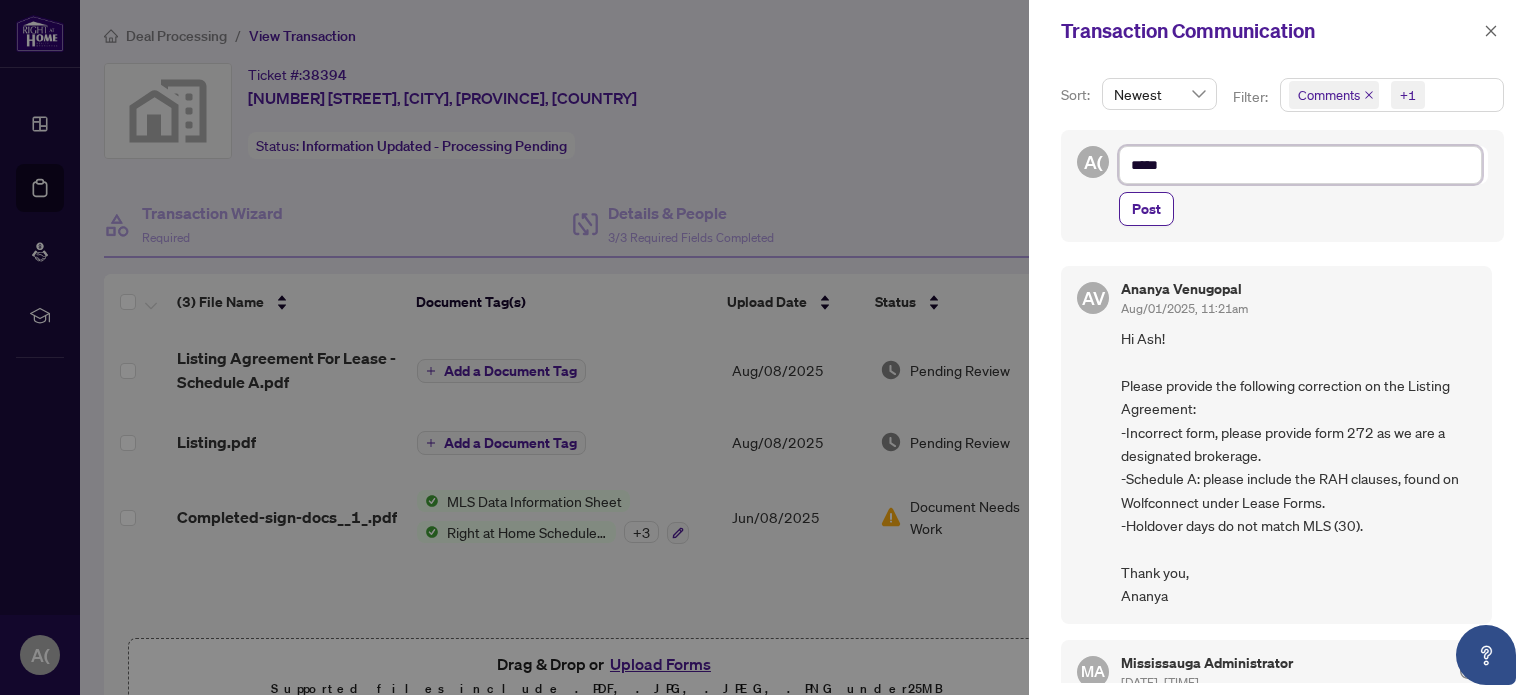 type on "******" 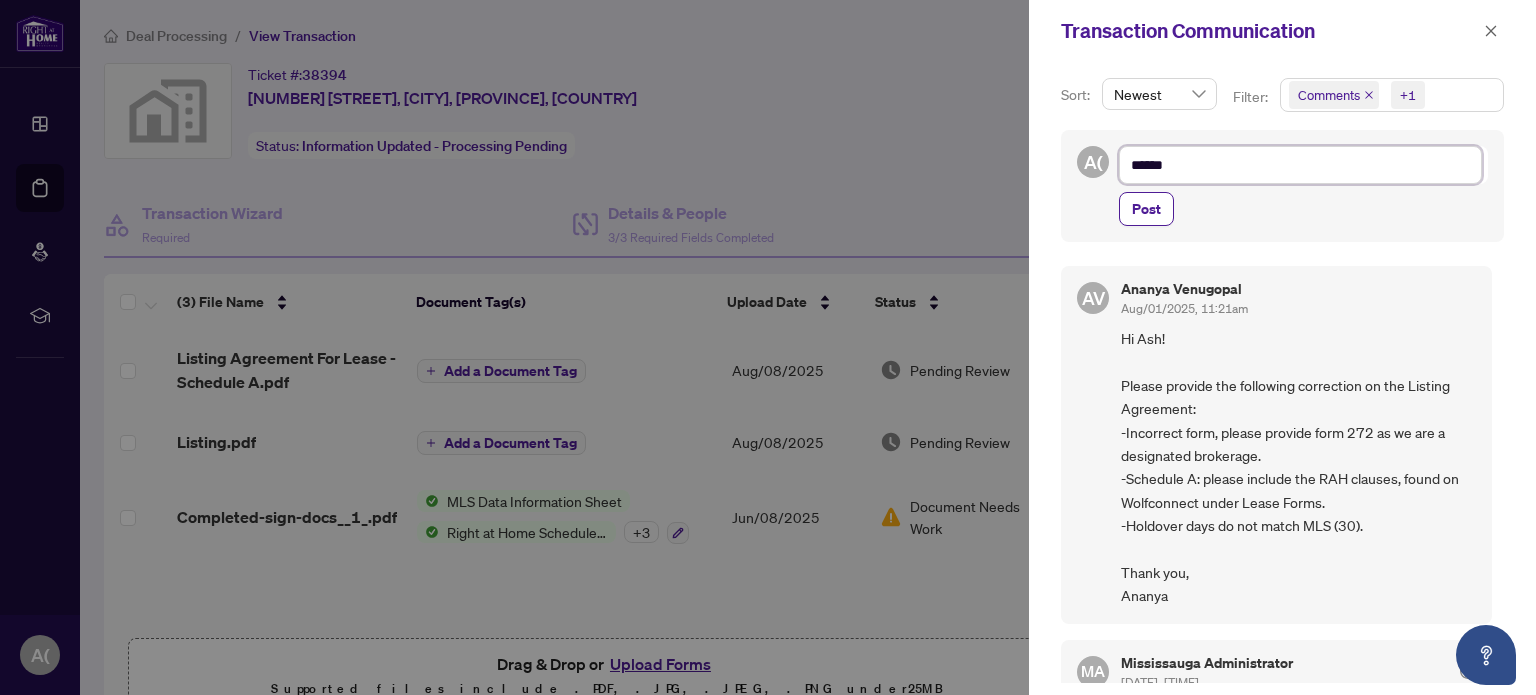 type on "*******" 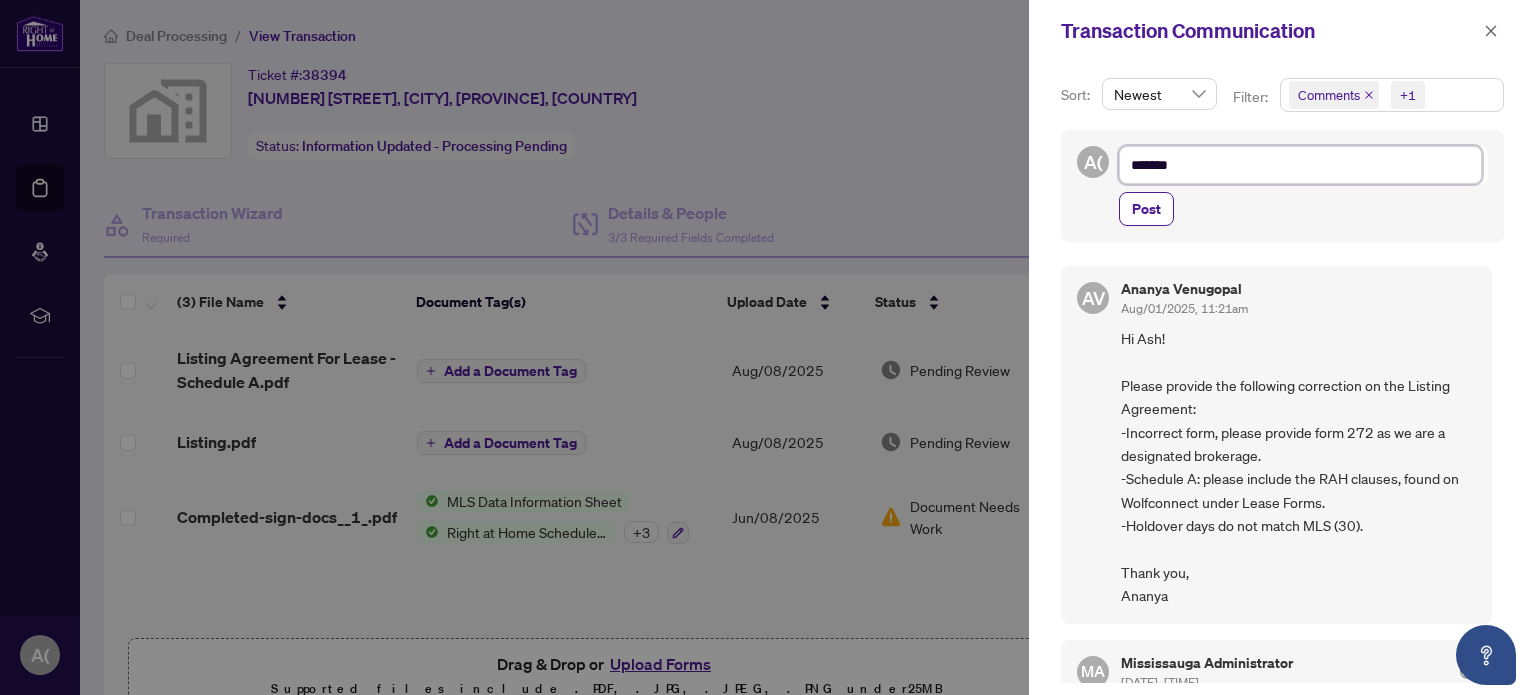 type on "********" 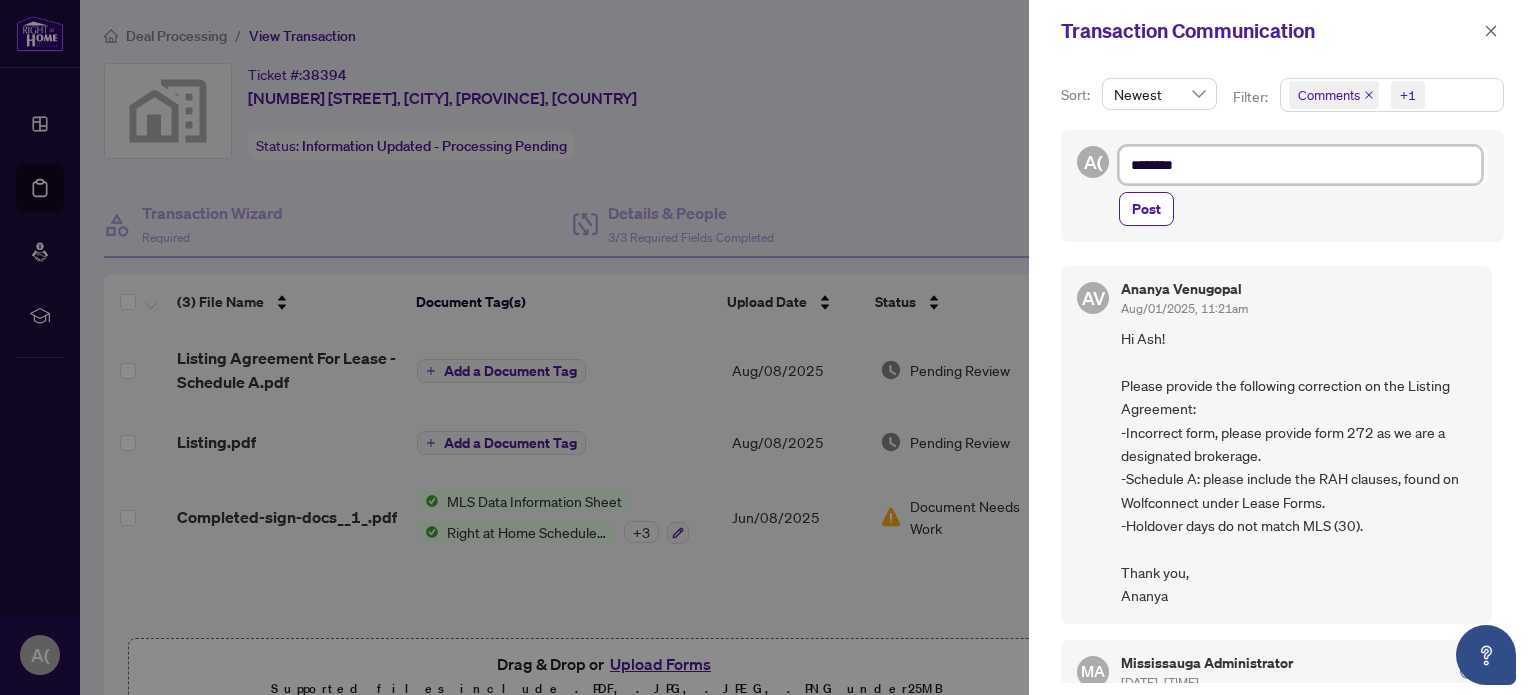 type on "********" 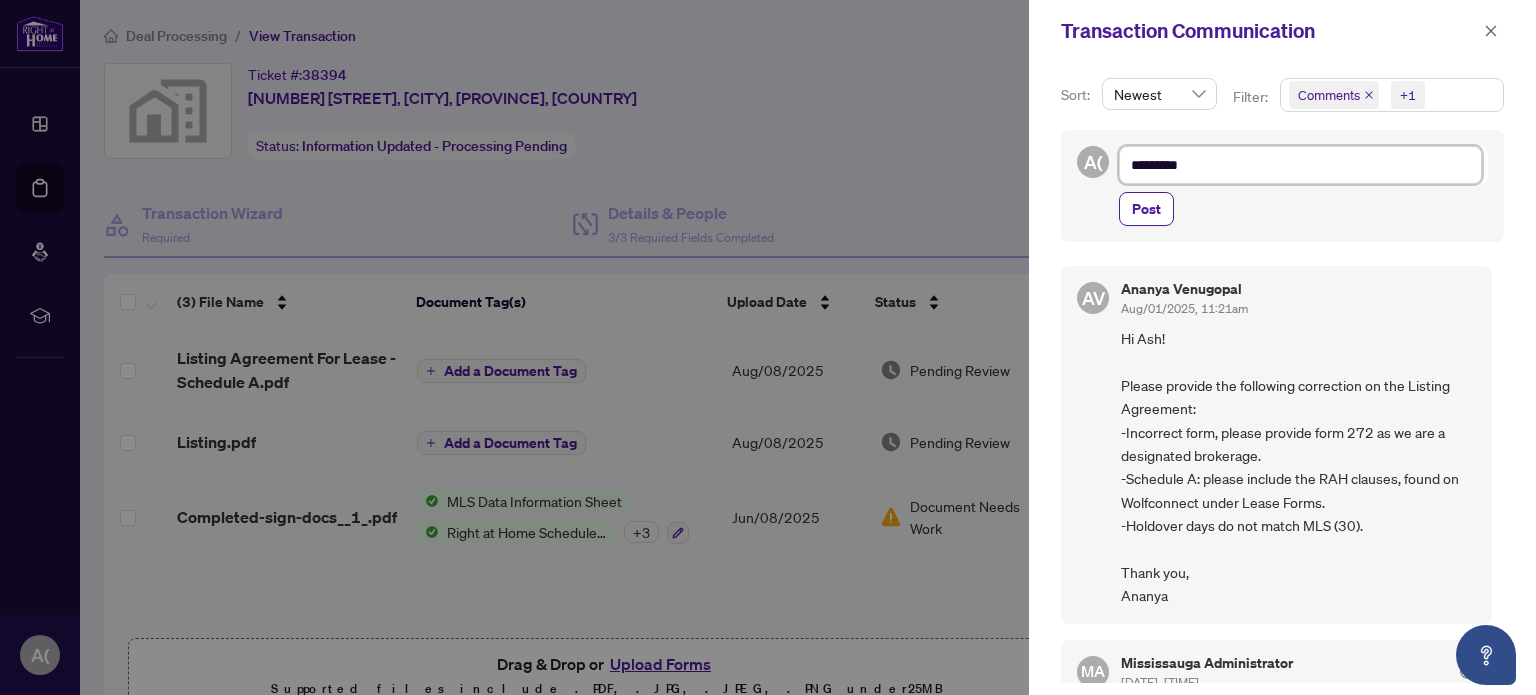 type on "**********" 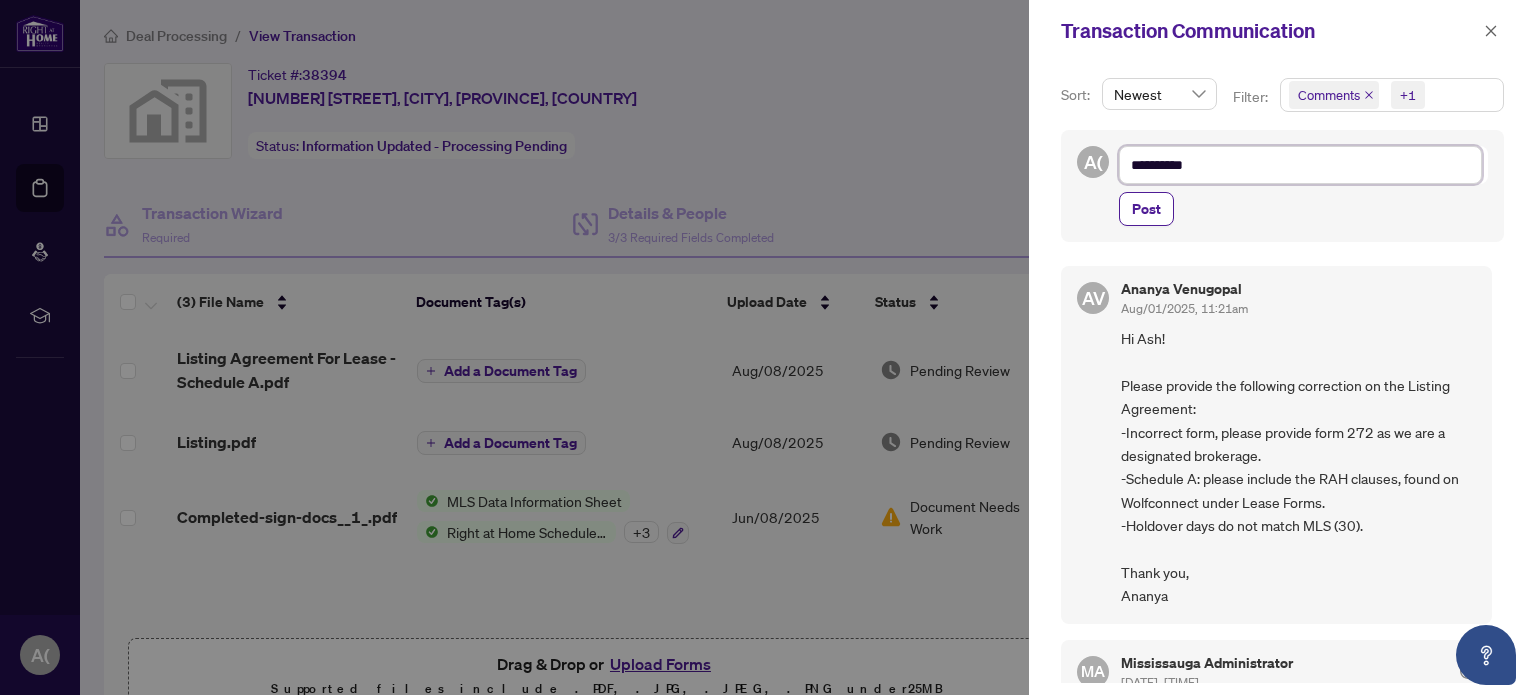 type on "**********" 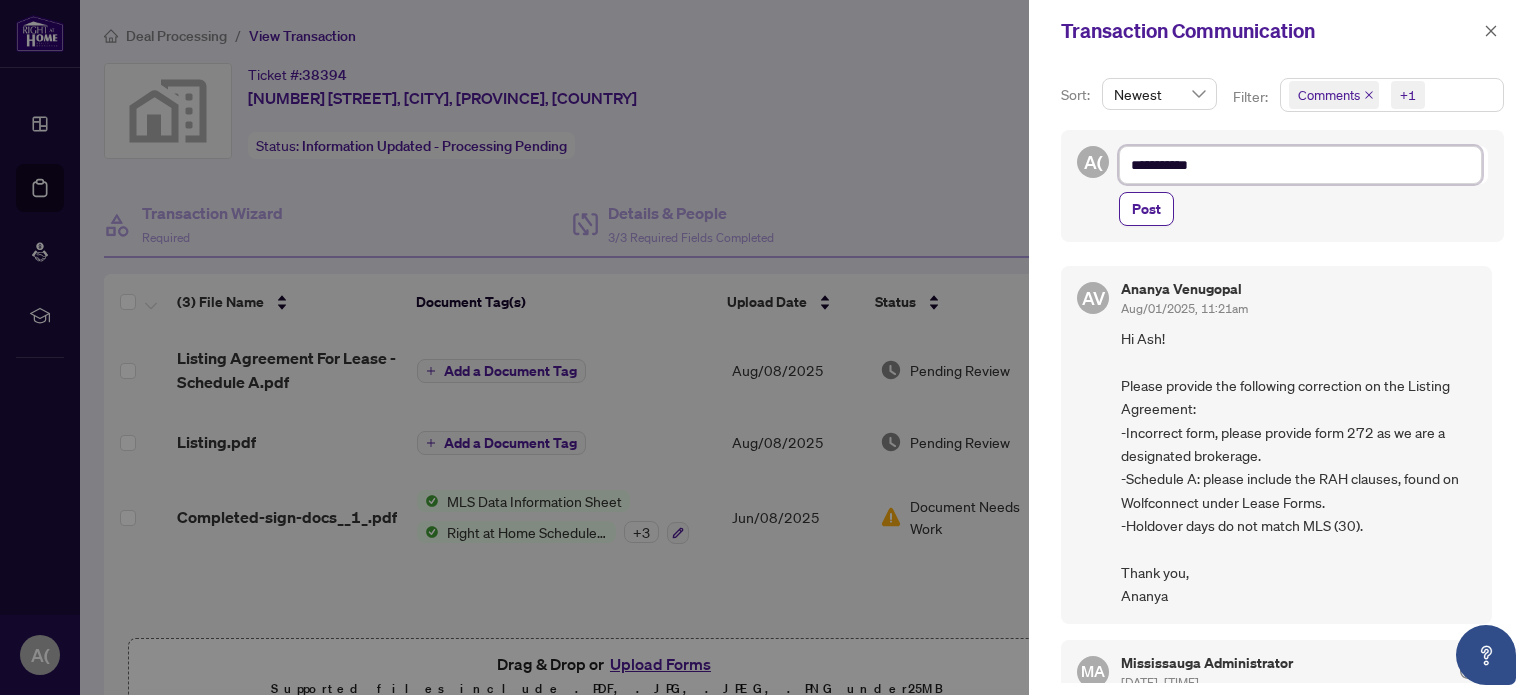 type on "**********" 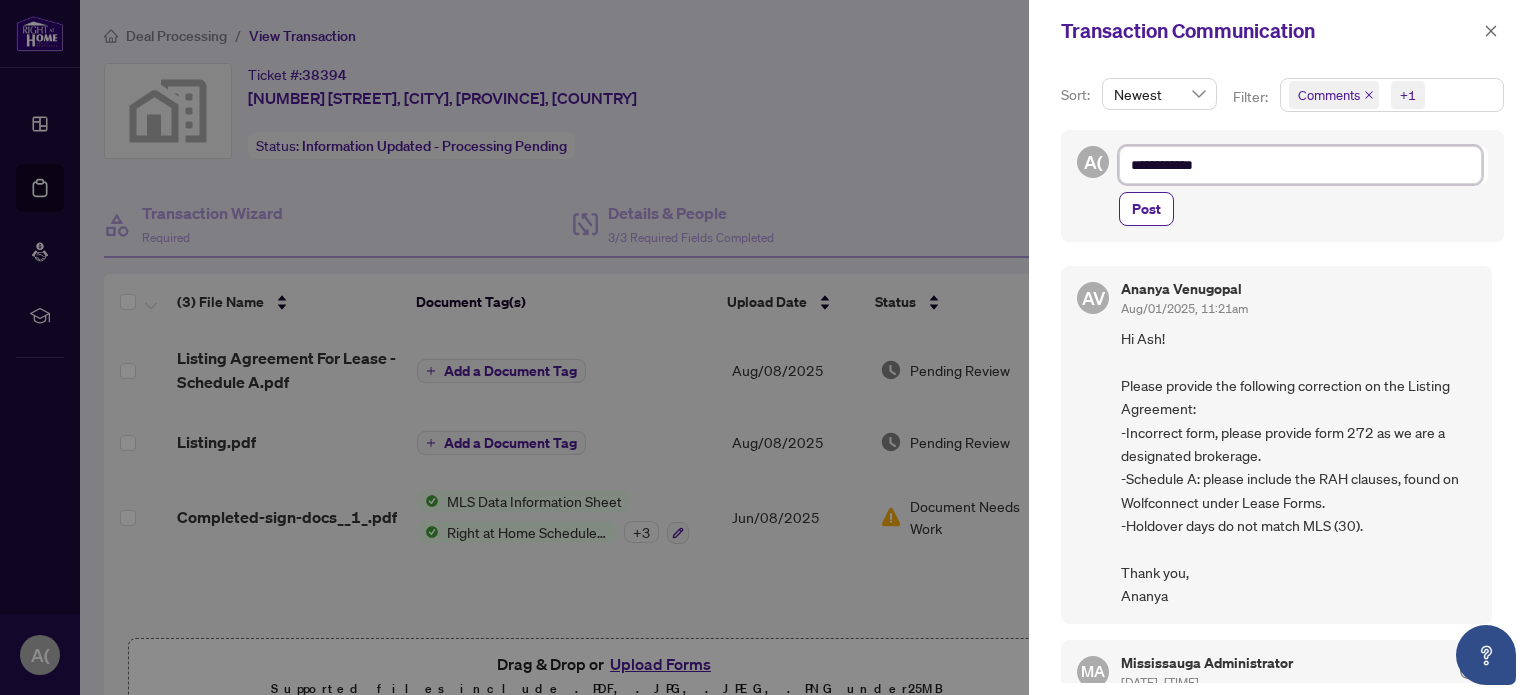 type on "**********" 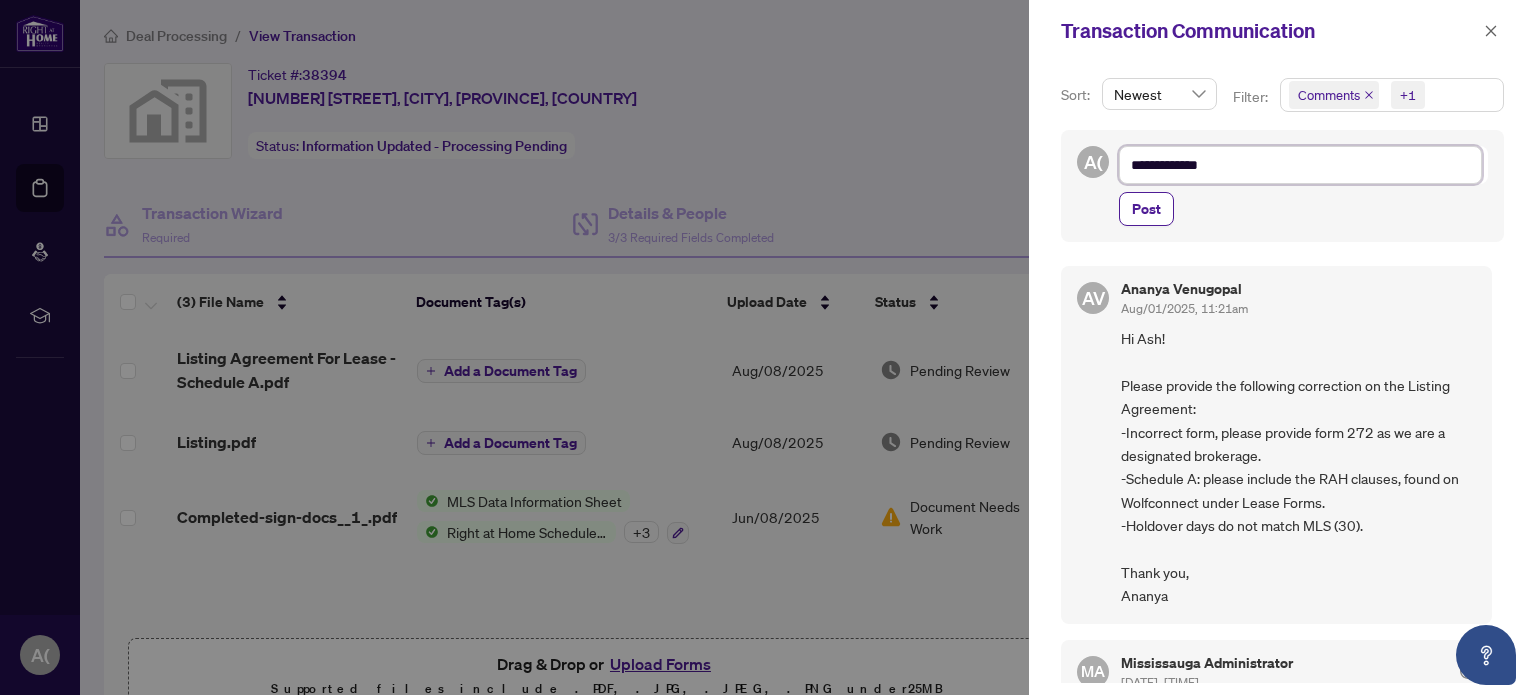 type on "**********" 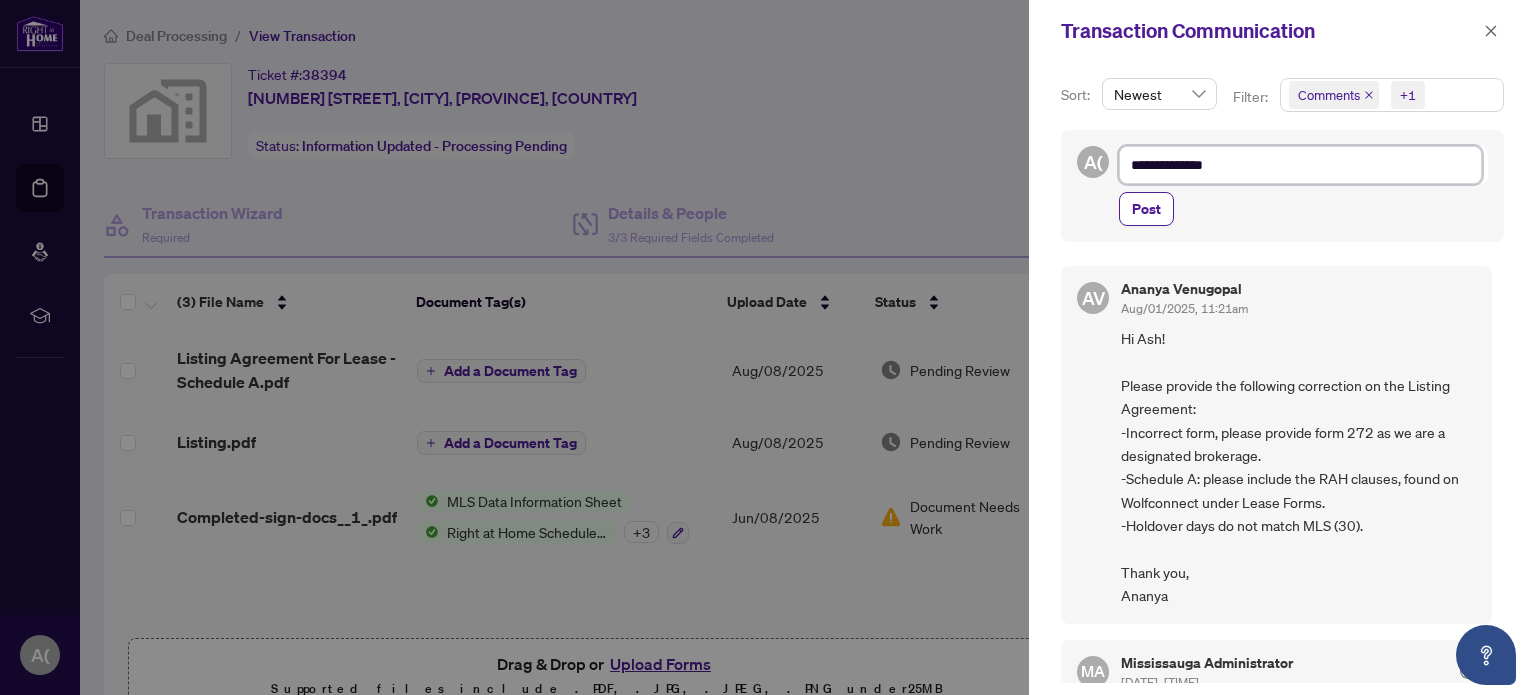 type on "**********" 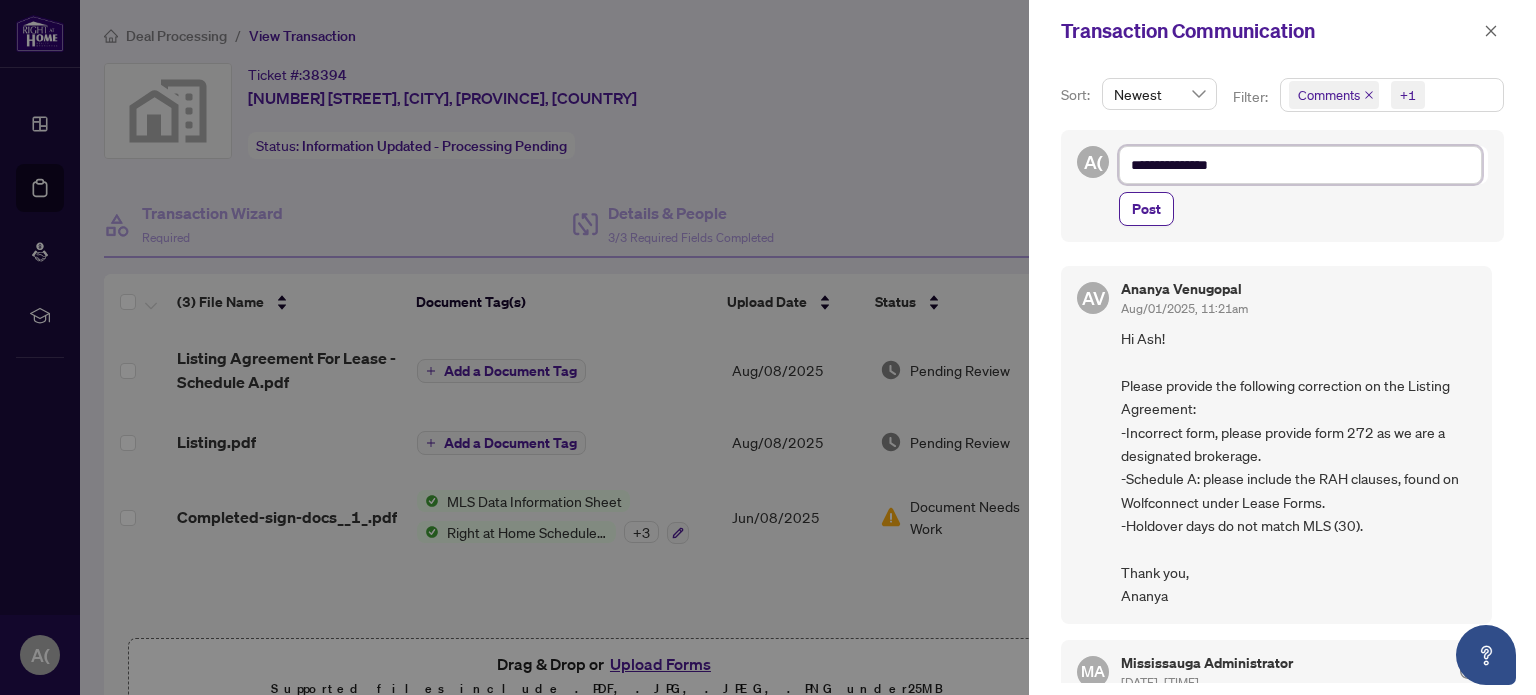 type on "**********" 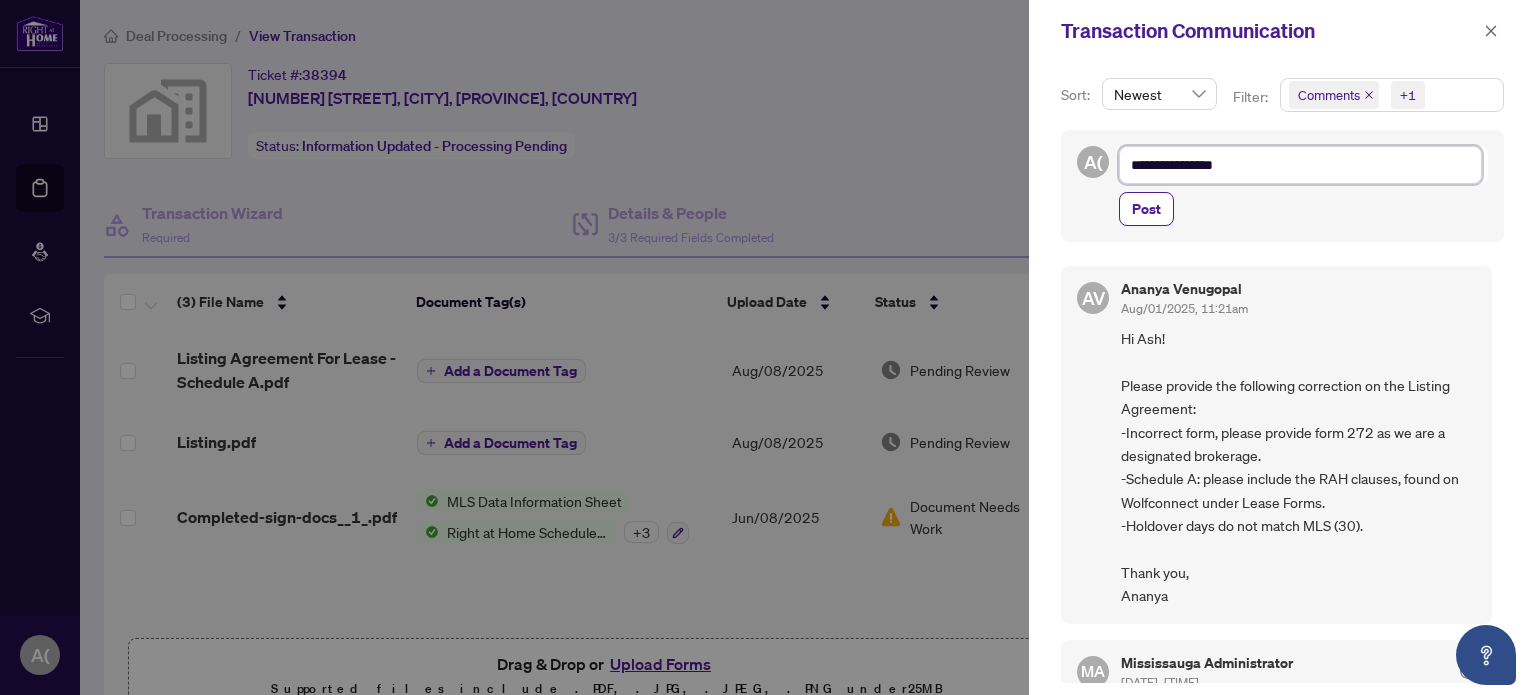 type on "**********" 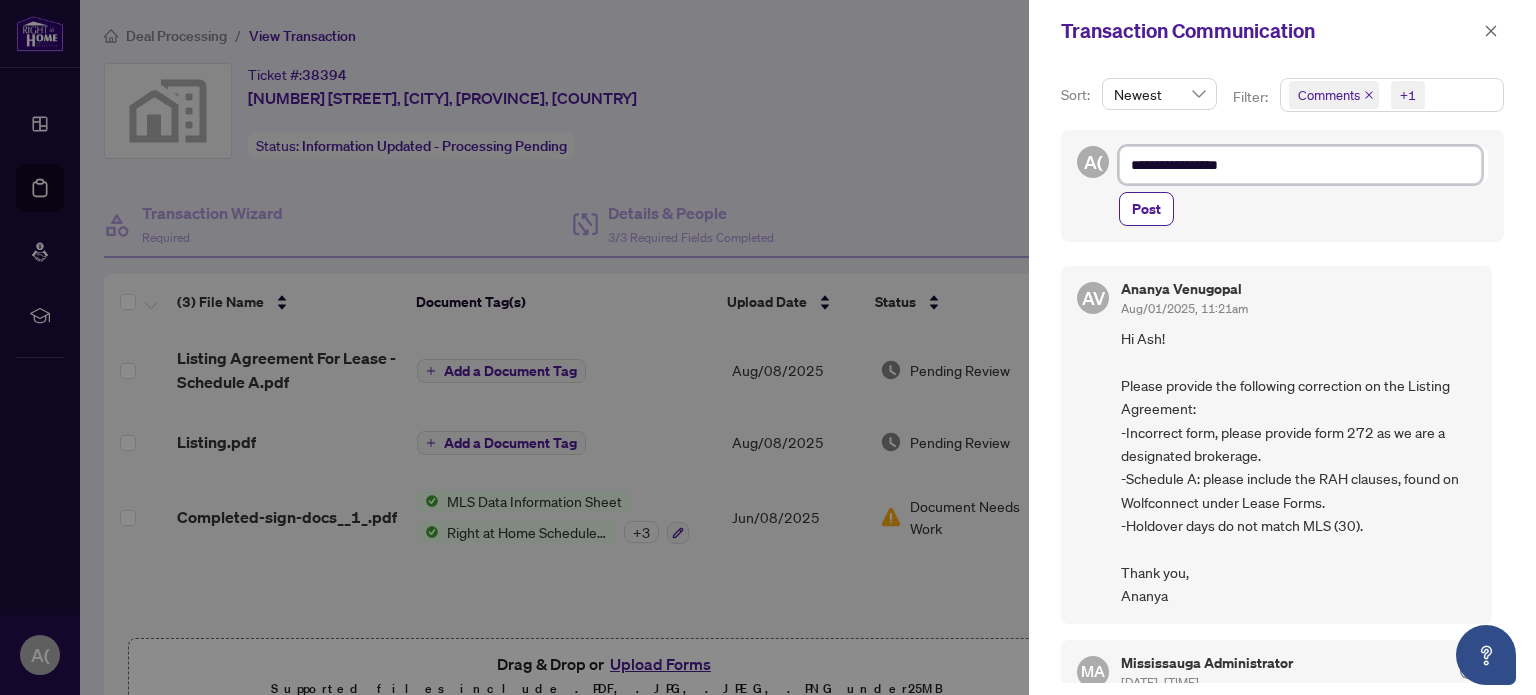 type on "**********" 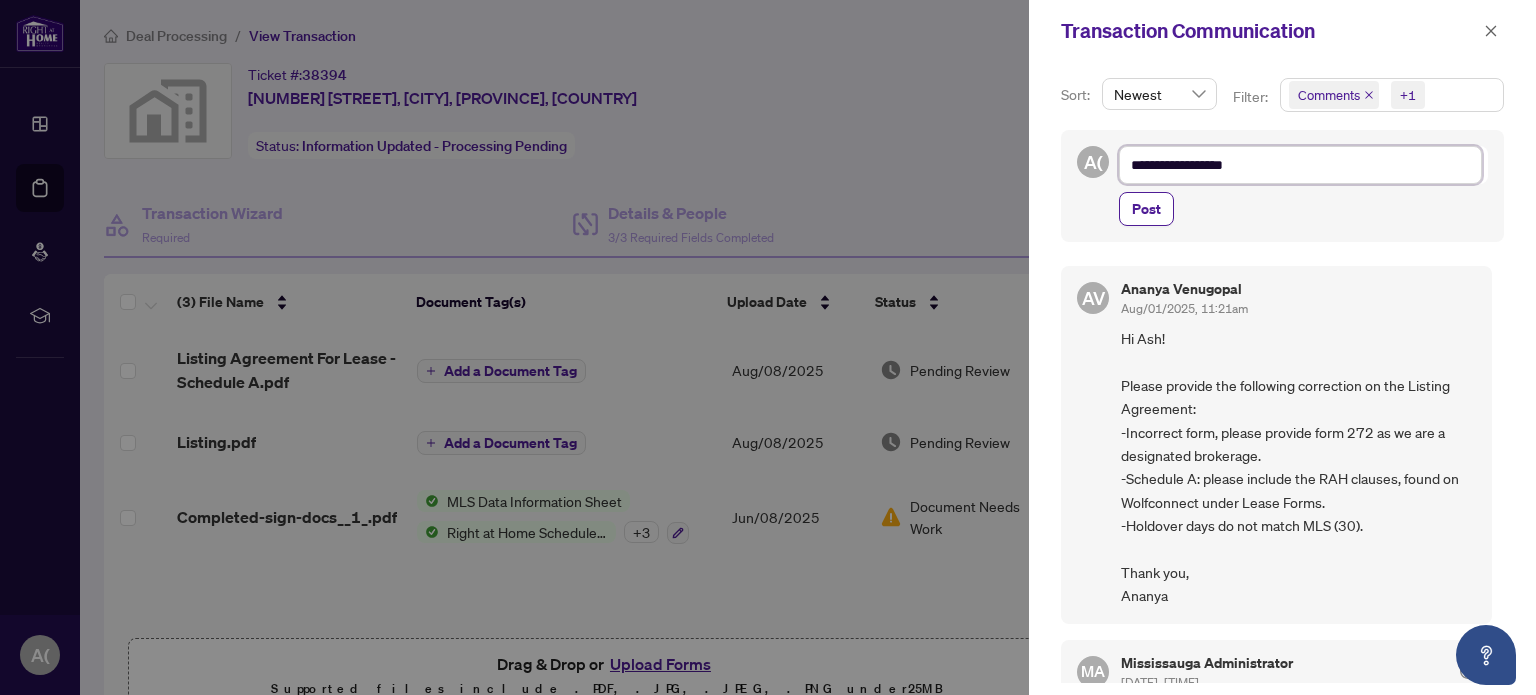 type on "**********" 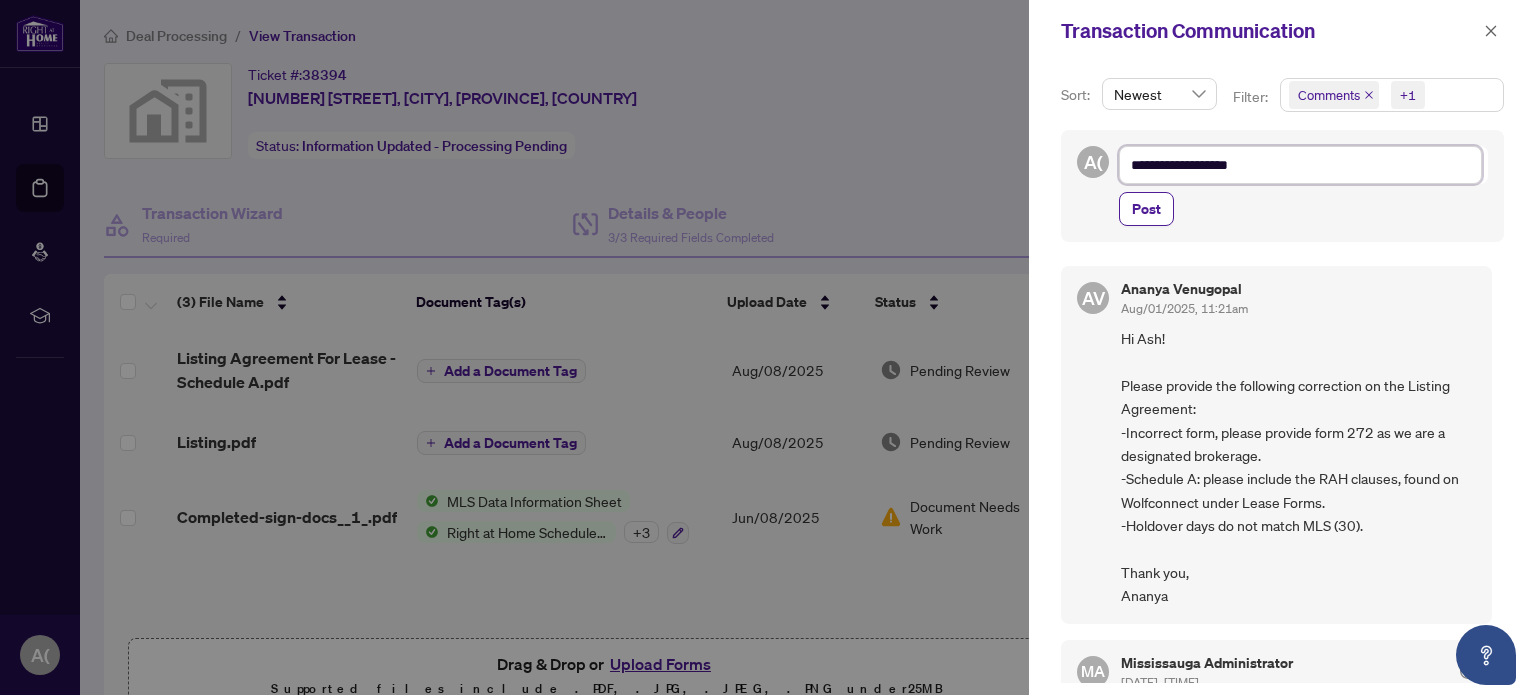 type on "**********" 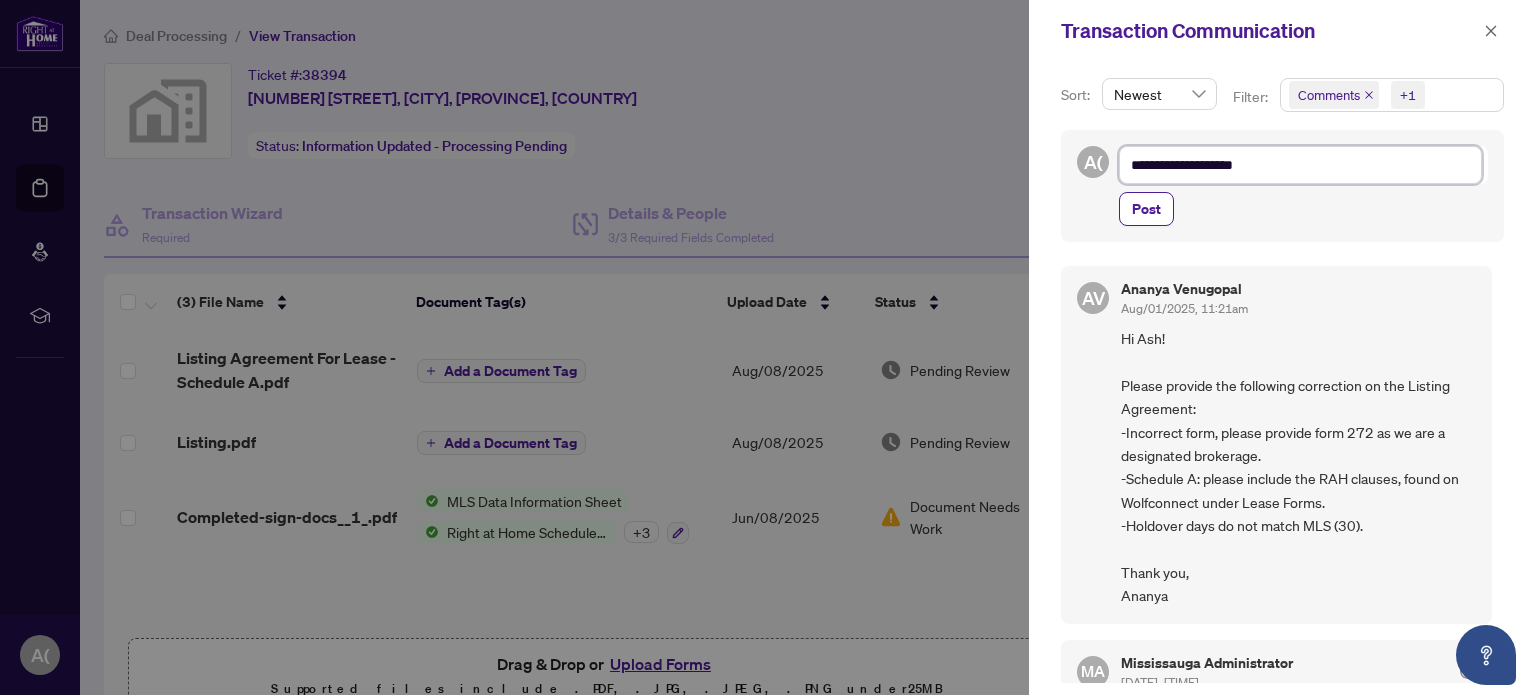 type on "**********" 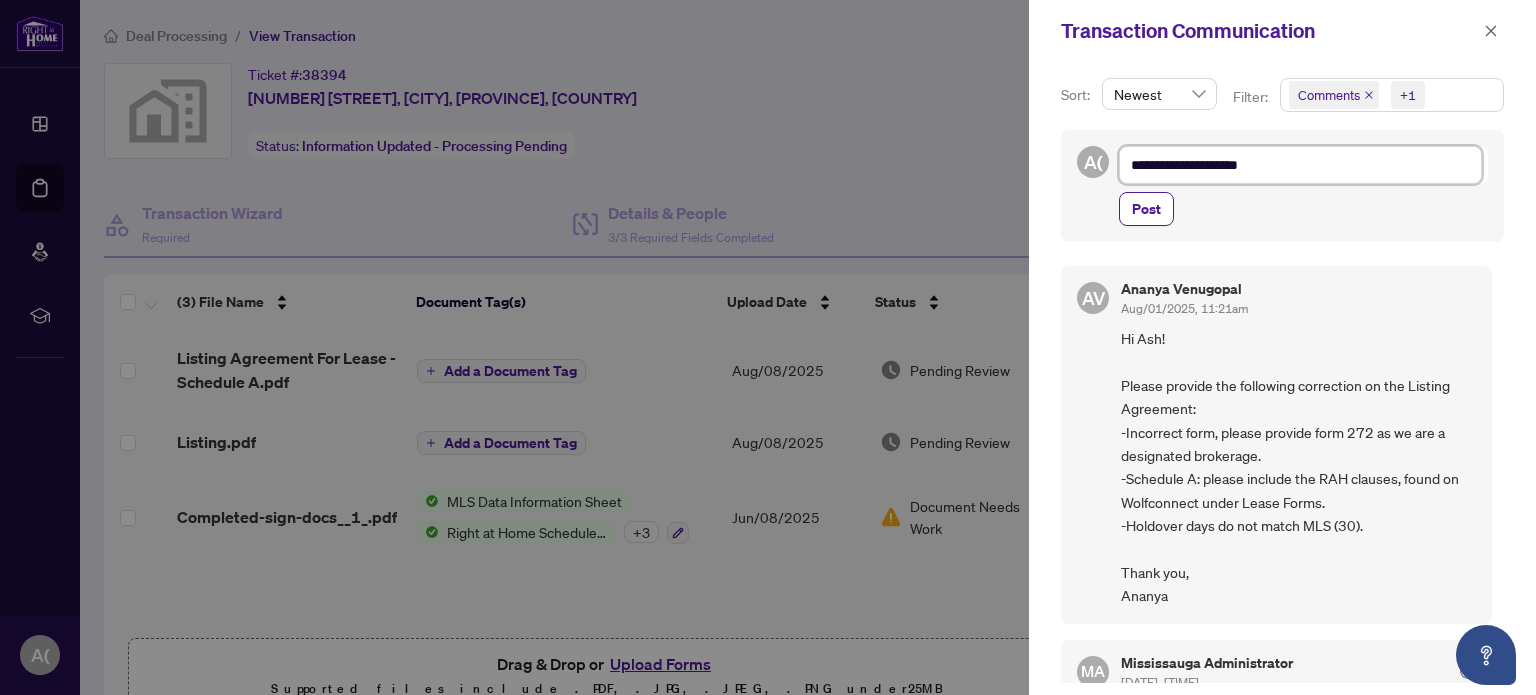 type on "**********" 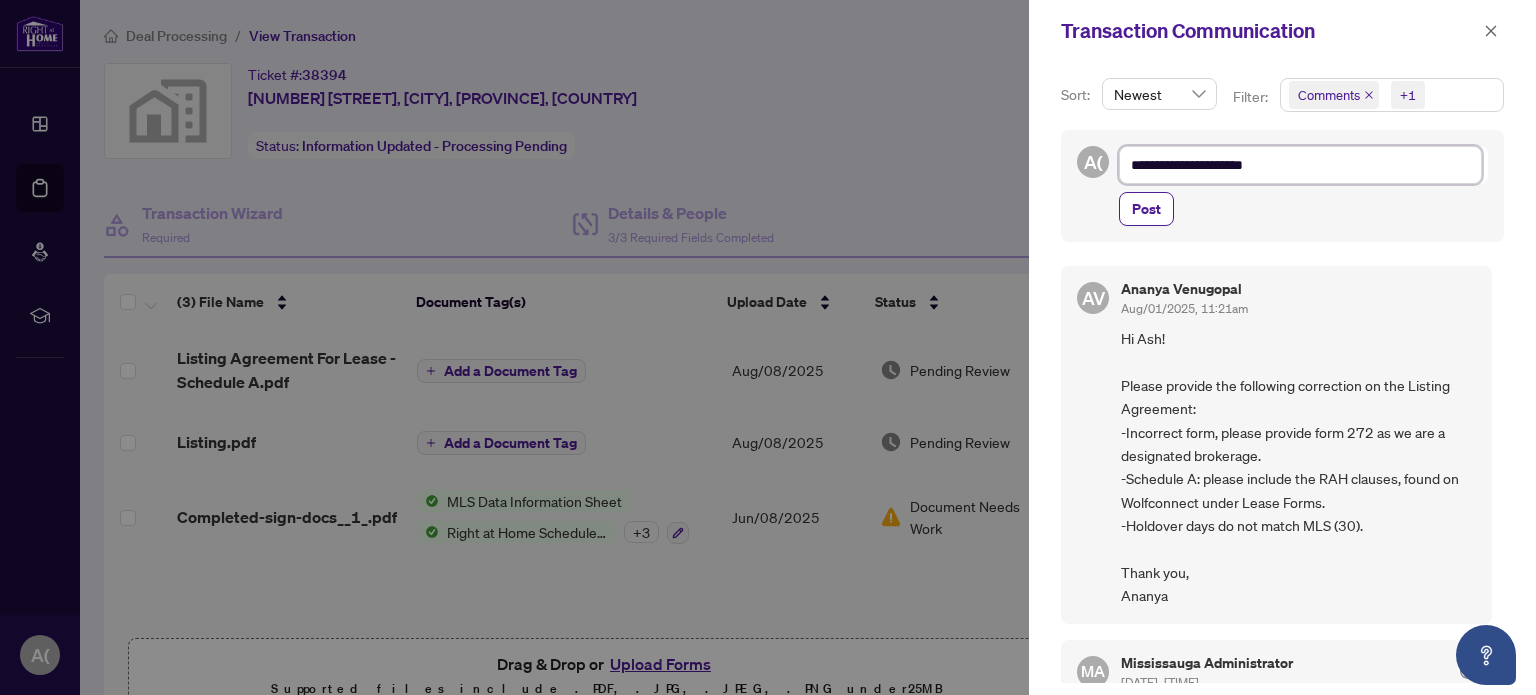 type on "**********" 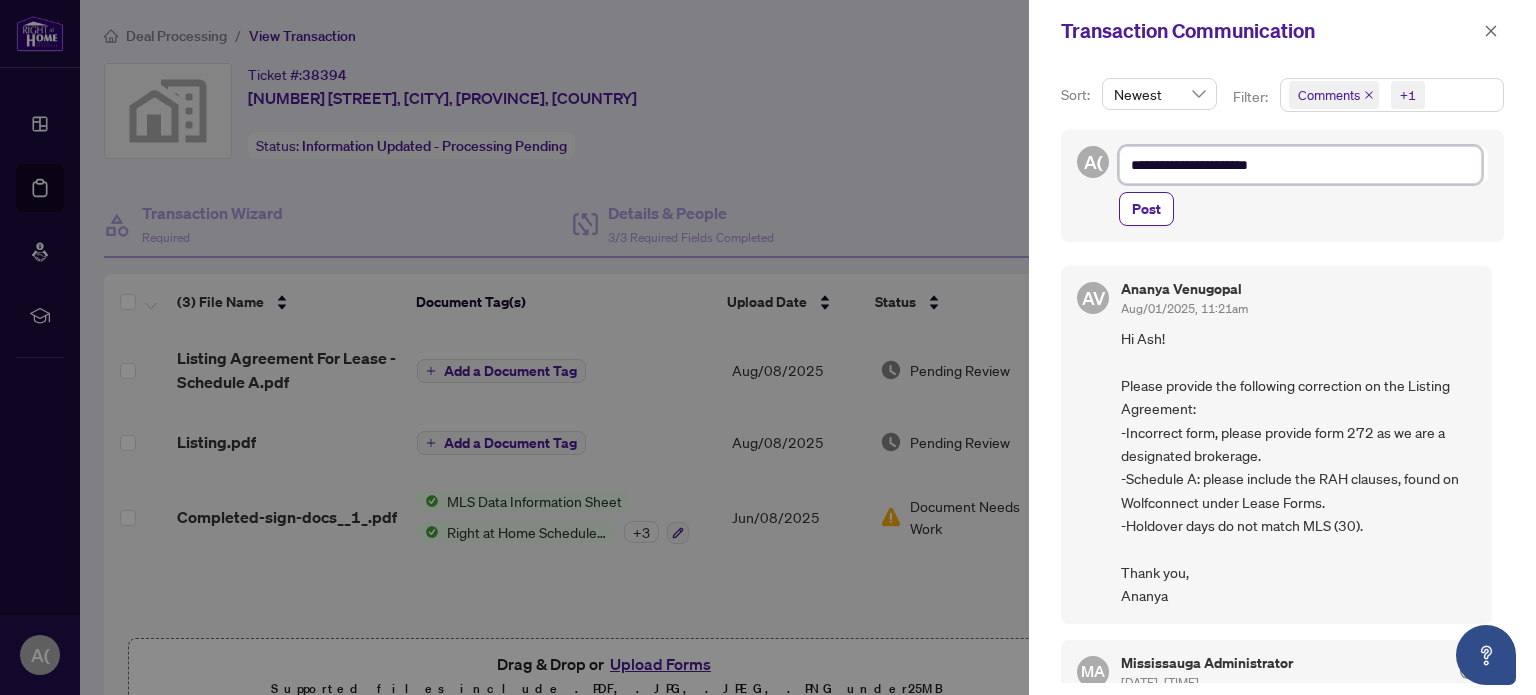 type on "**********" 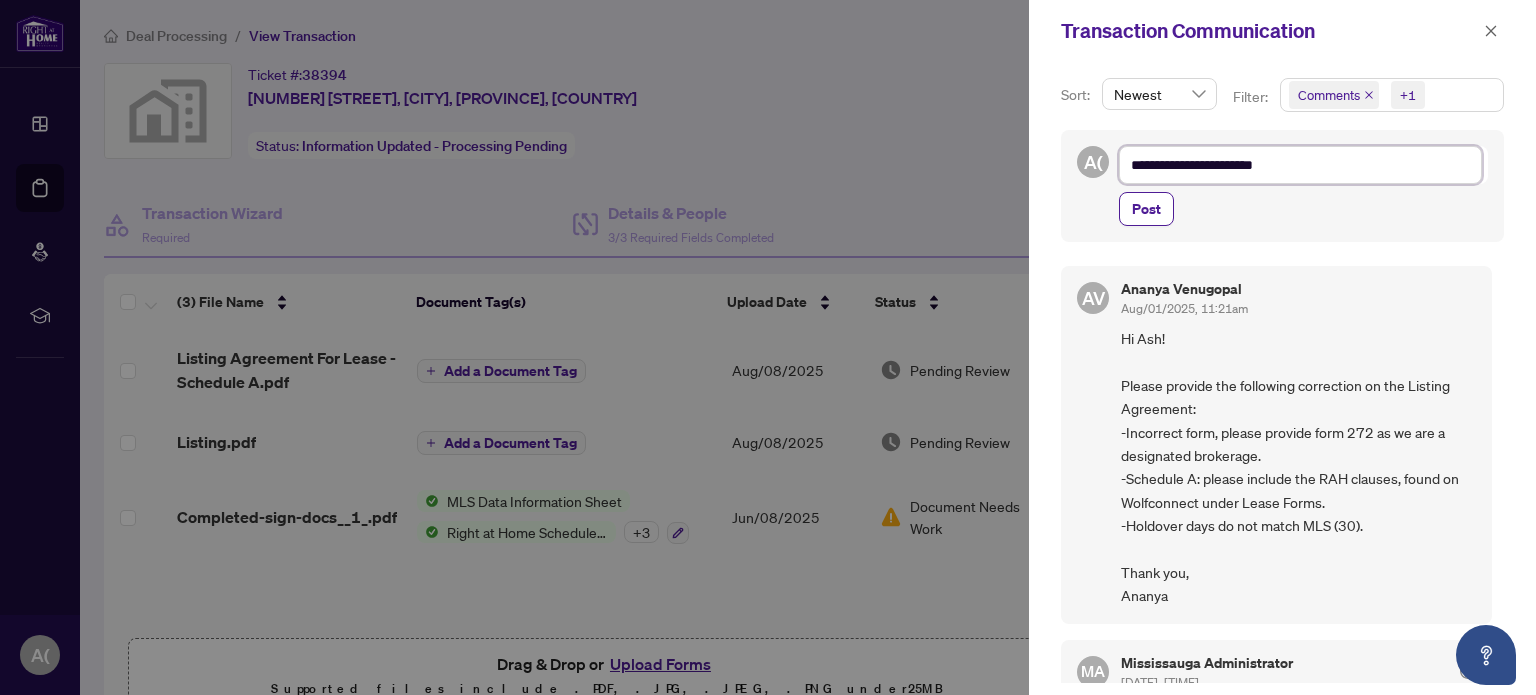 type on "**********" 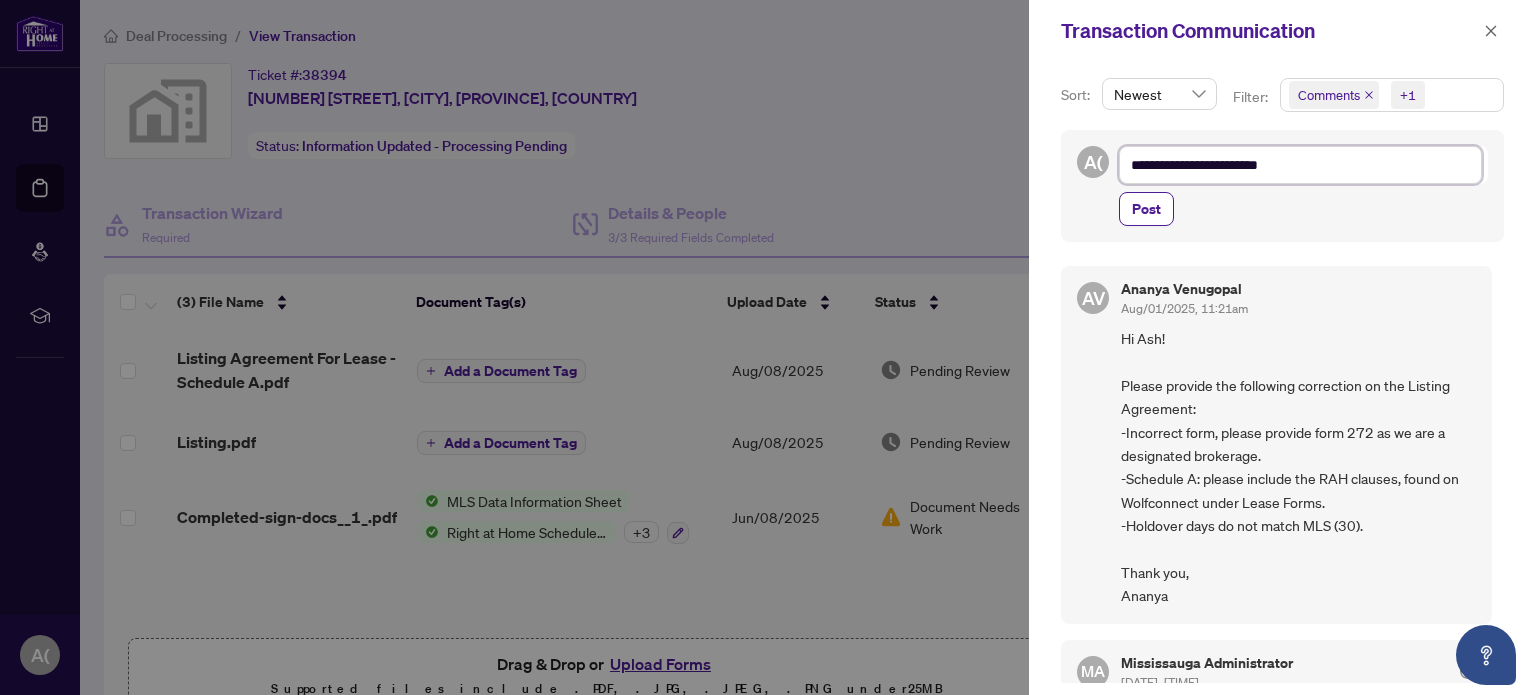 type on "**********" 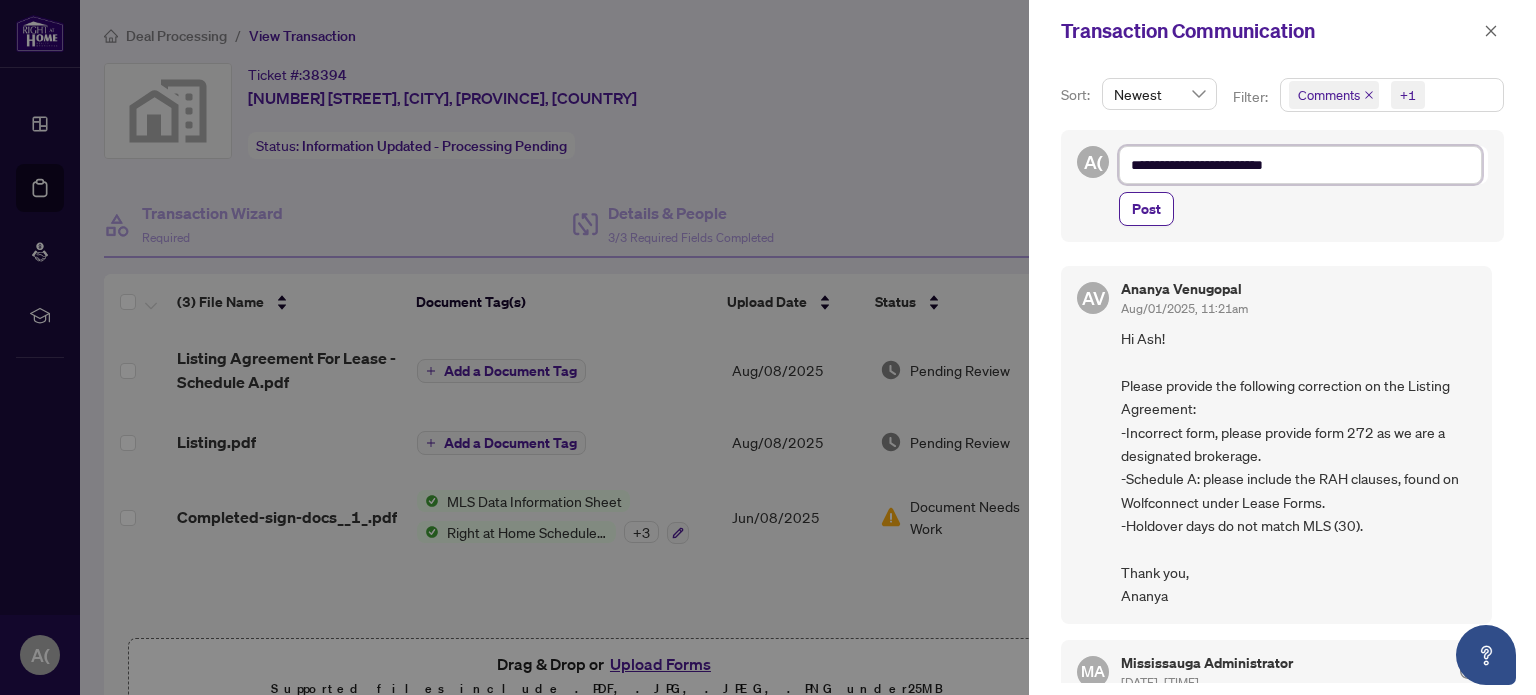 type on "*" 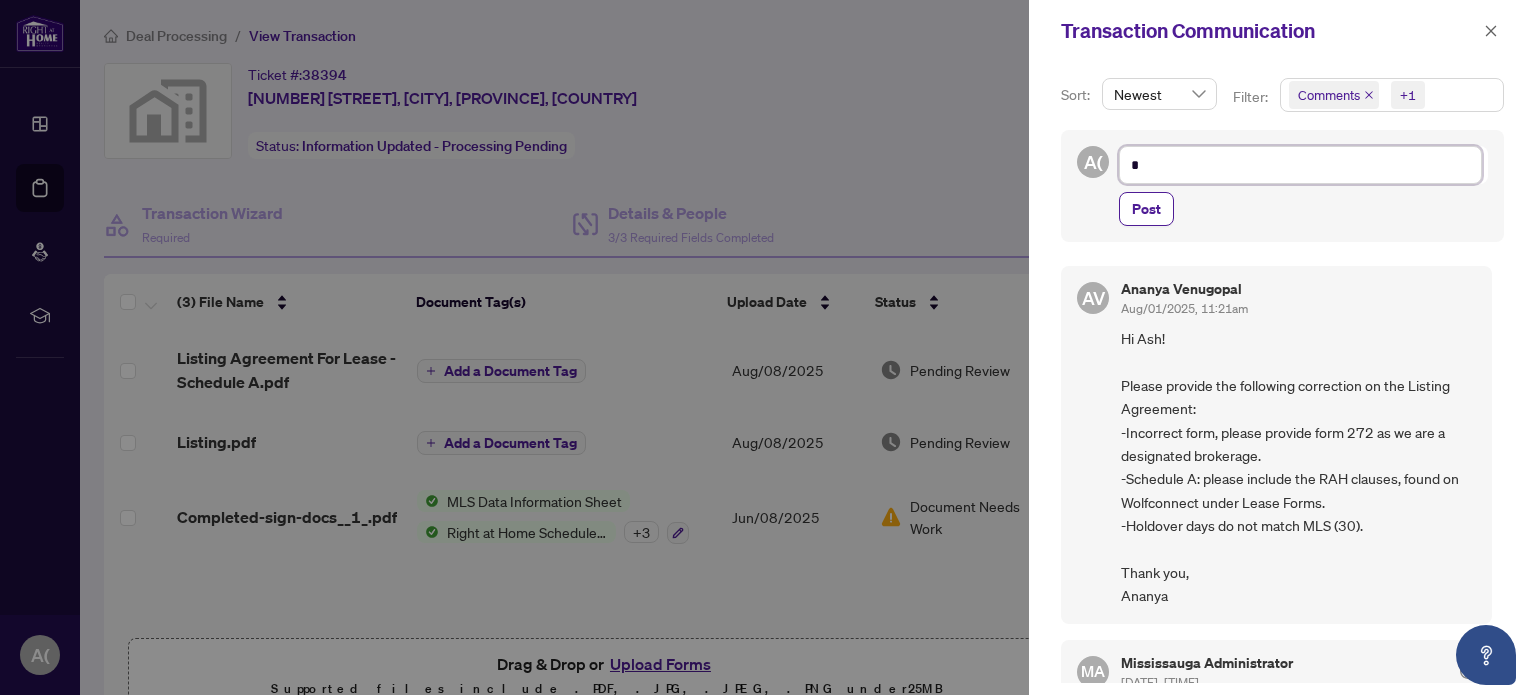 type on "**" 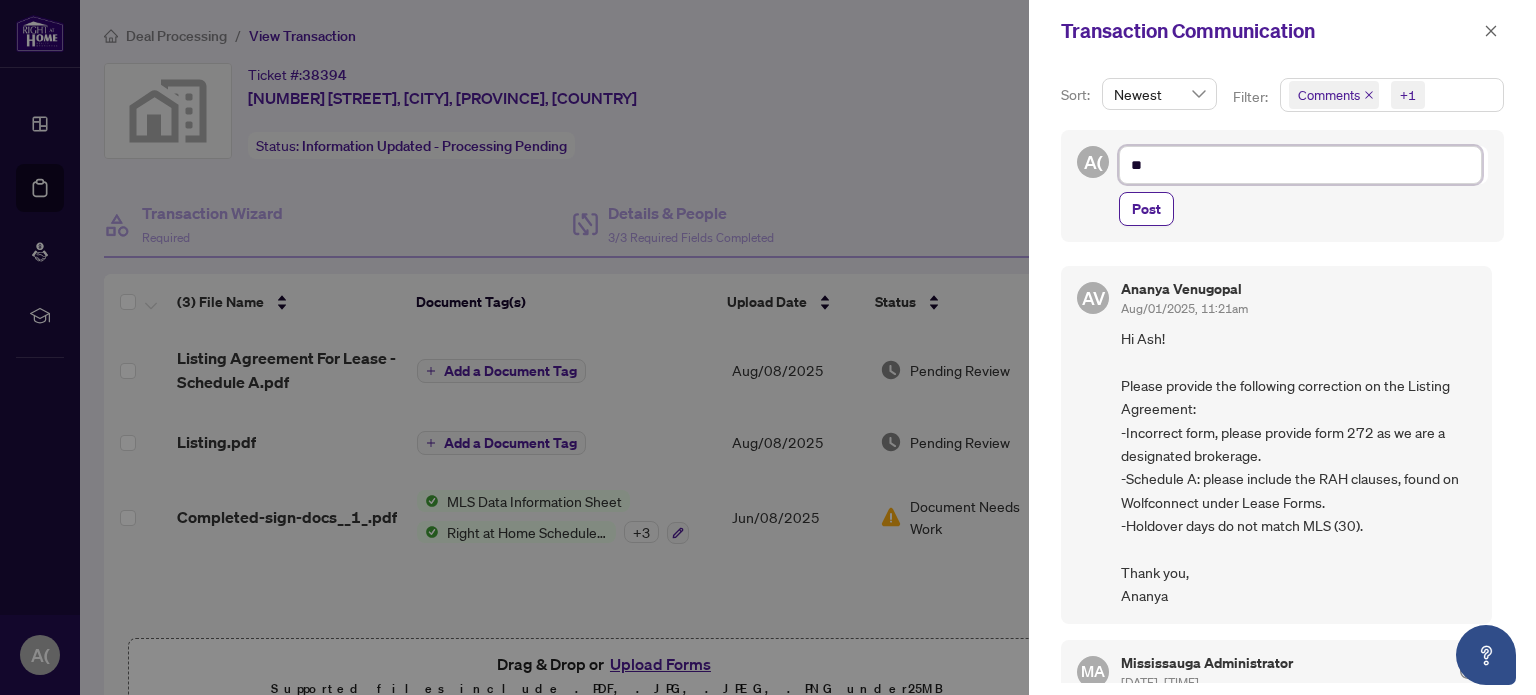 type on "***" 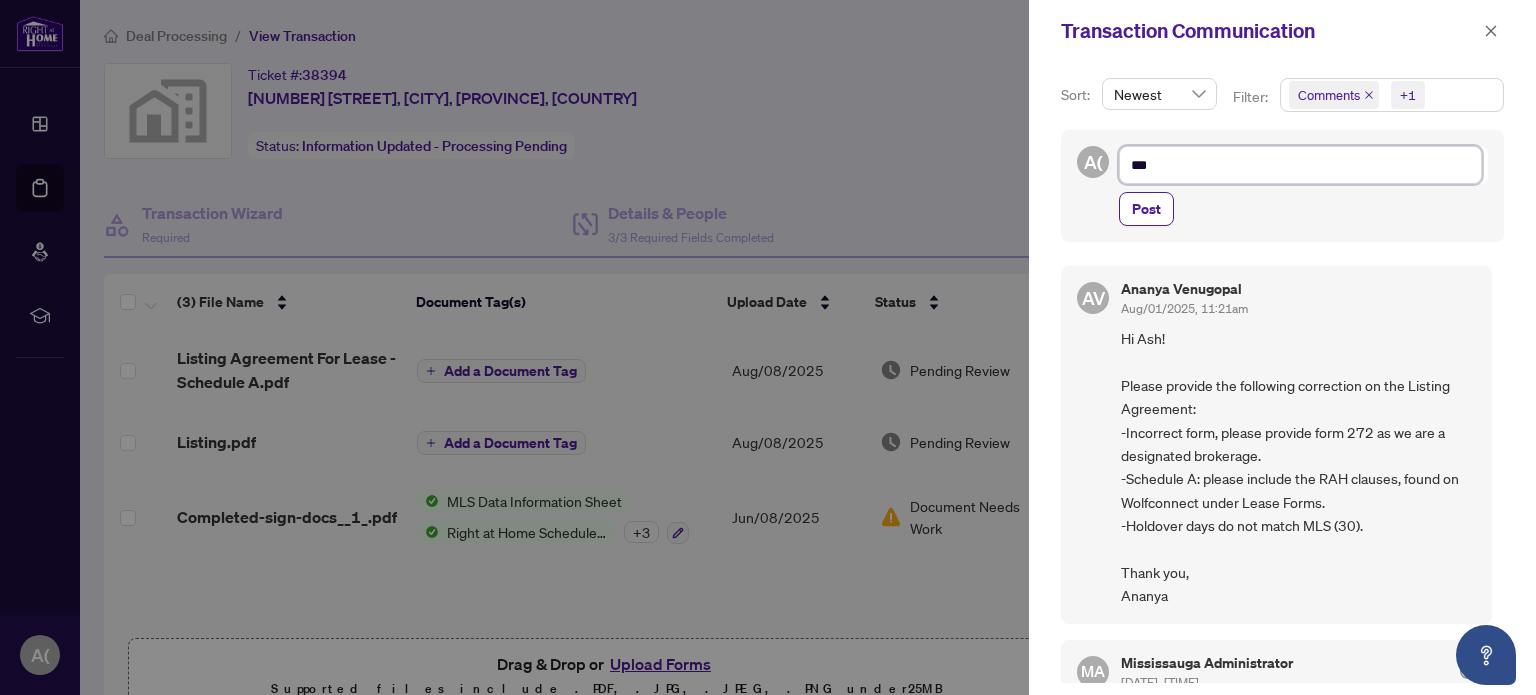 type on "****" 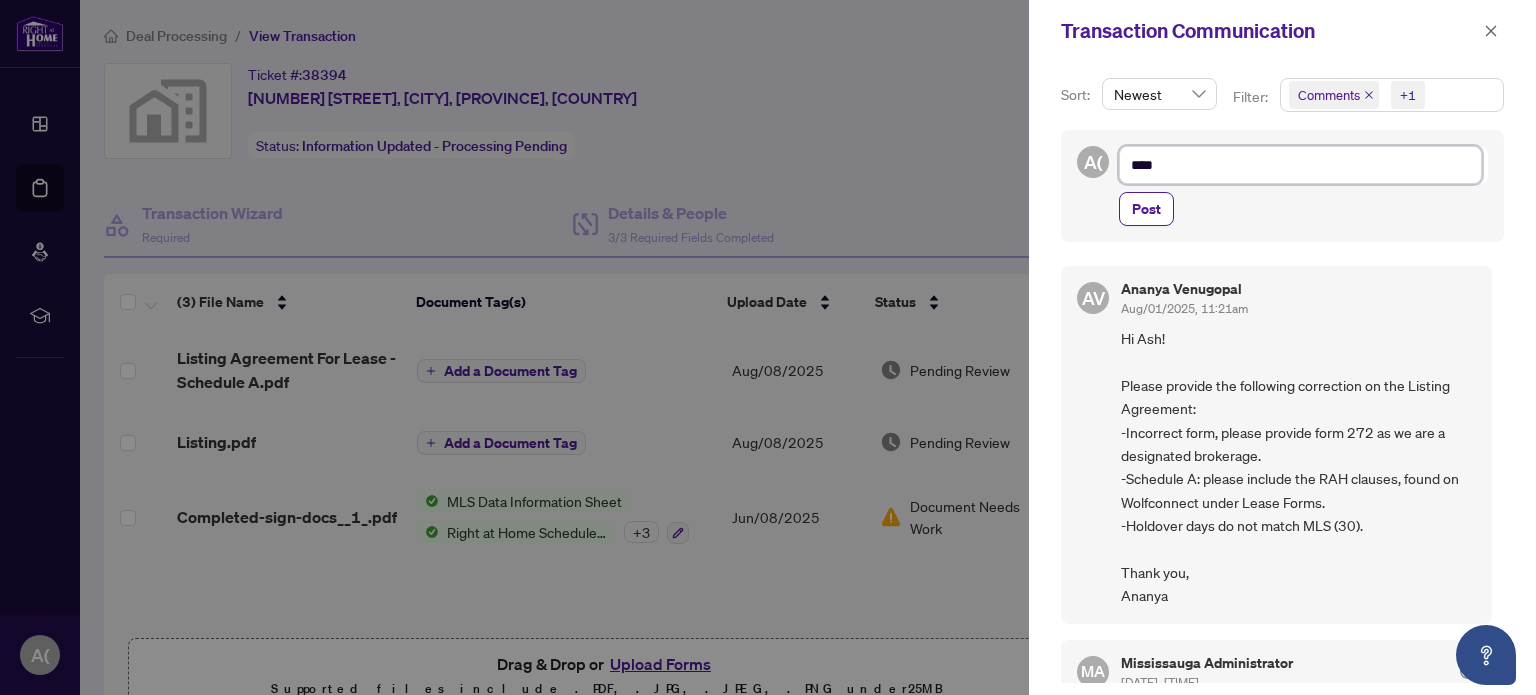 type on "*****" 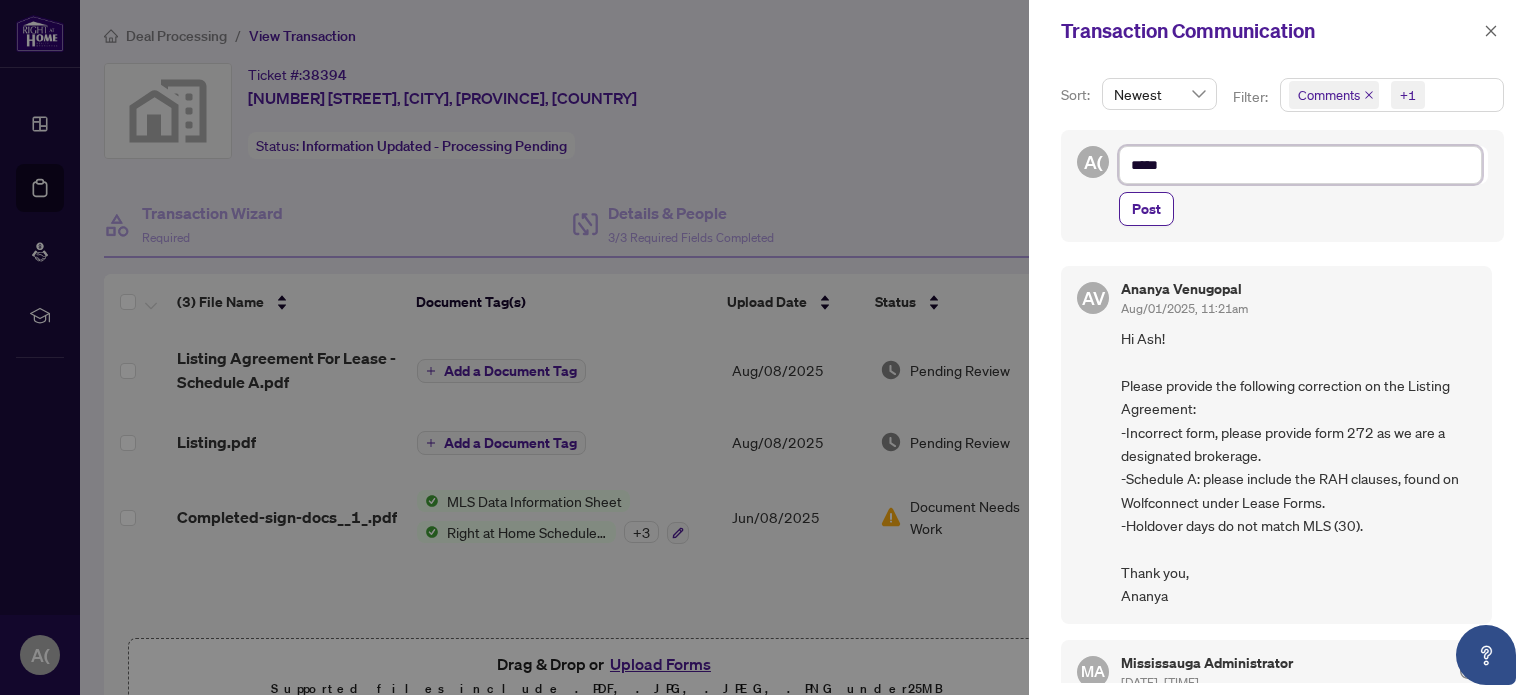 type on "******" 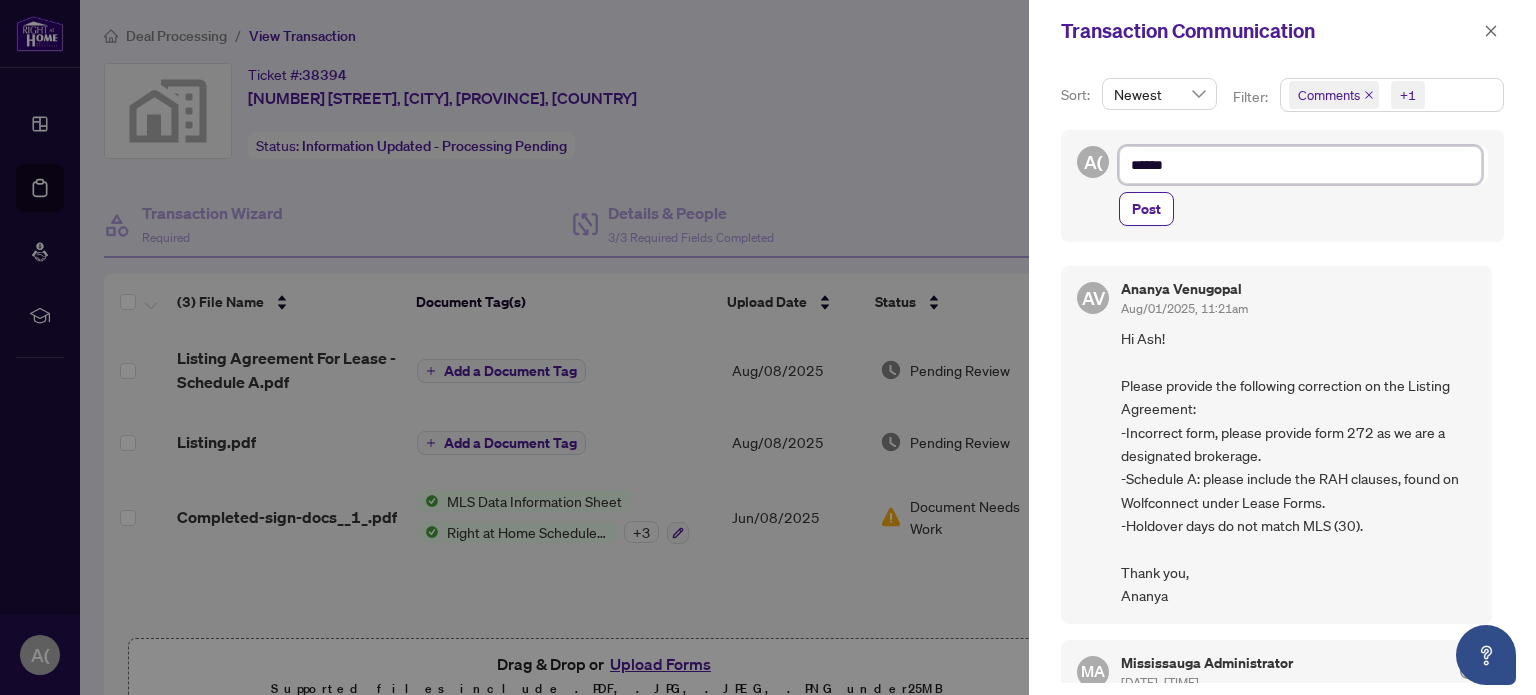type on "*******" 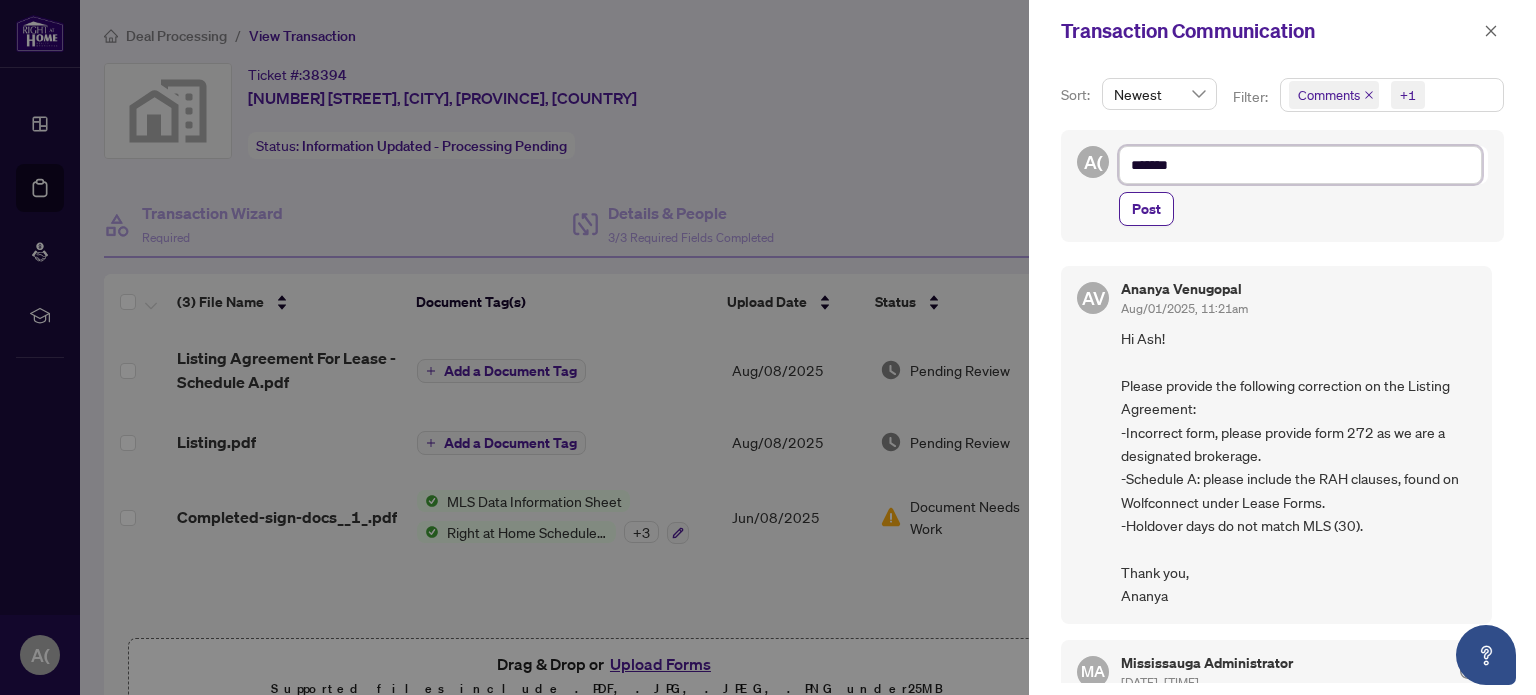 type on "********" 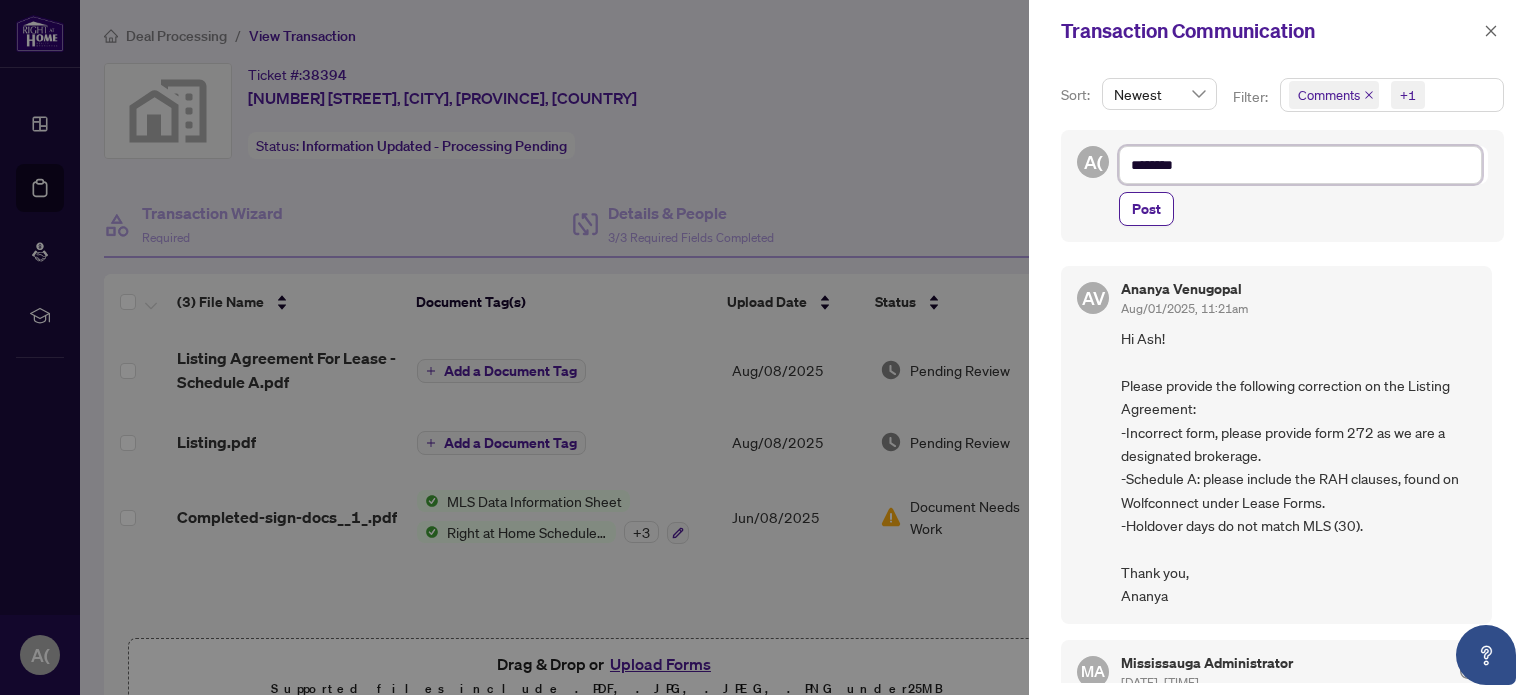 type on "********" 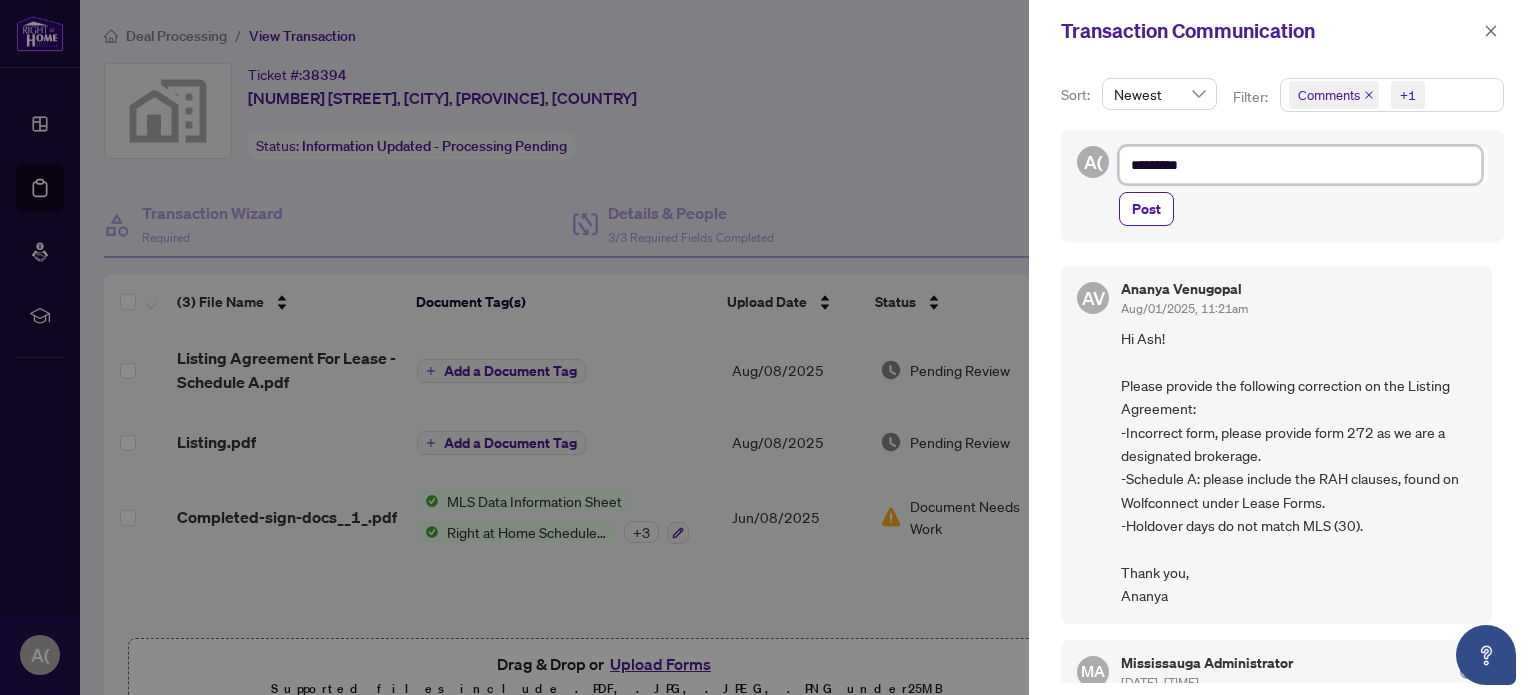 type on "**********" 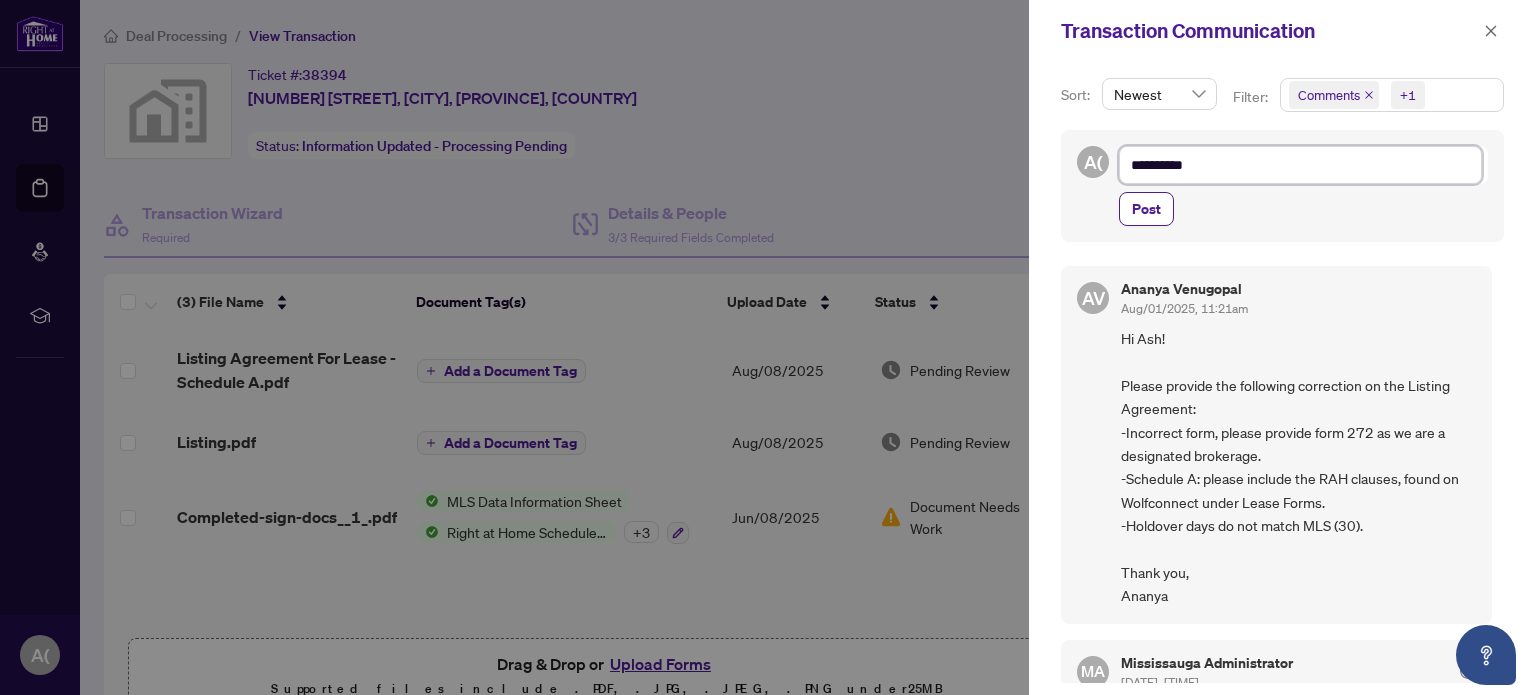 type on "**********" 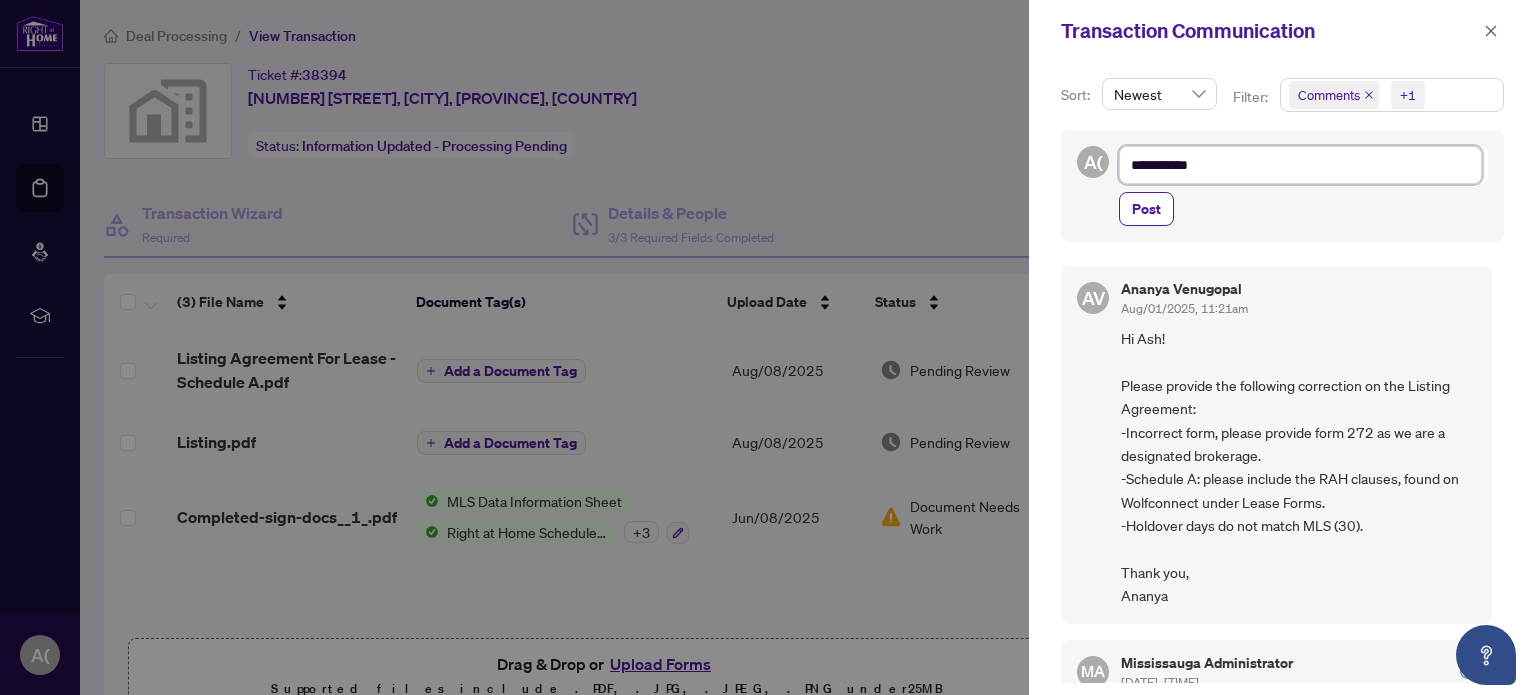 type on "**********" 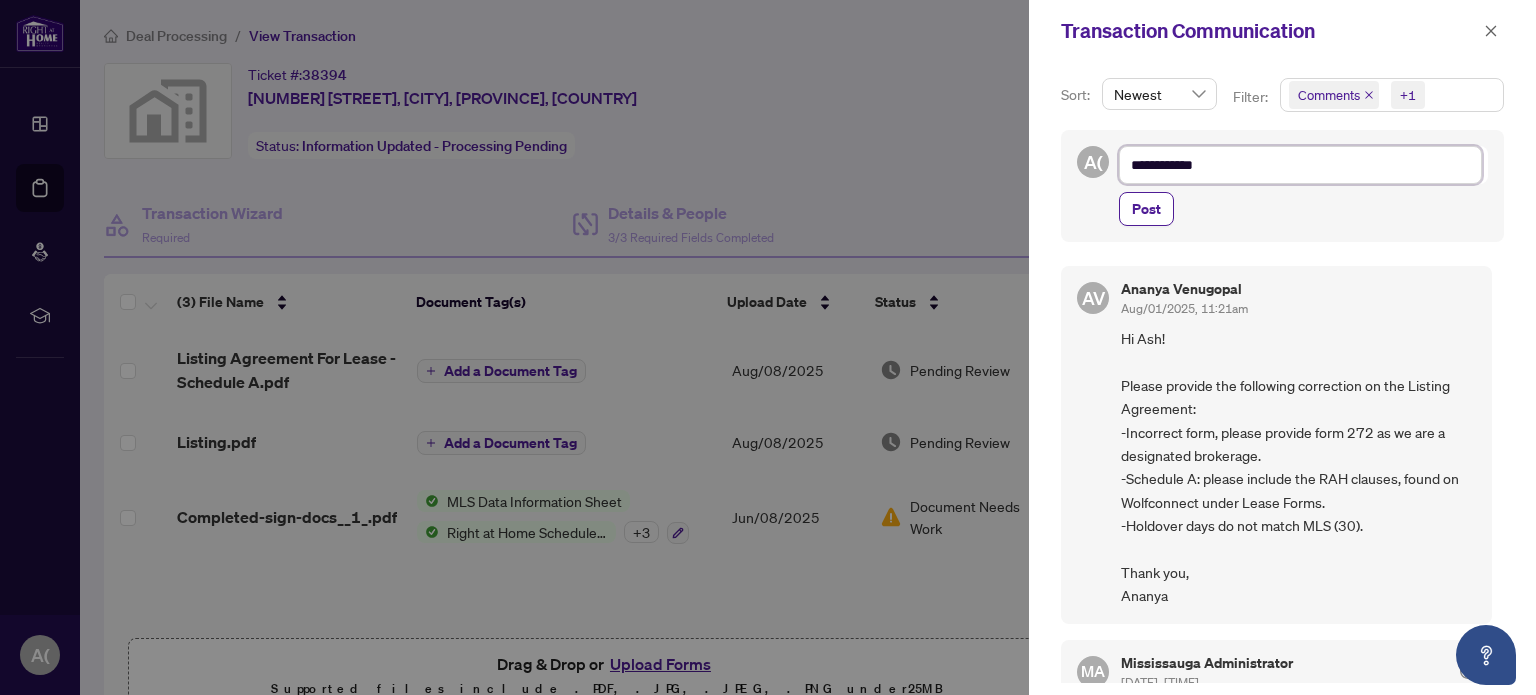 type on "**********" 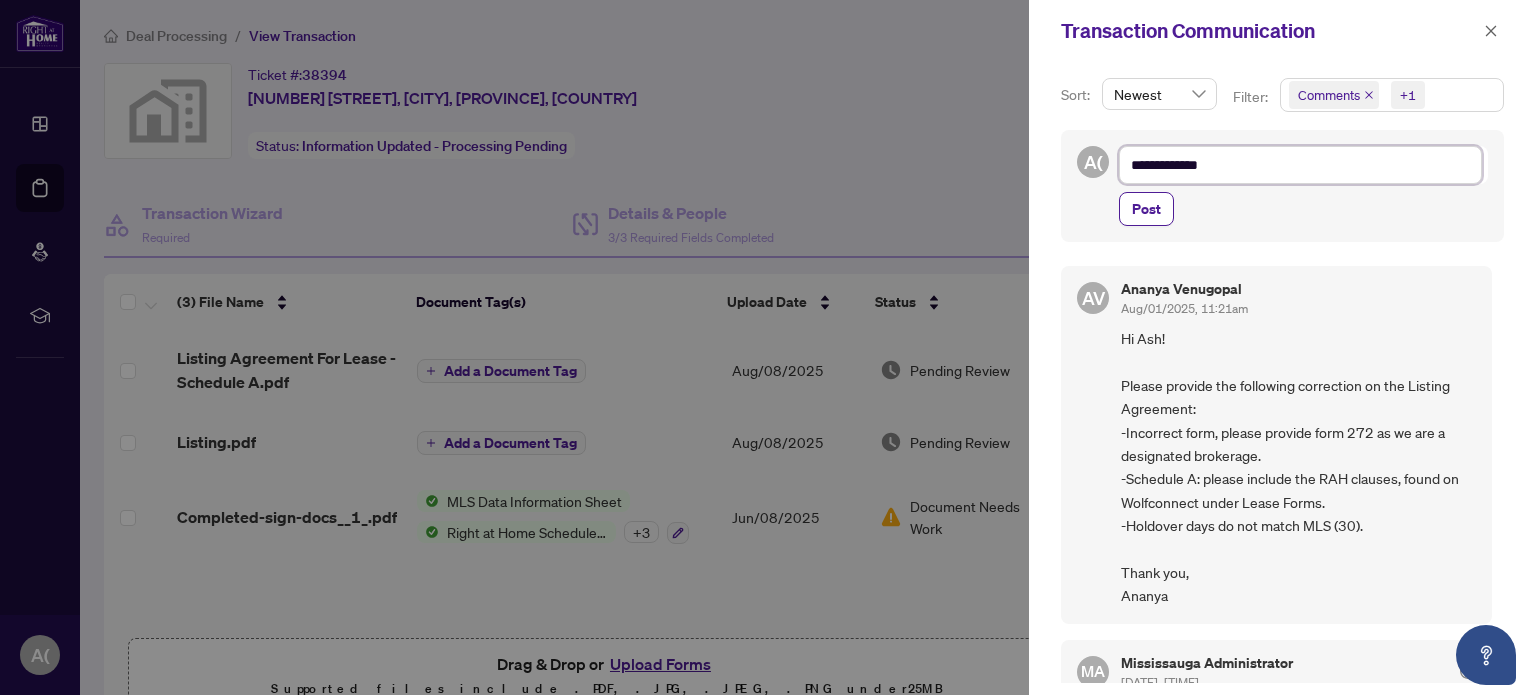 type on "**********" 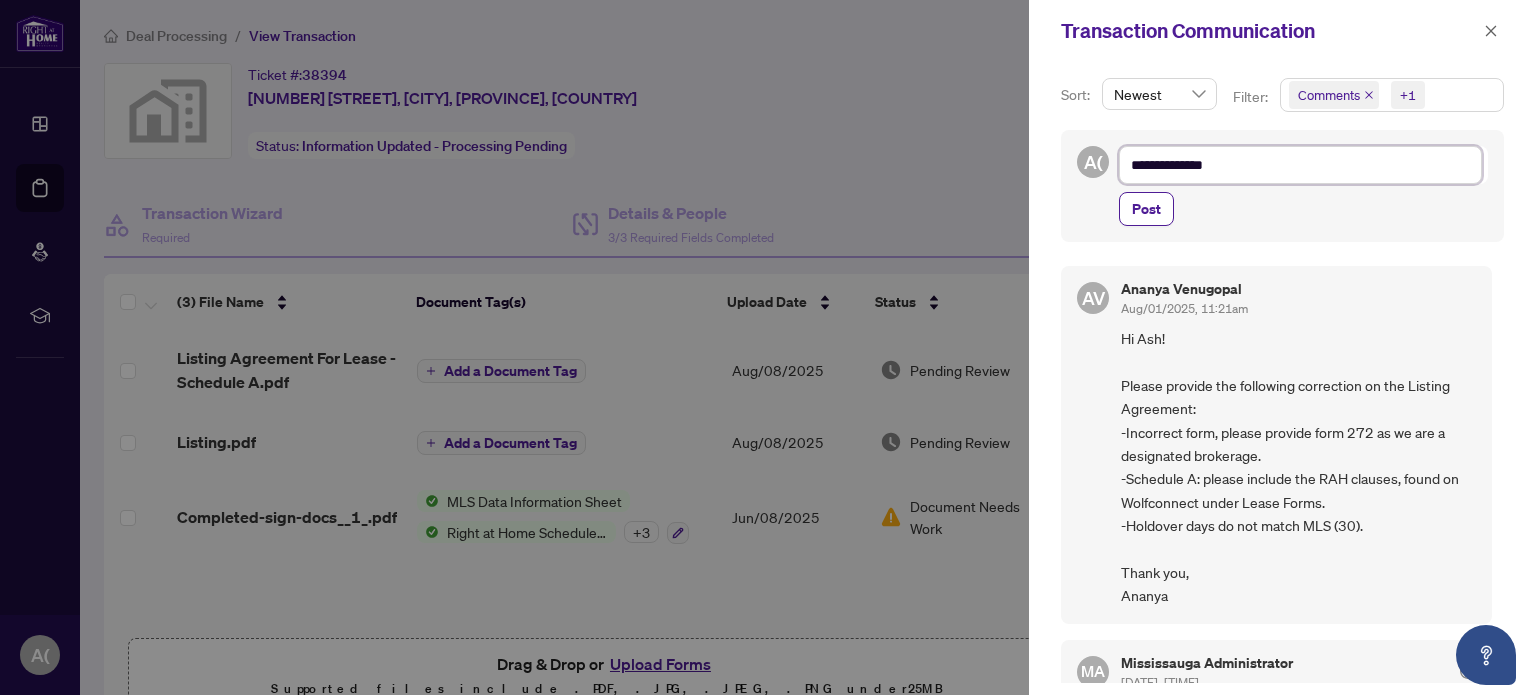 type on "**********" 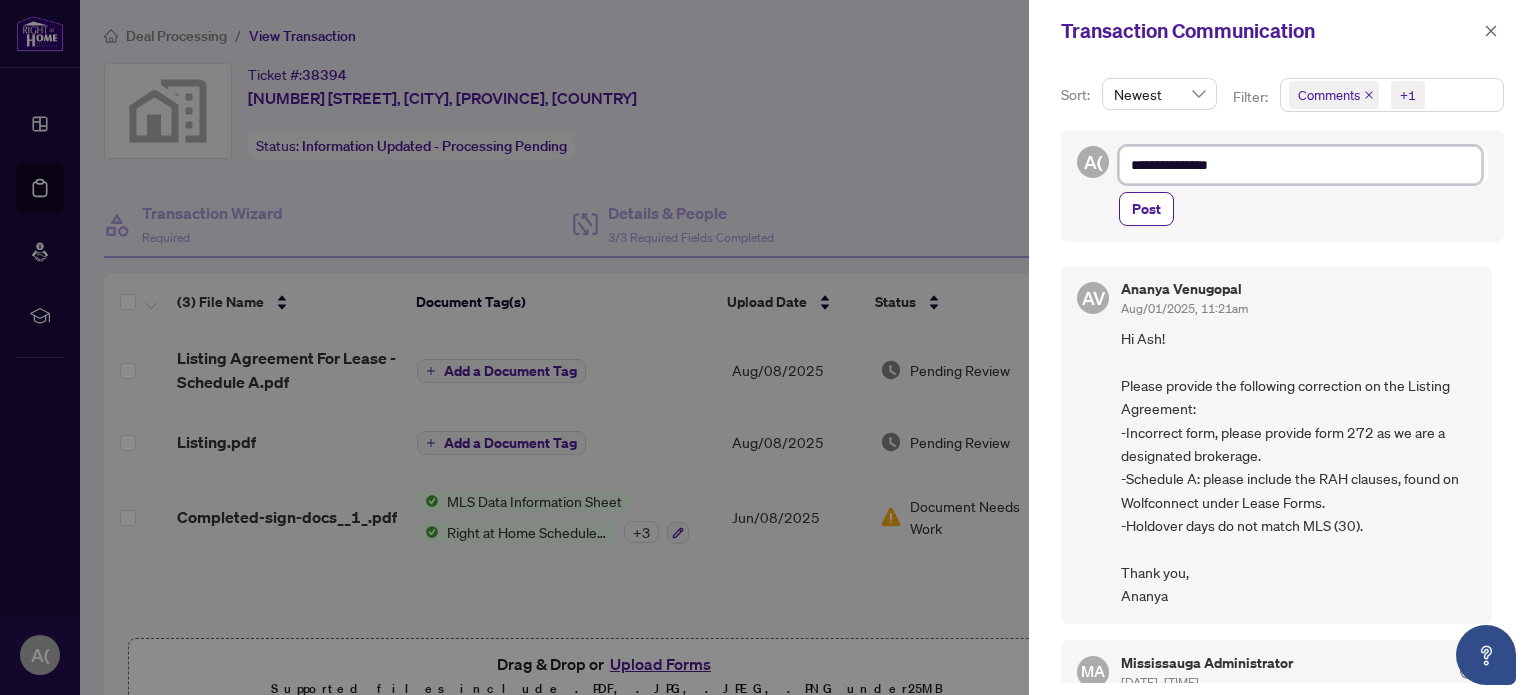 type on "**********" 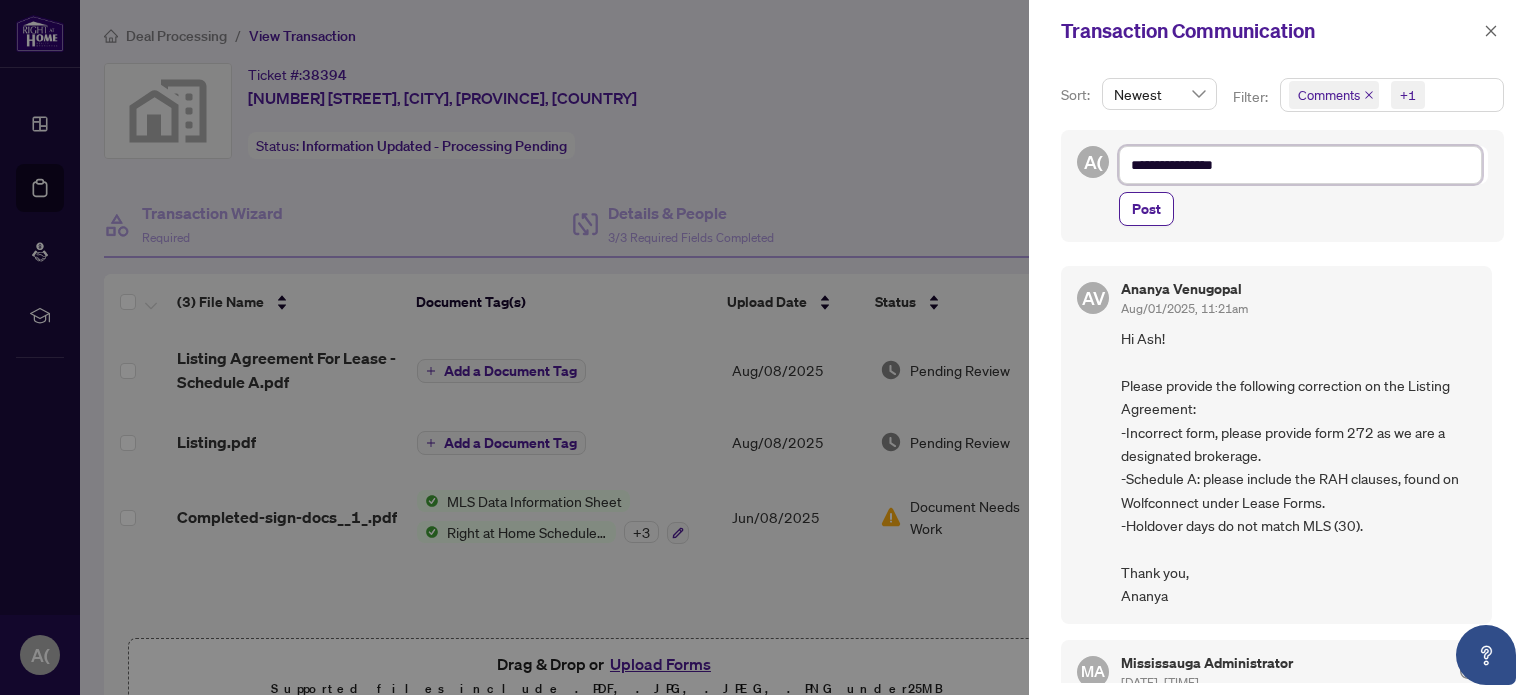 type on "**********" 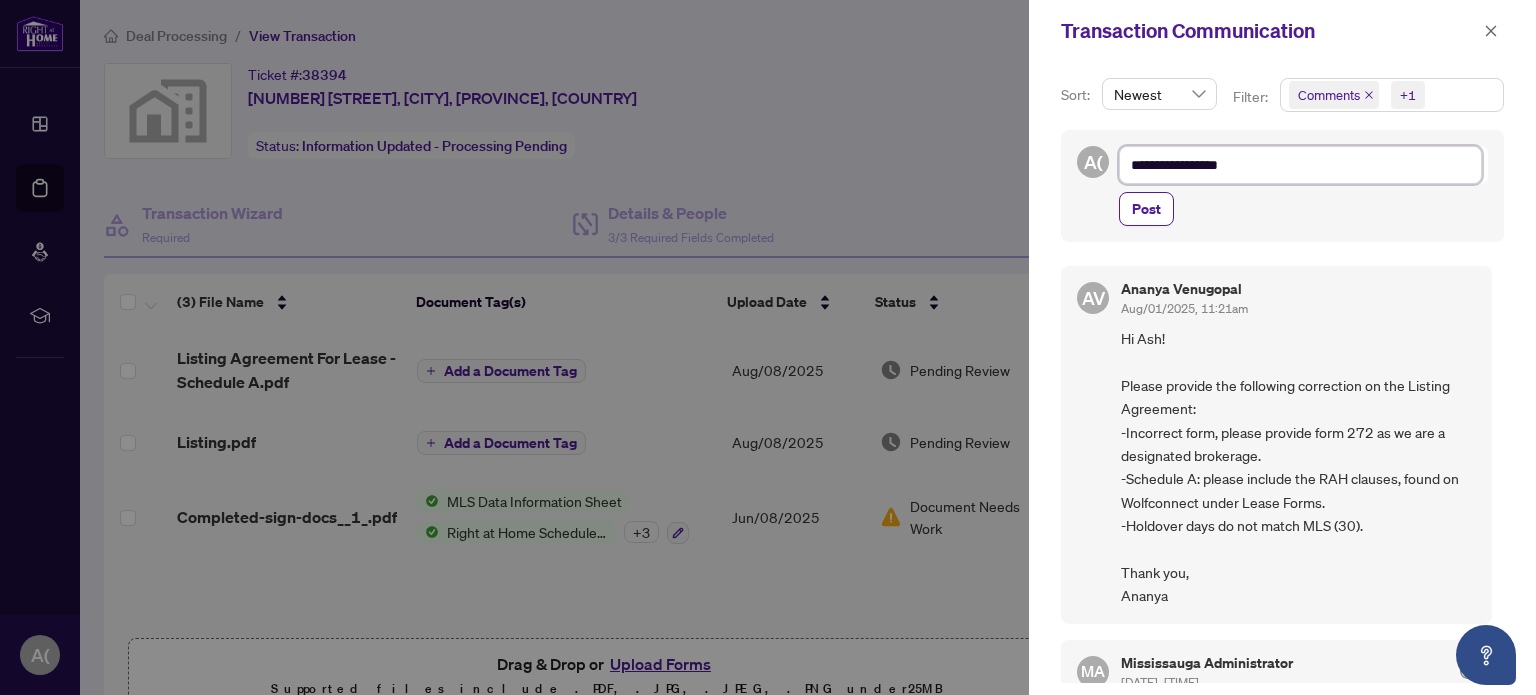 type on "**********" 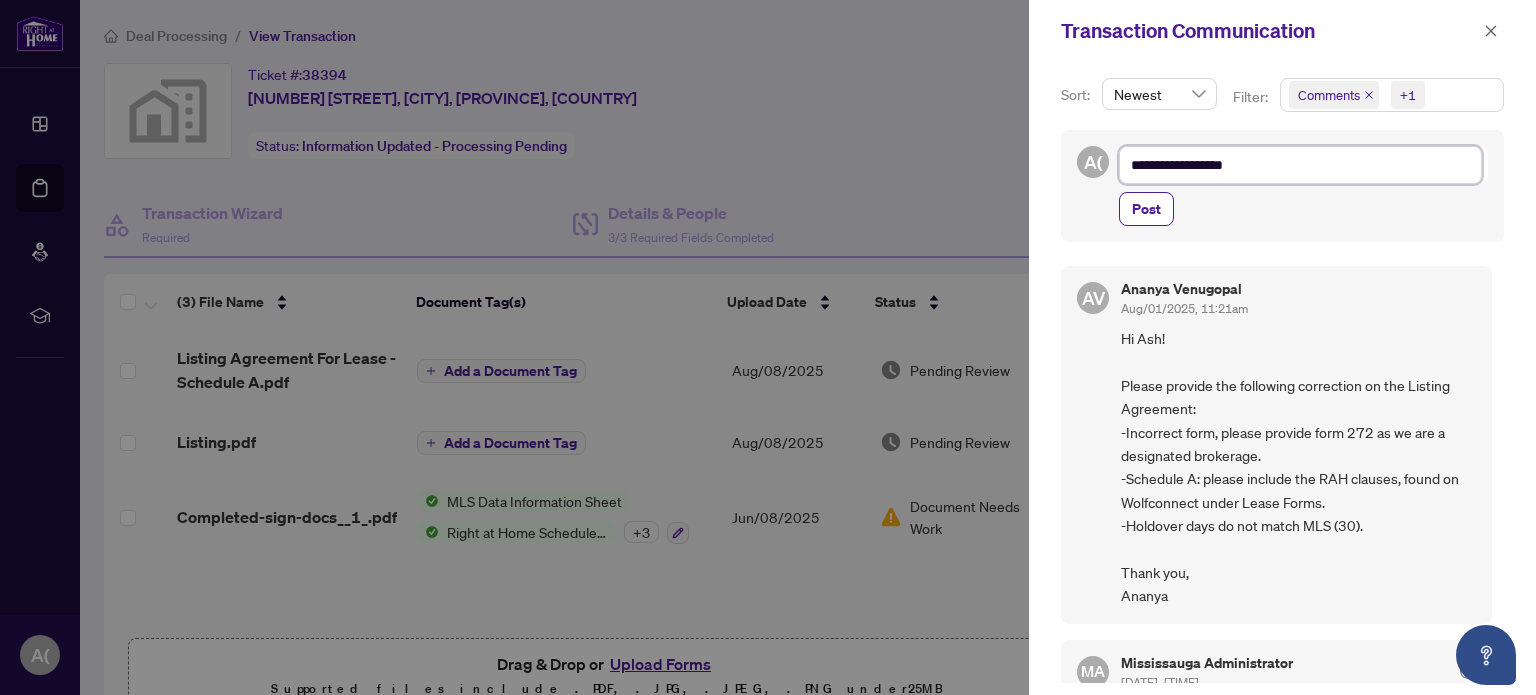 type on "**********" 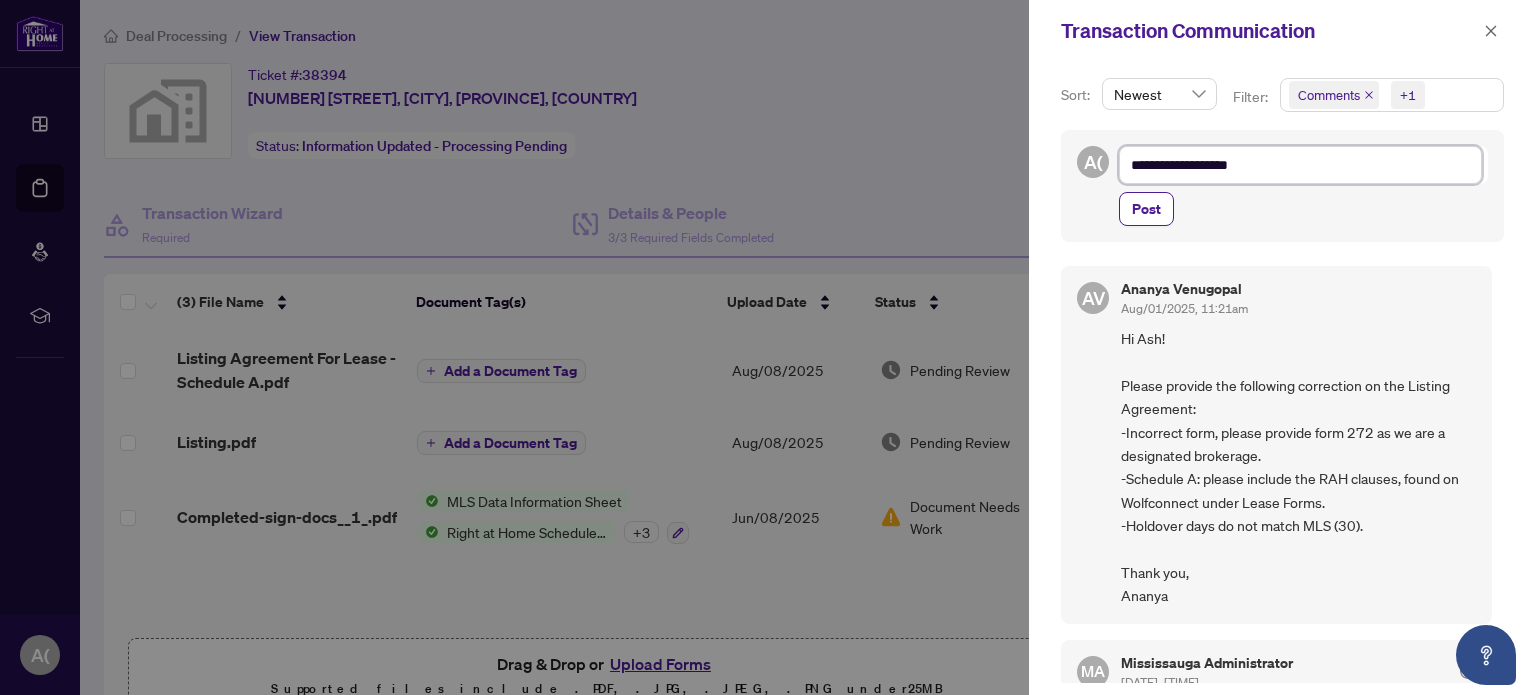 type on "**********" 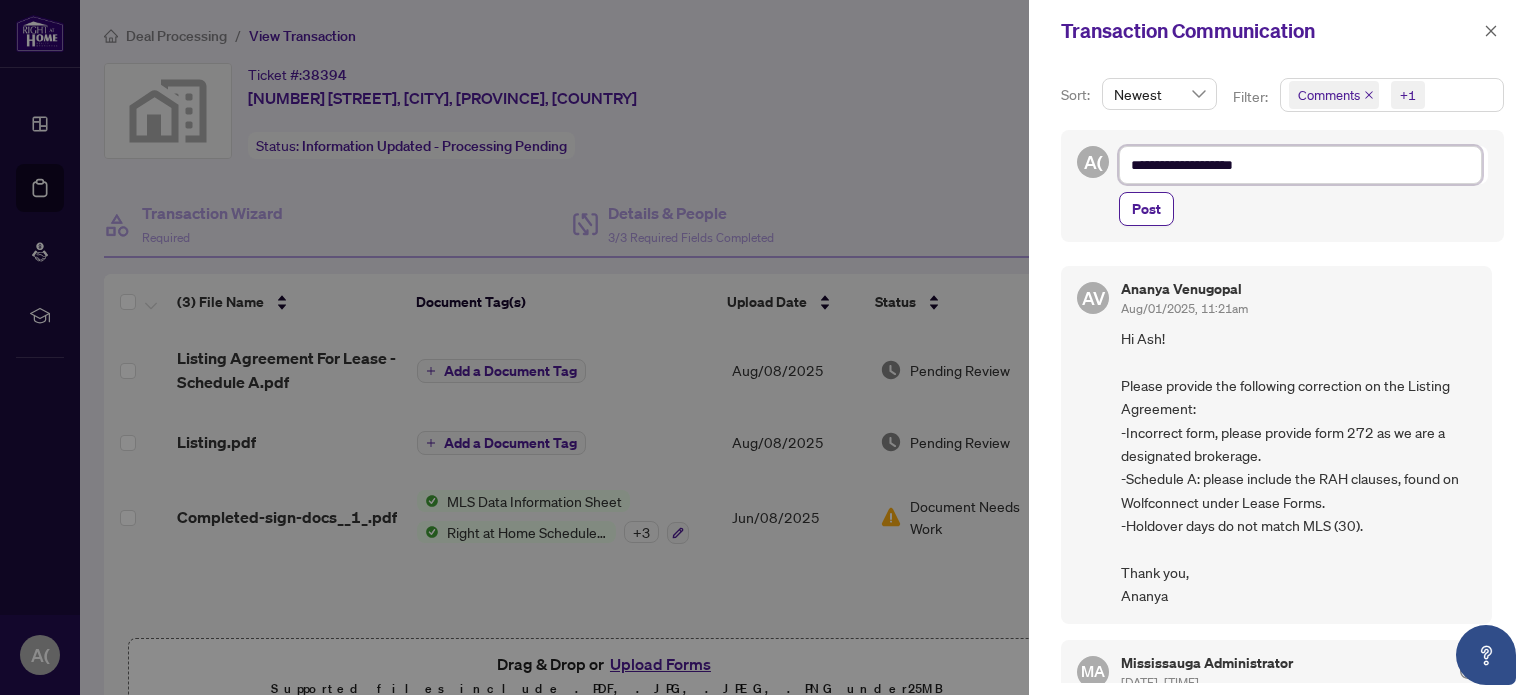 type on "**********" 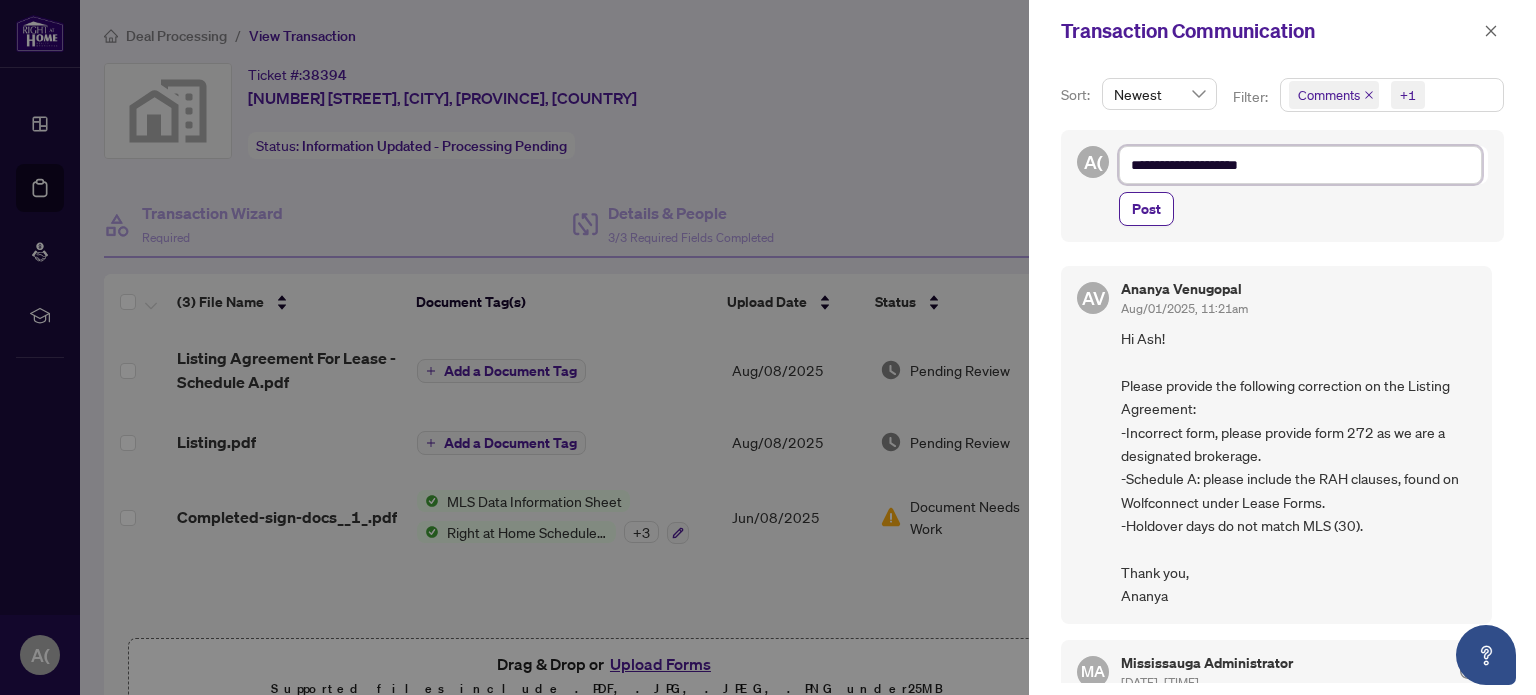 type on "**********" 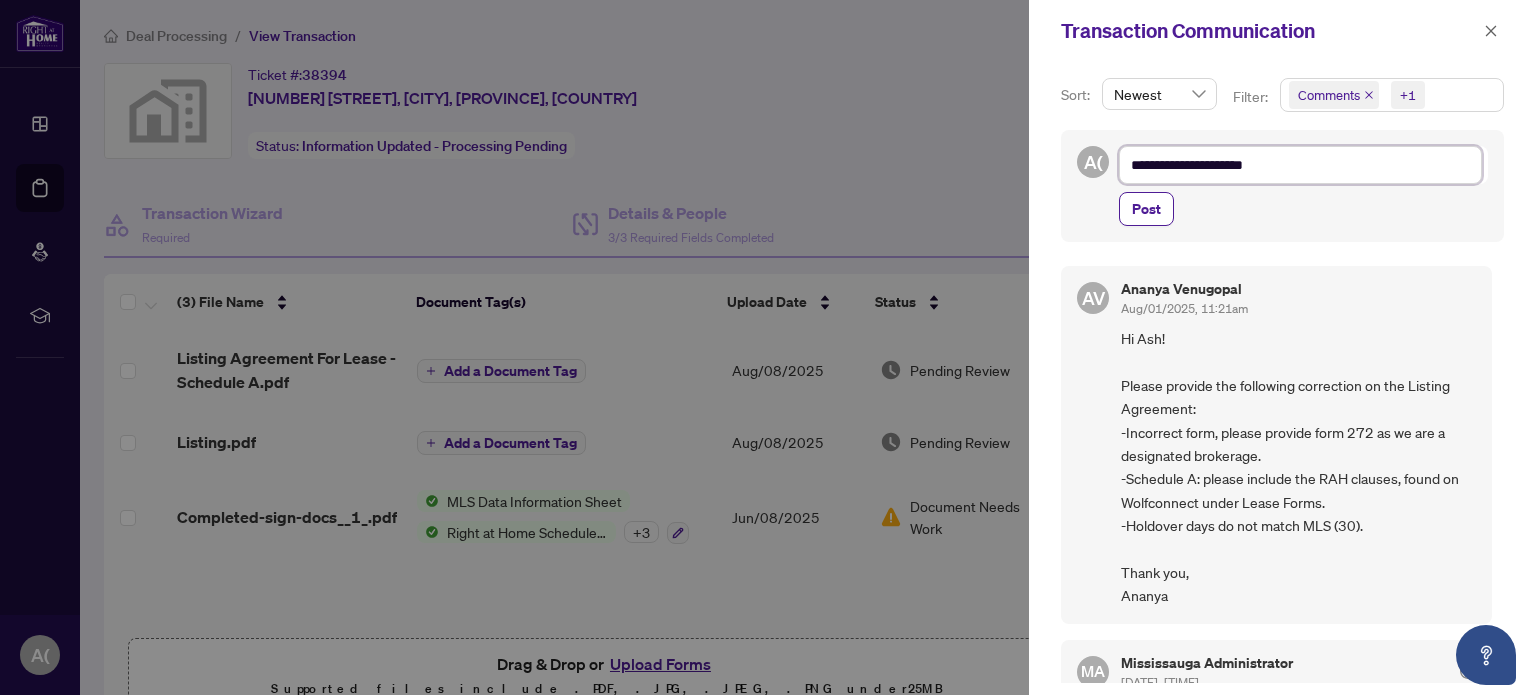 type on "**********" 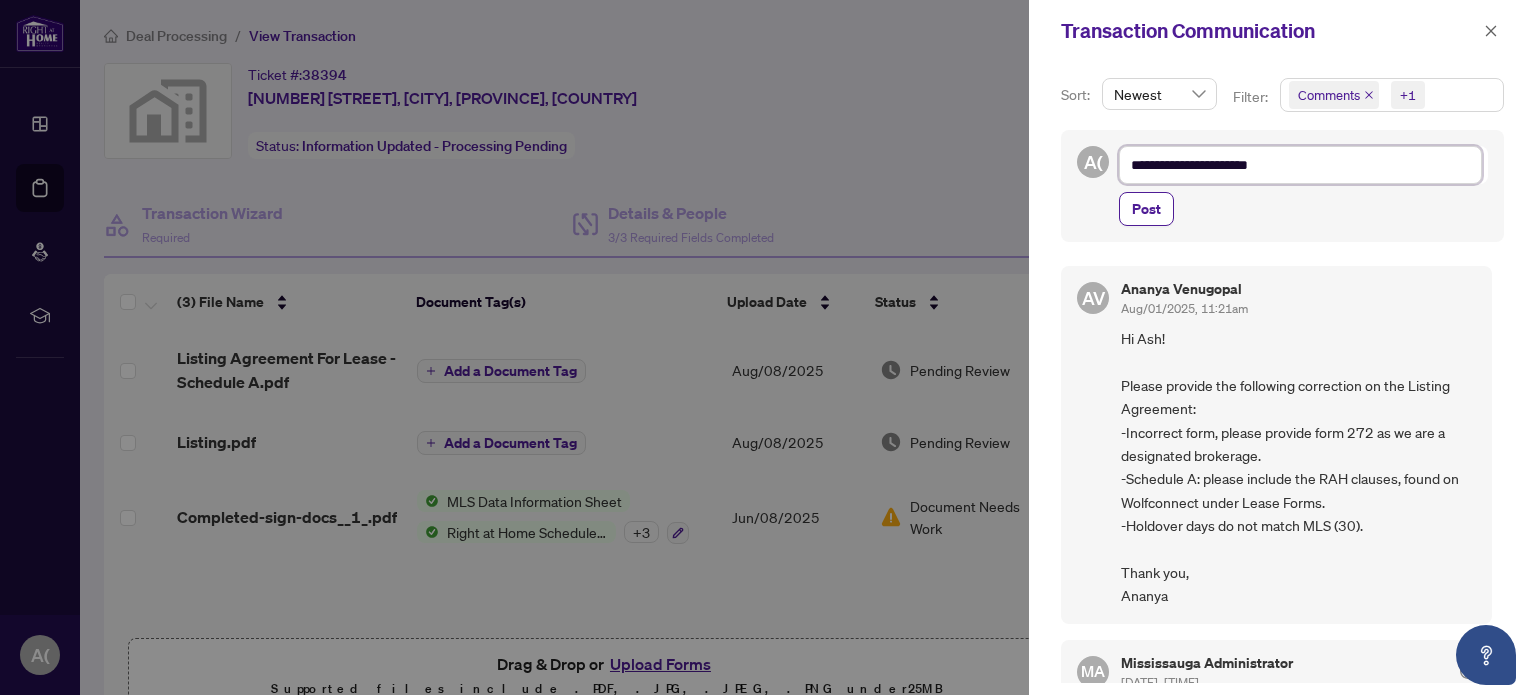 type on "**********" 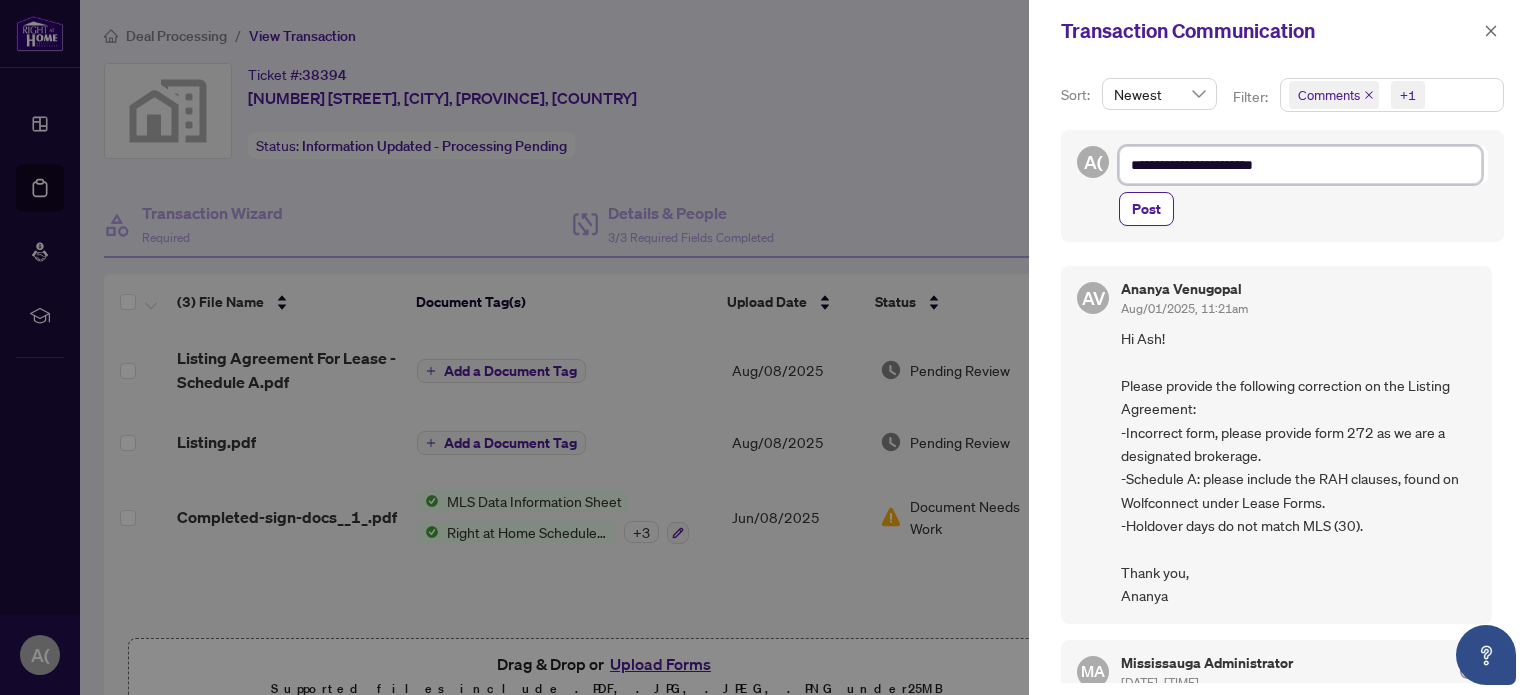 type on "**********" 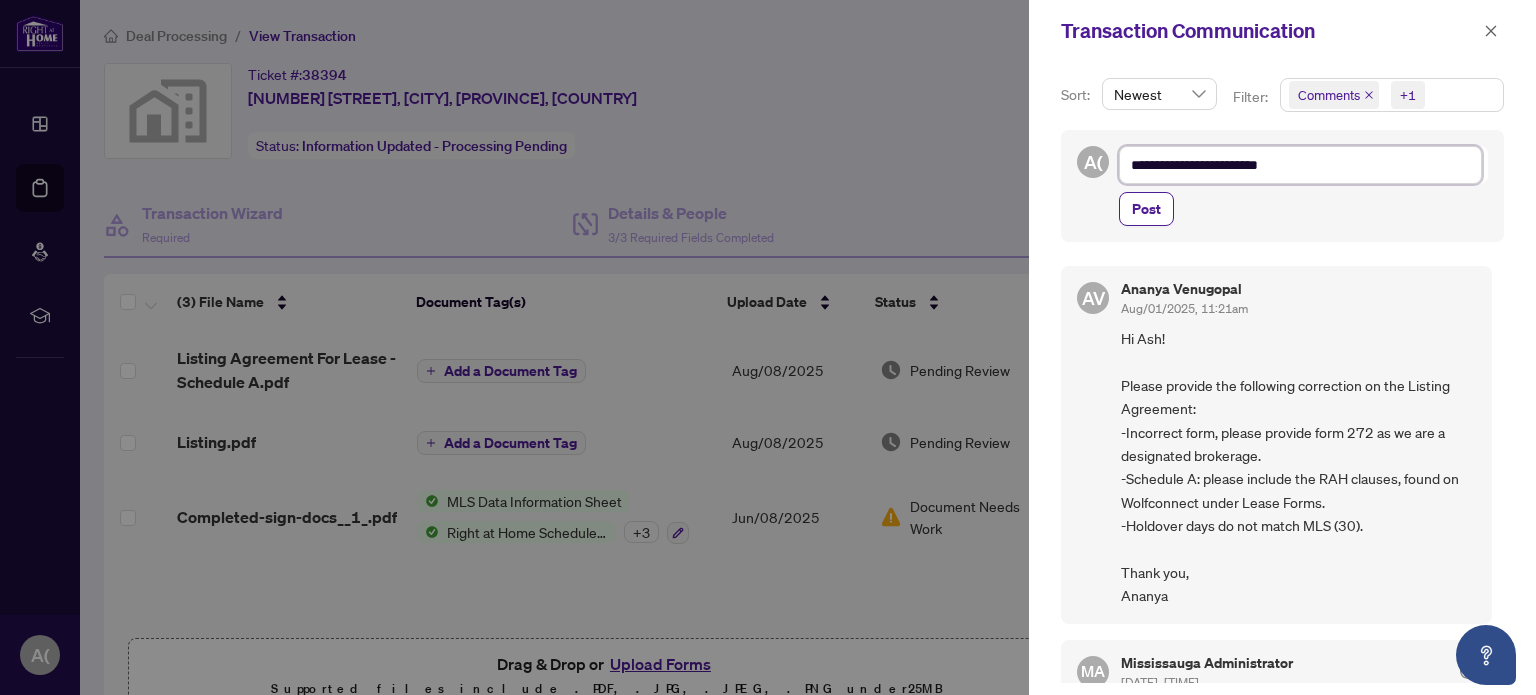 type on "**********" 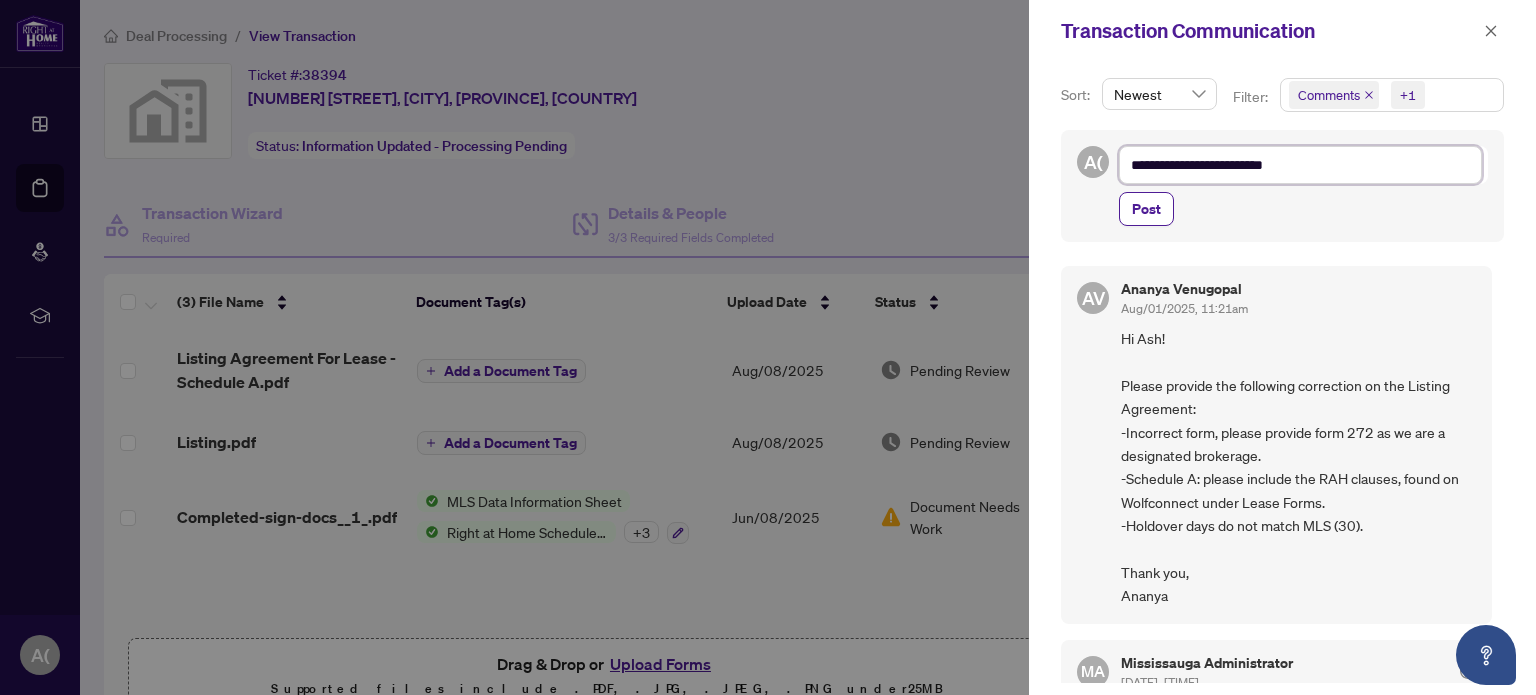 type on "**********" 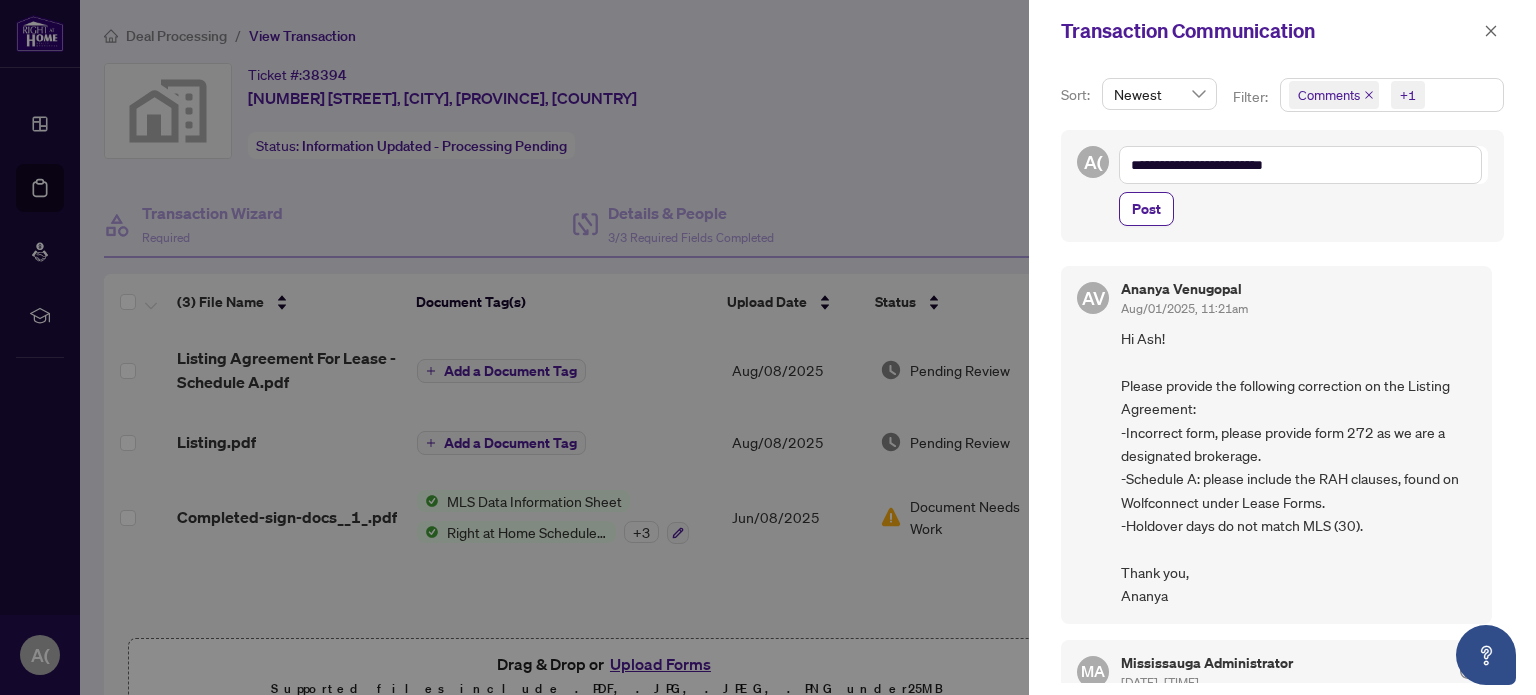 click on "**********" at bounding box center [1282, 186] 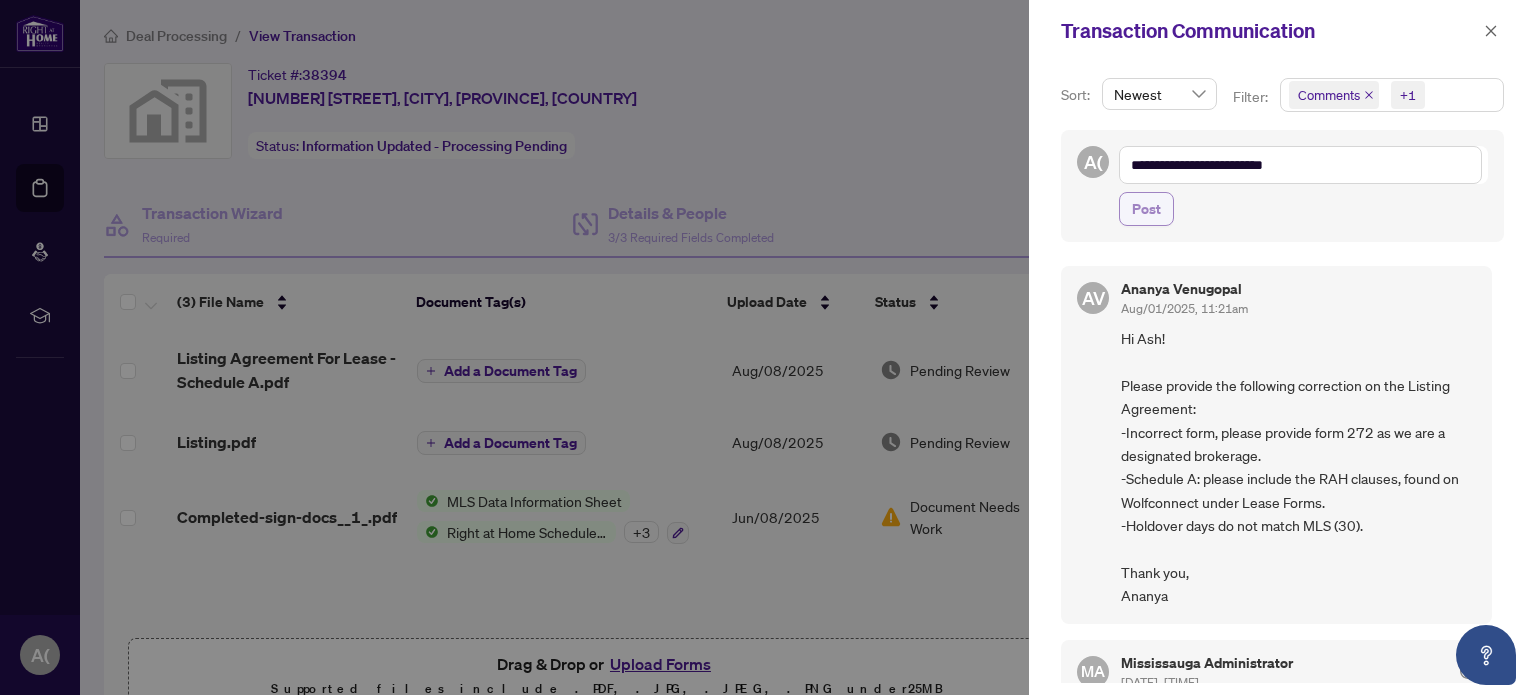 click on "Post" at bounding box center (1146, 209) 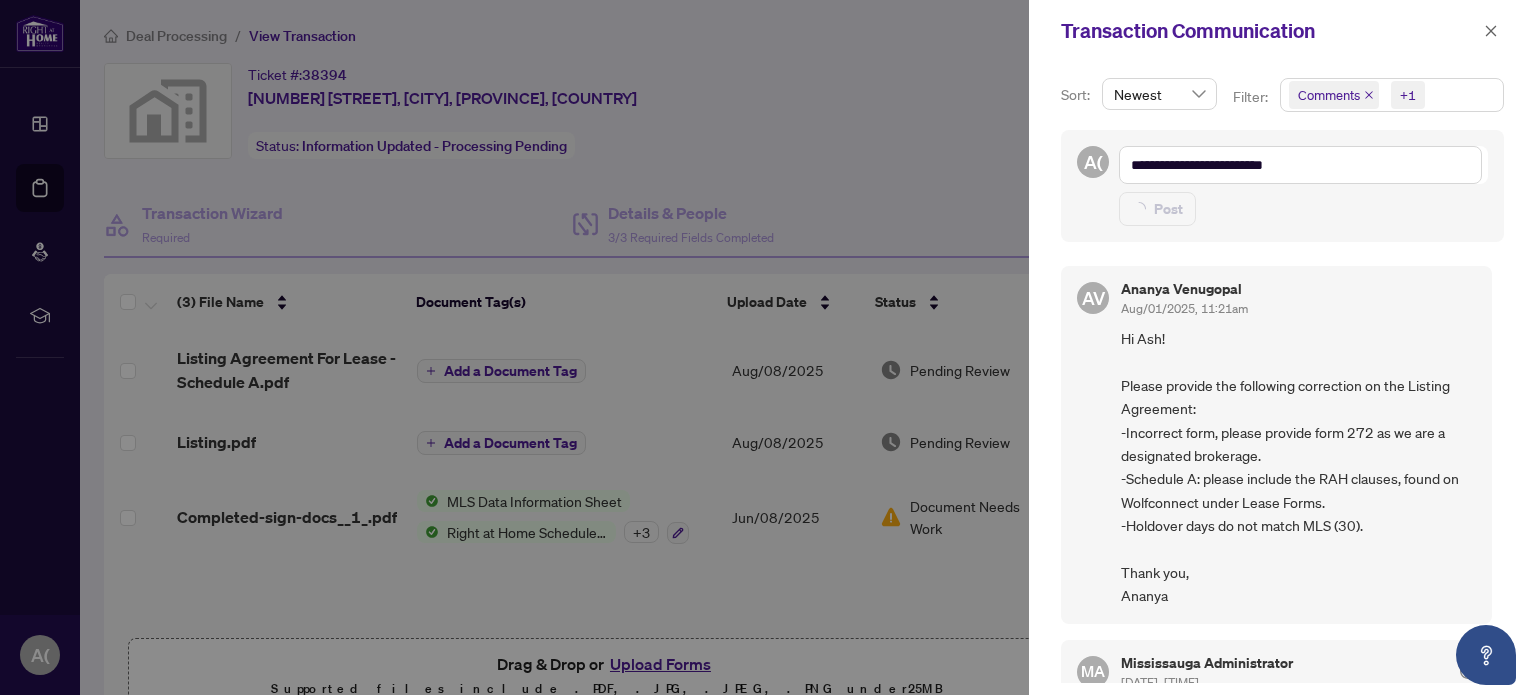 type on "**********" 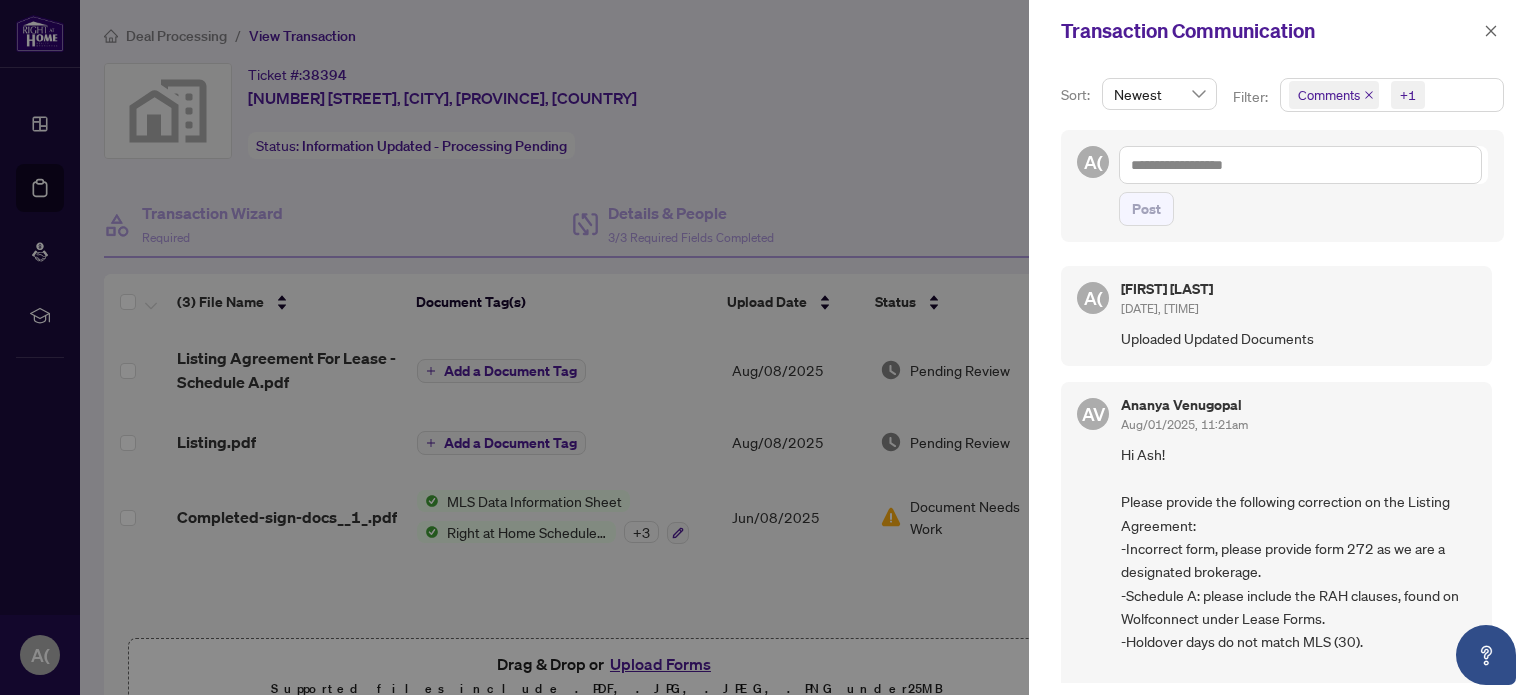 click at bounding box center [768, 347] 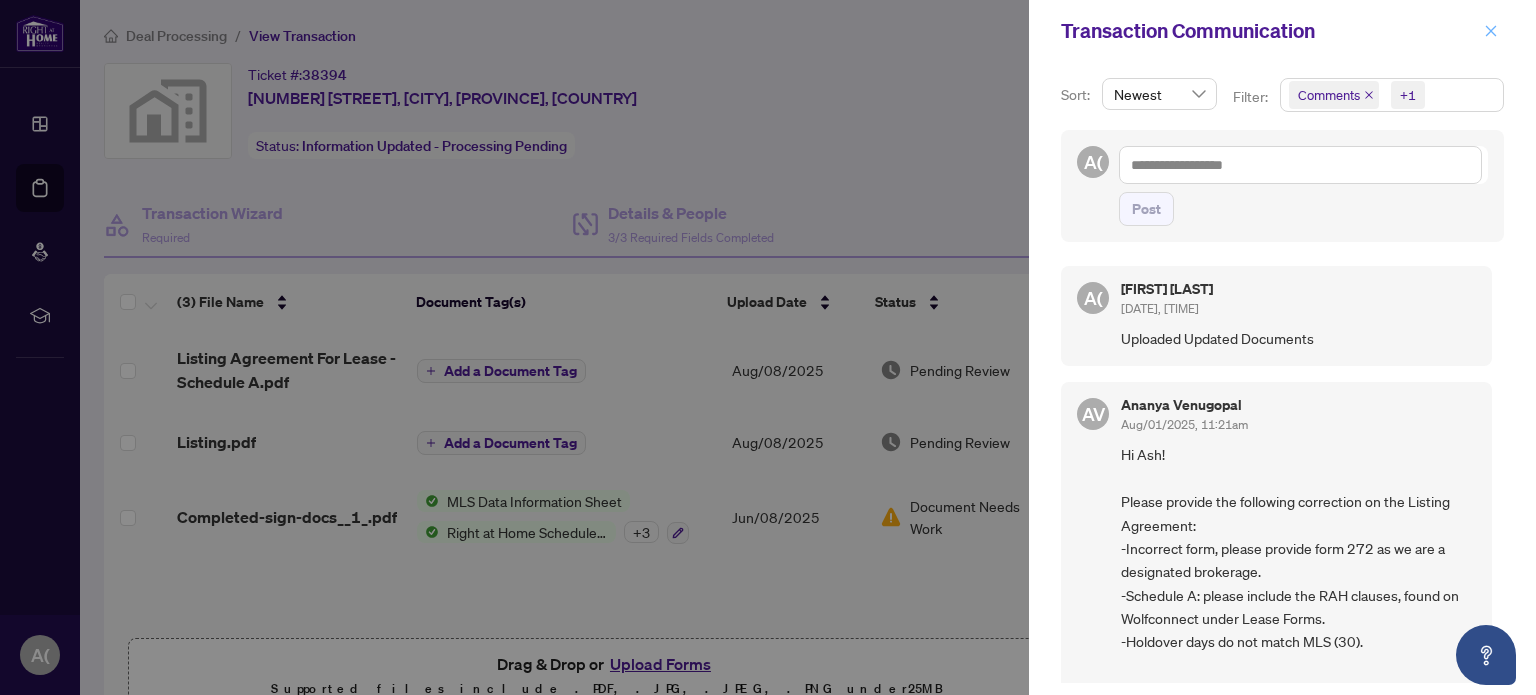 click 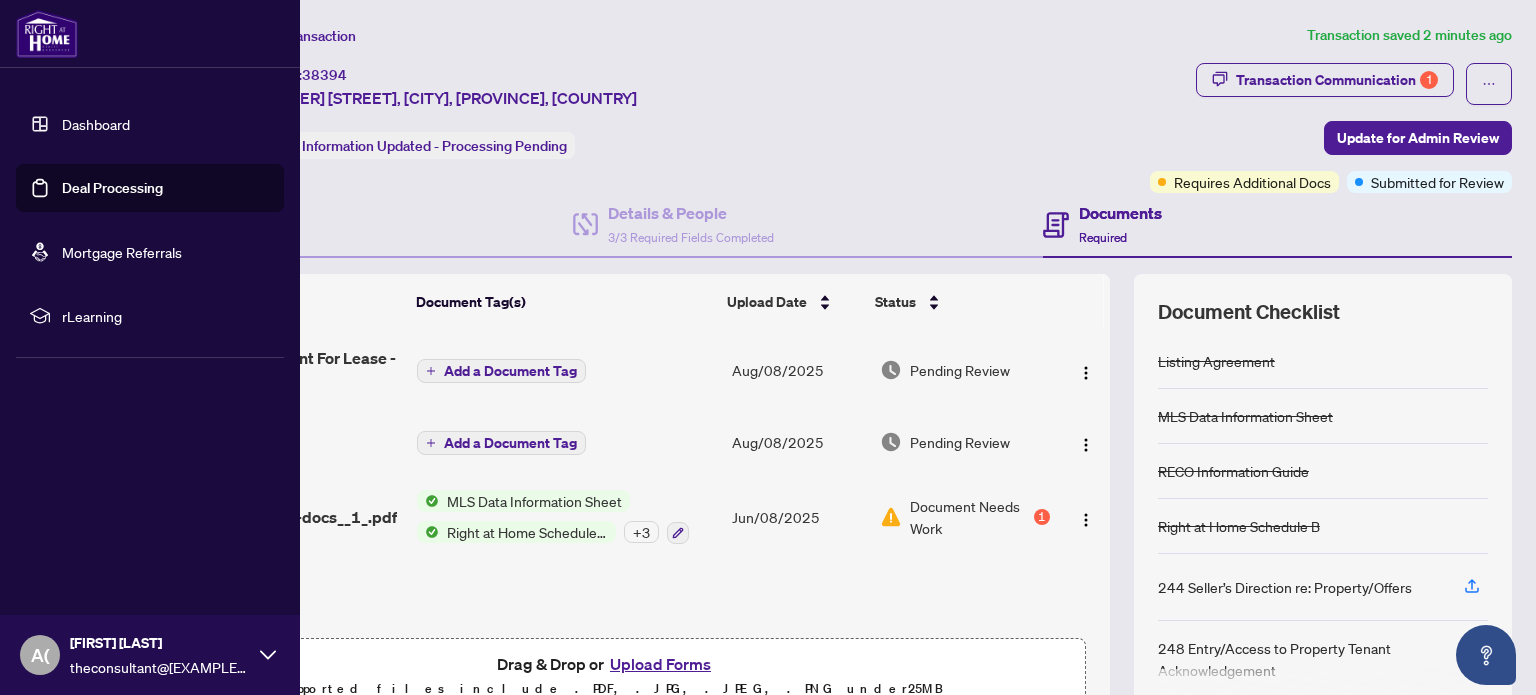 click on "Deal Processing" at bounding box center [112, 188] 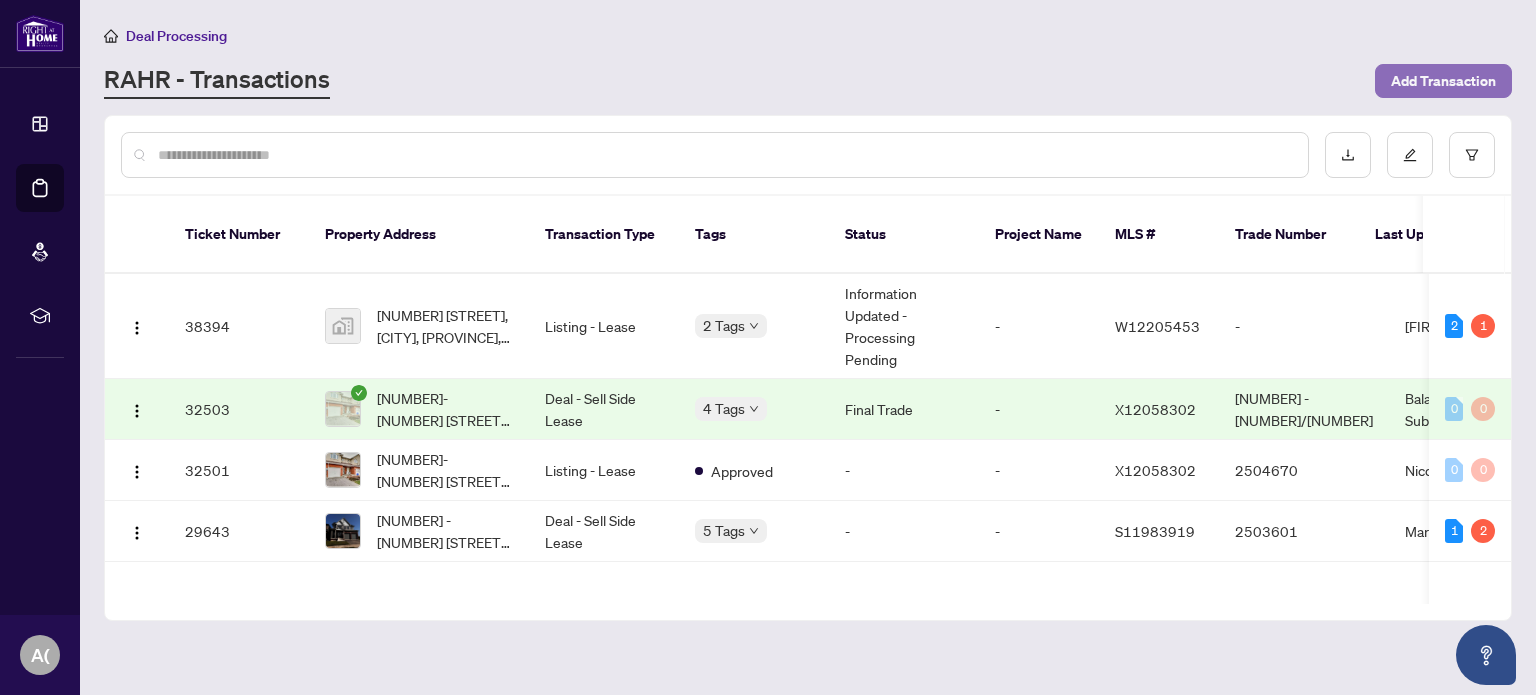 click on "Add Transaction" at bounding box center [1443, 81] 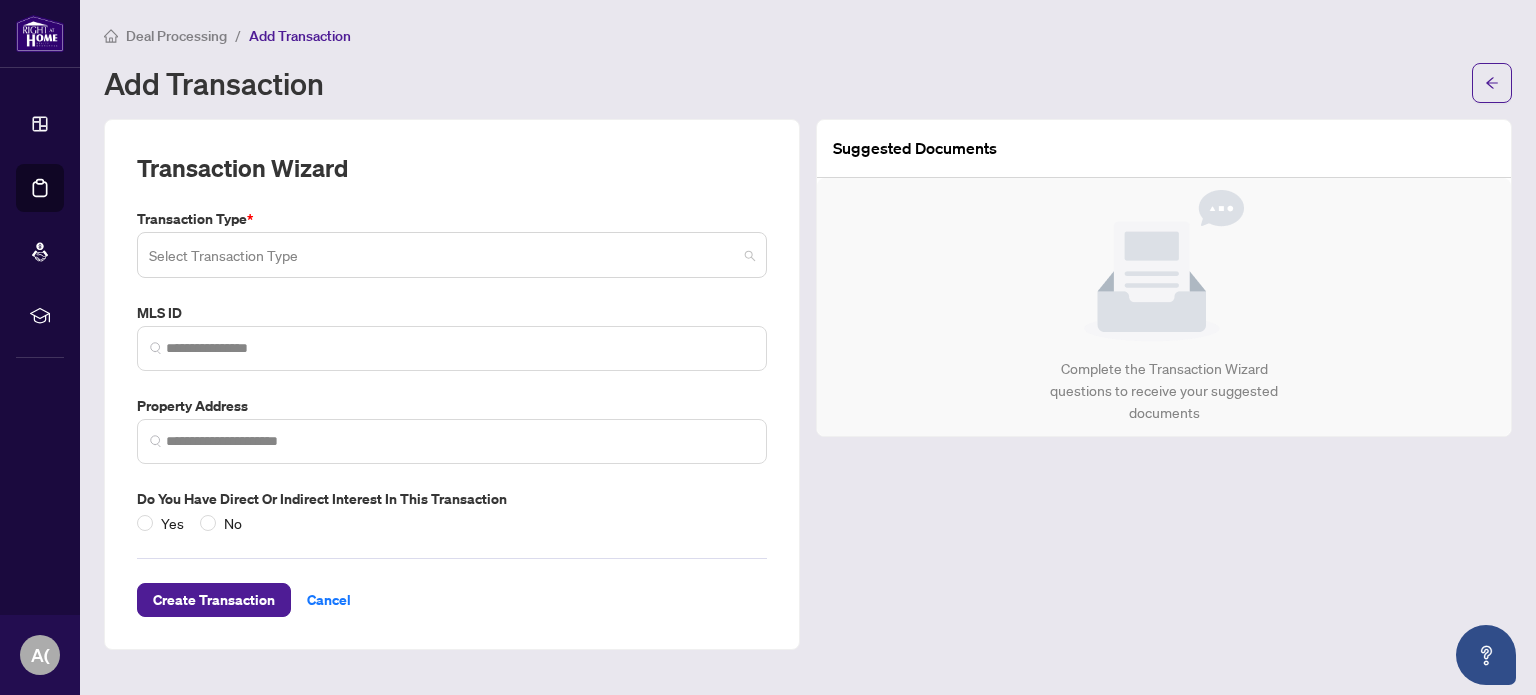 click at bounding box center (443, 258) 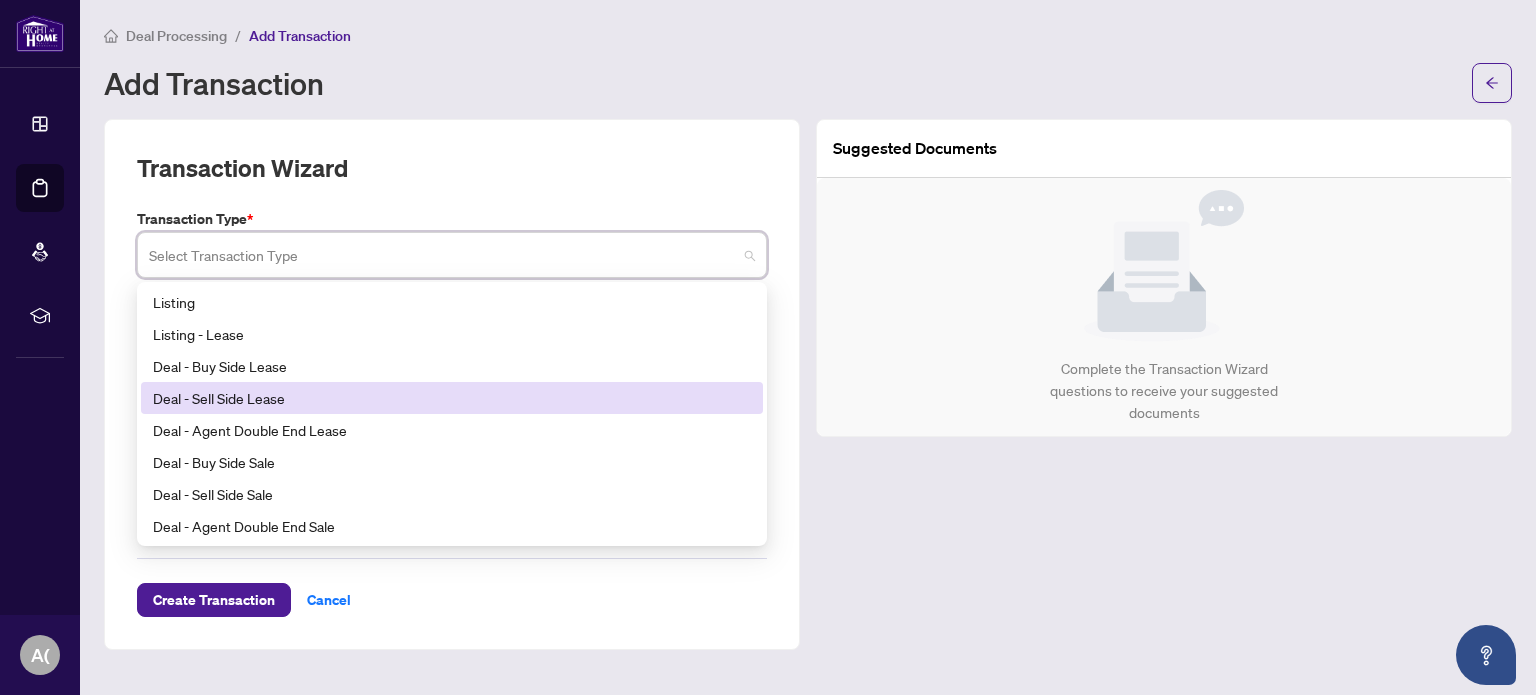 click on "Deal - Sell Side Lease" at bounding box center [452, 398] 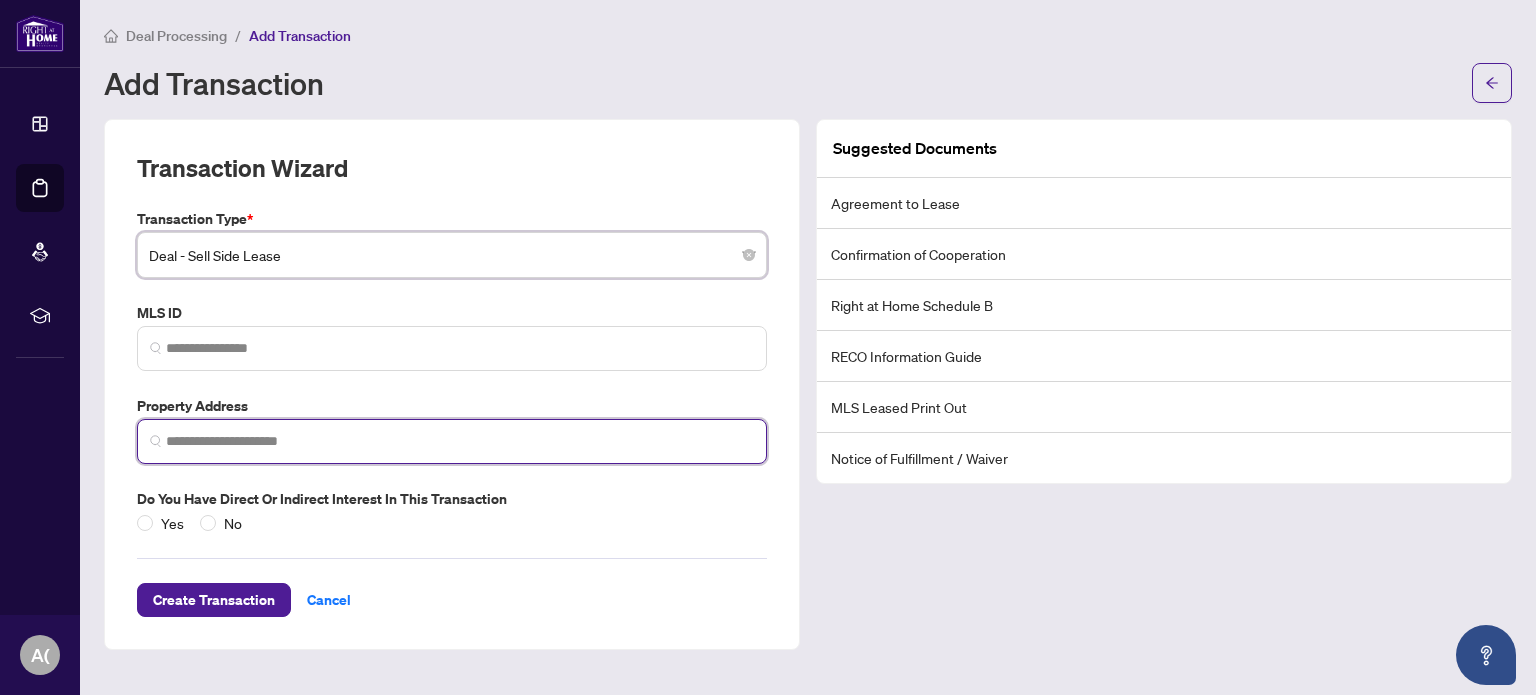 click at bounding box center (460, 441) 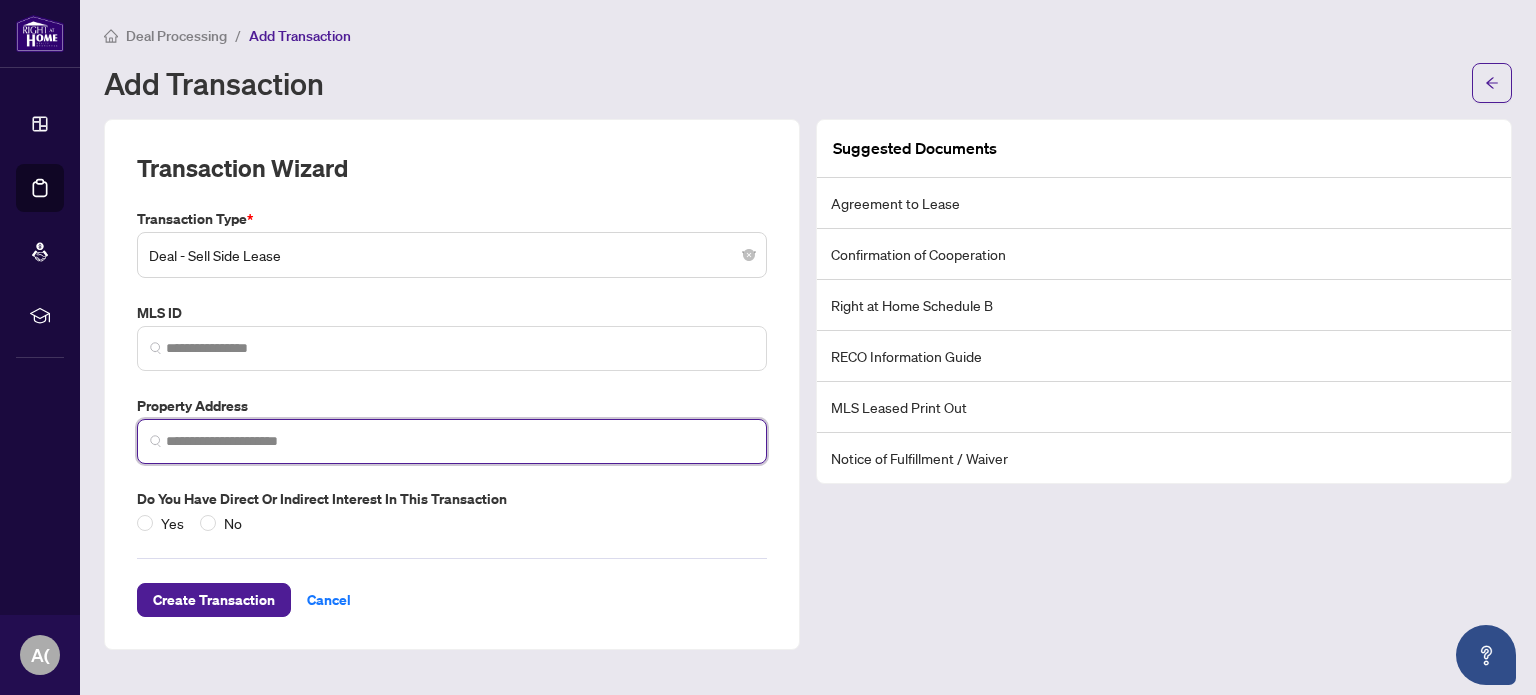 click at bounding box center (460, 441) 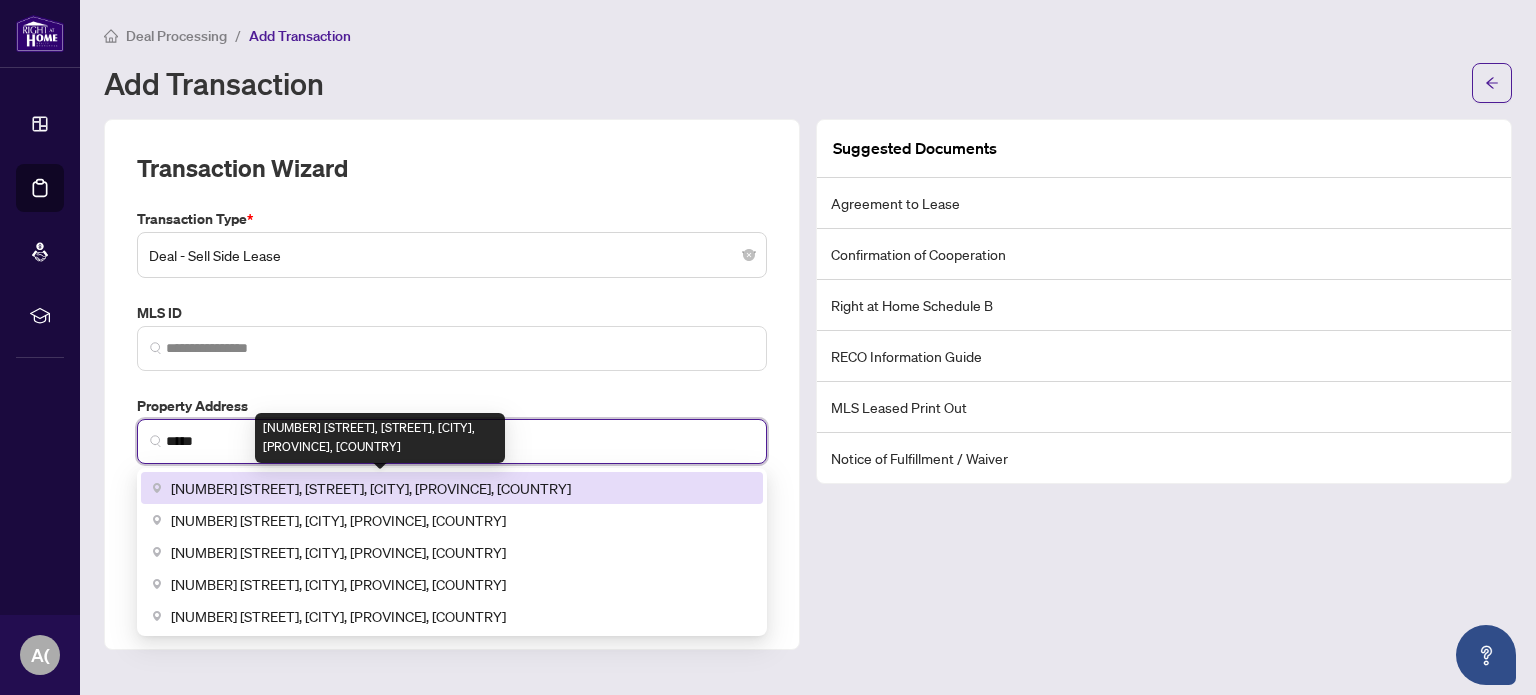click on "[NUMBER] [STREET], [STREET], [CITY], [PROVINCE], [COUNTRY]" at bounding box center (371, 488) 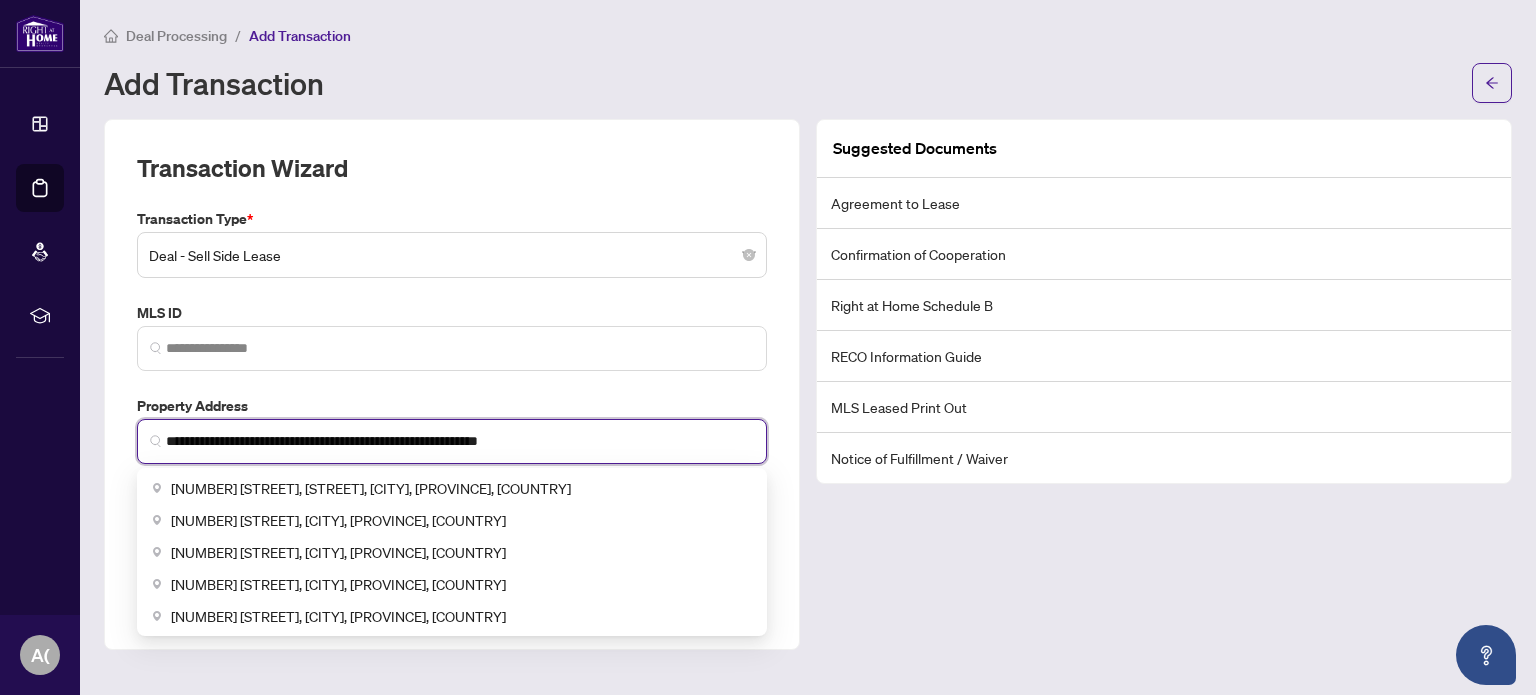 click on "**********" at bounding box center (460, 441) 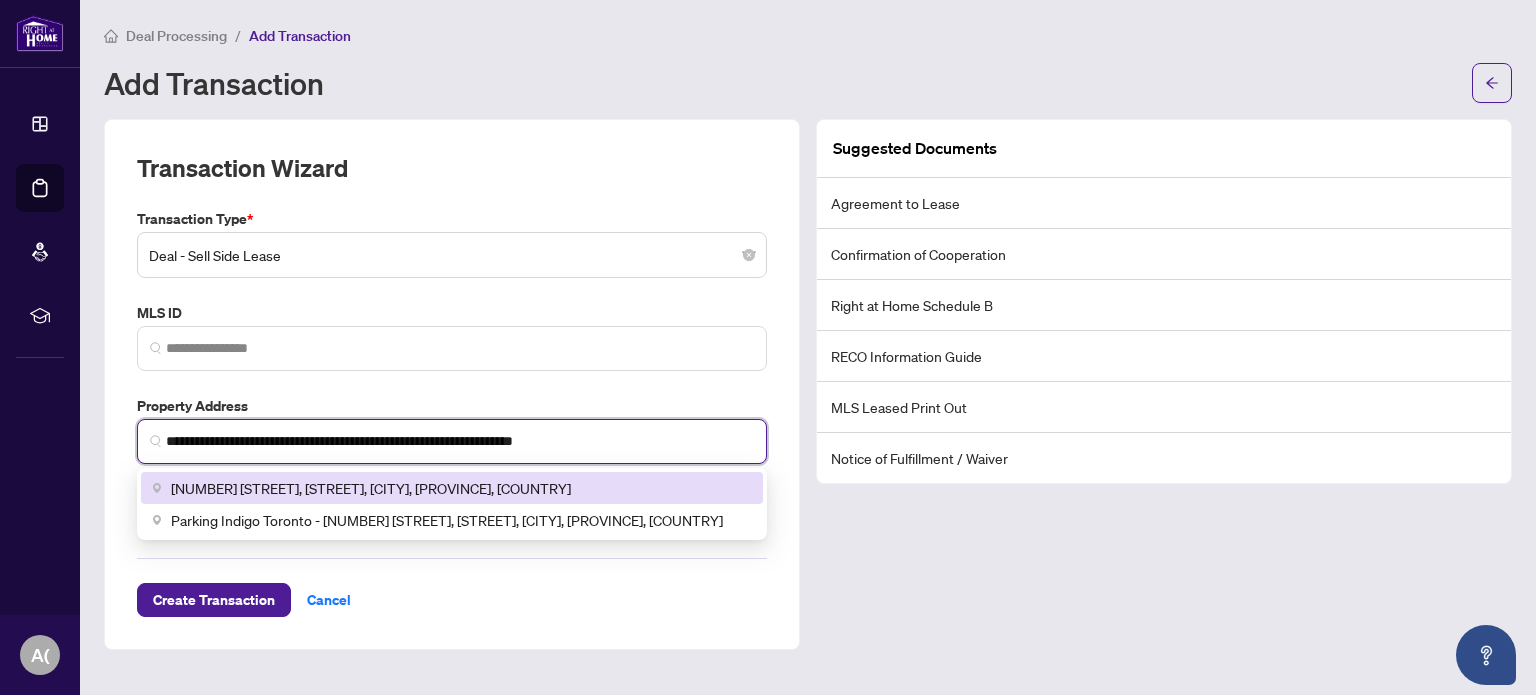 type on "**********" 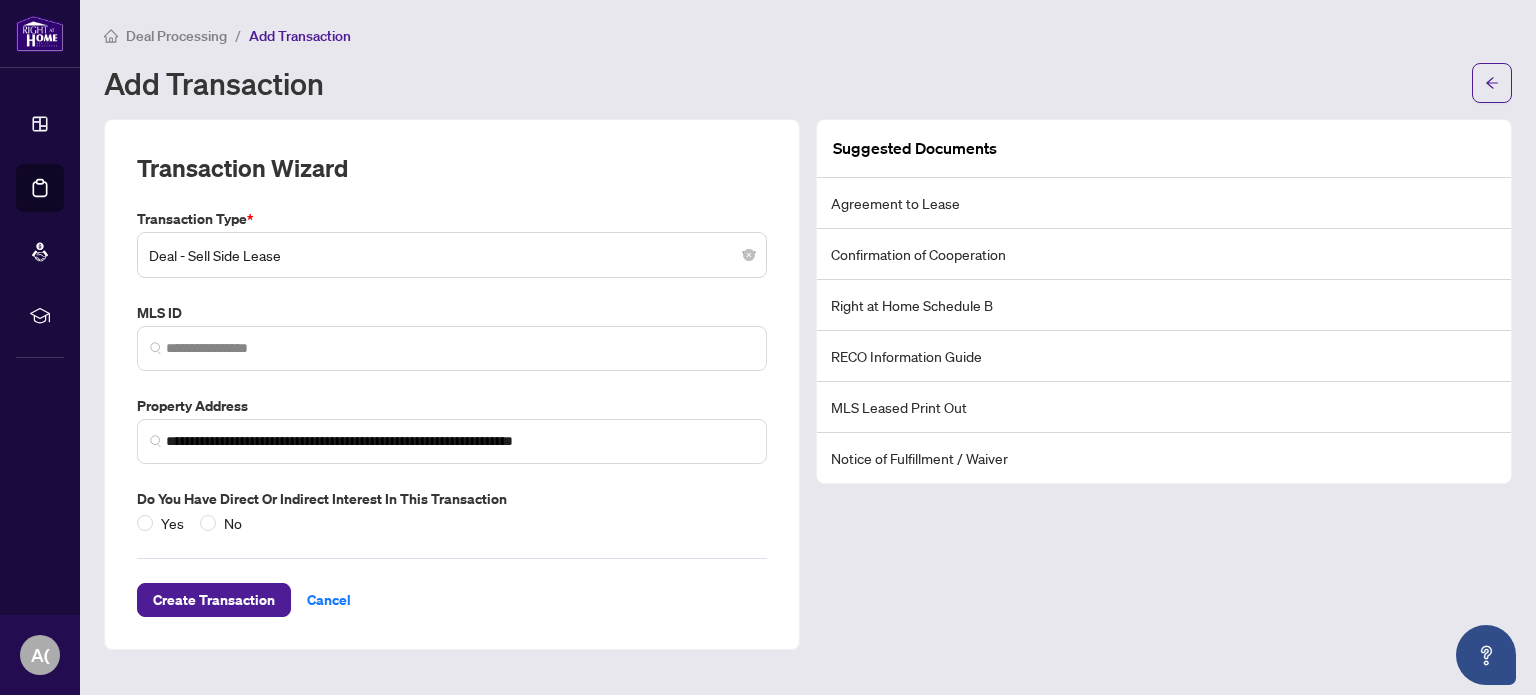 click on "Suggested Documents Agreement to Lease Confirmation of Cooperation Right at Home Schedule B RECO Information Guide MLS Leased Print Out Notice of Fulfillment / Waiver" at bounding box center [1164, 384] 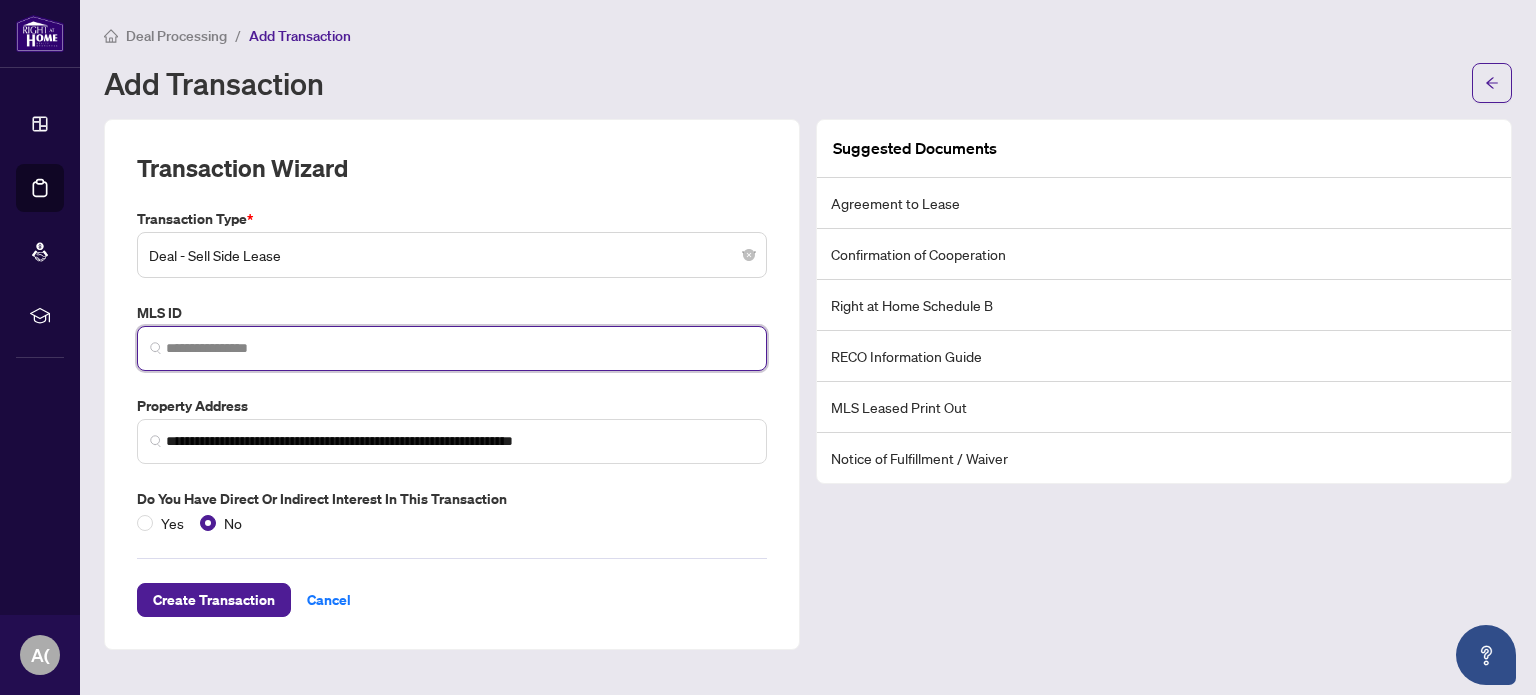 click at bounding box center [460, 348] 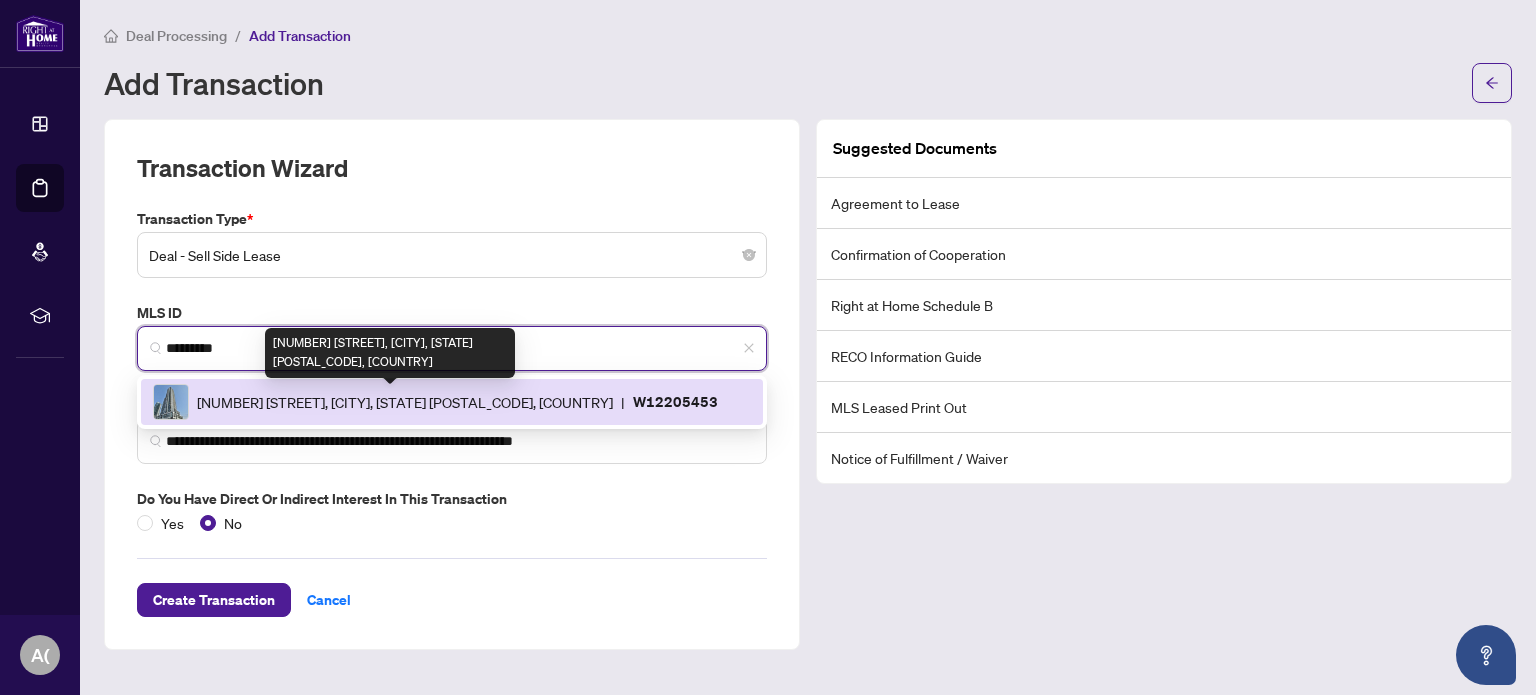 click on "[NUMBER] [STREET], [CITY], [STATE] [POSTAL_CODE], [COUNTRY]" at bounding box center (405, 402) 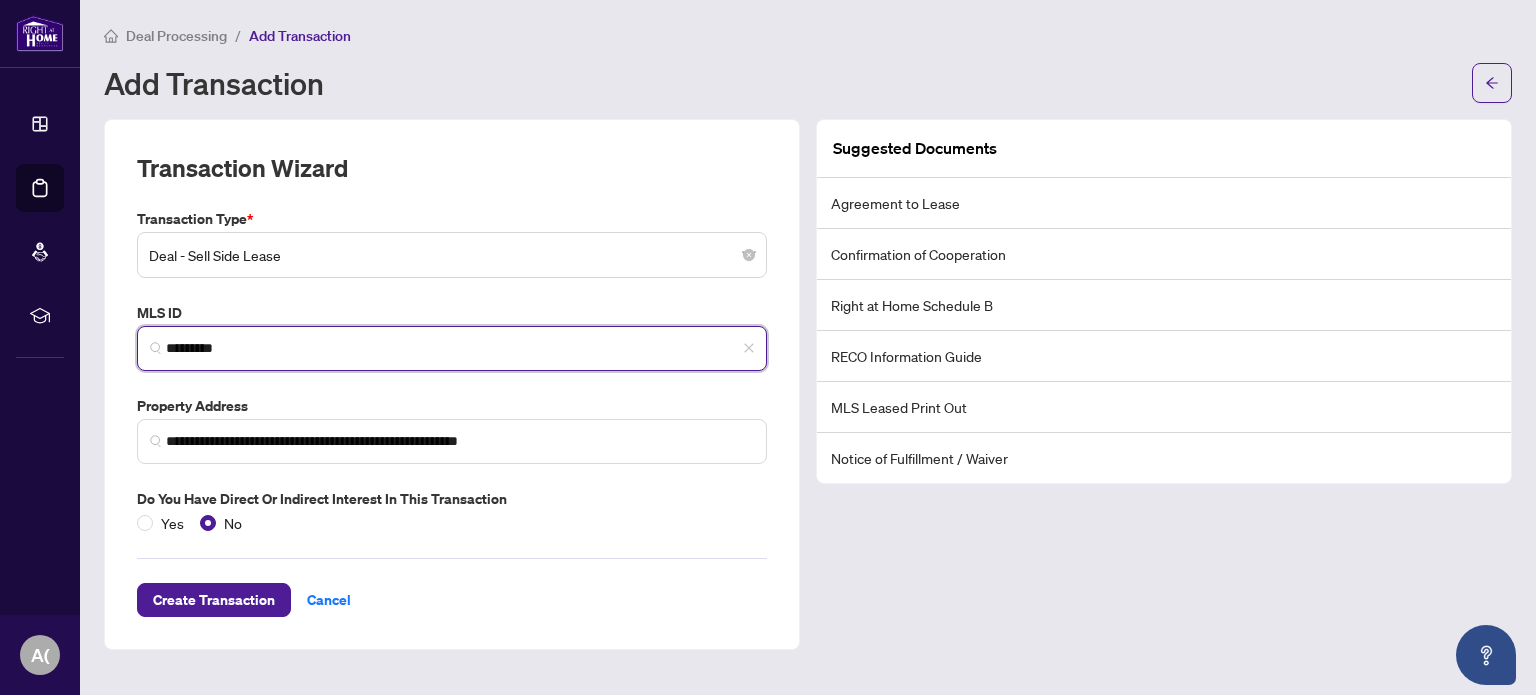 type on "*********" 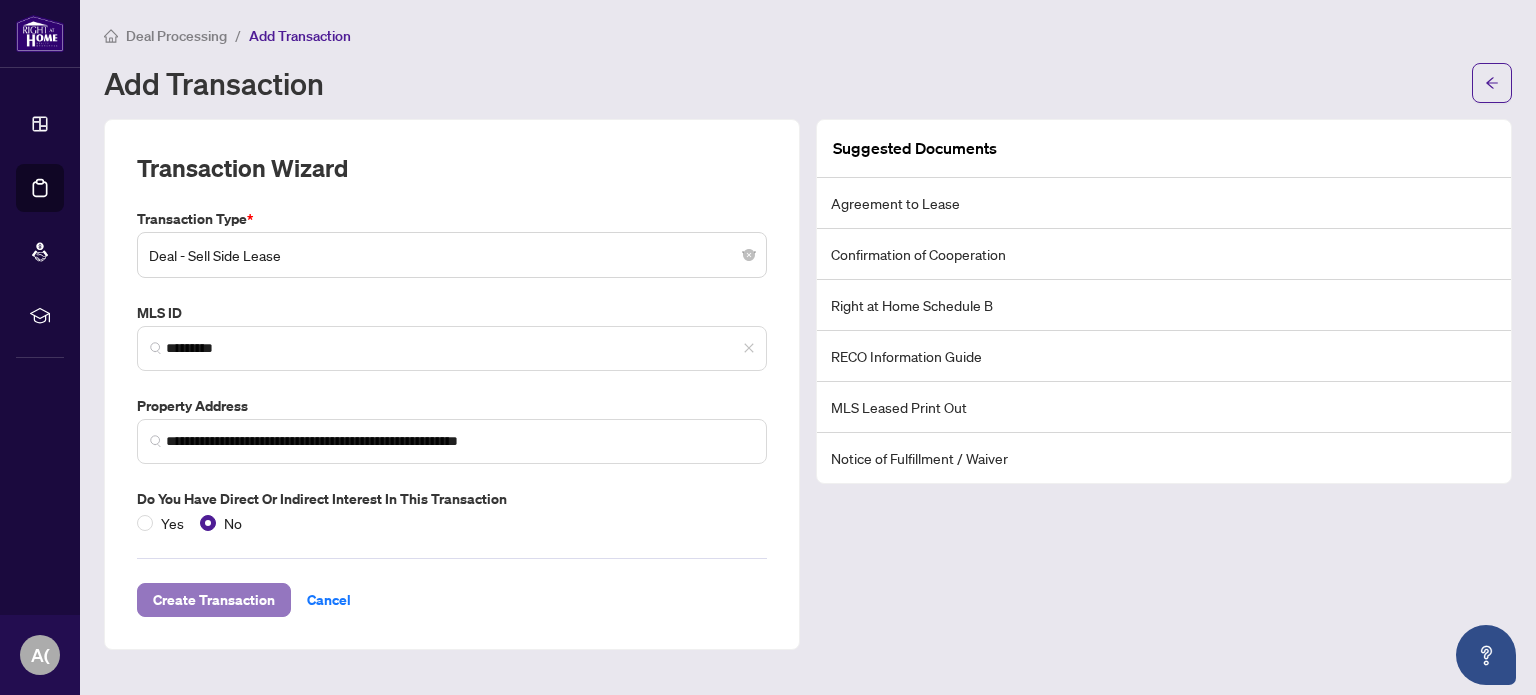 click on "Create Transaction" at bounding box center (214, 600) 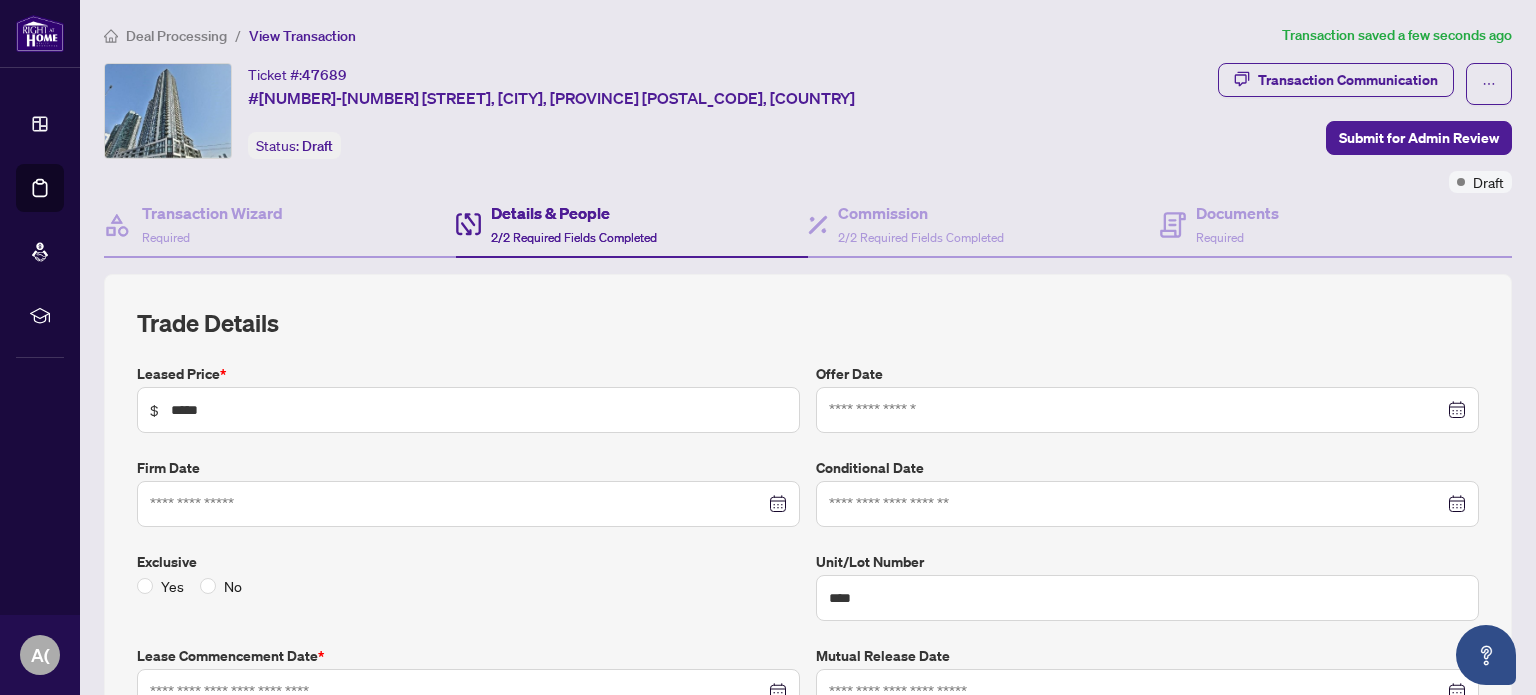 type on "**********" 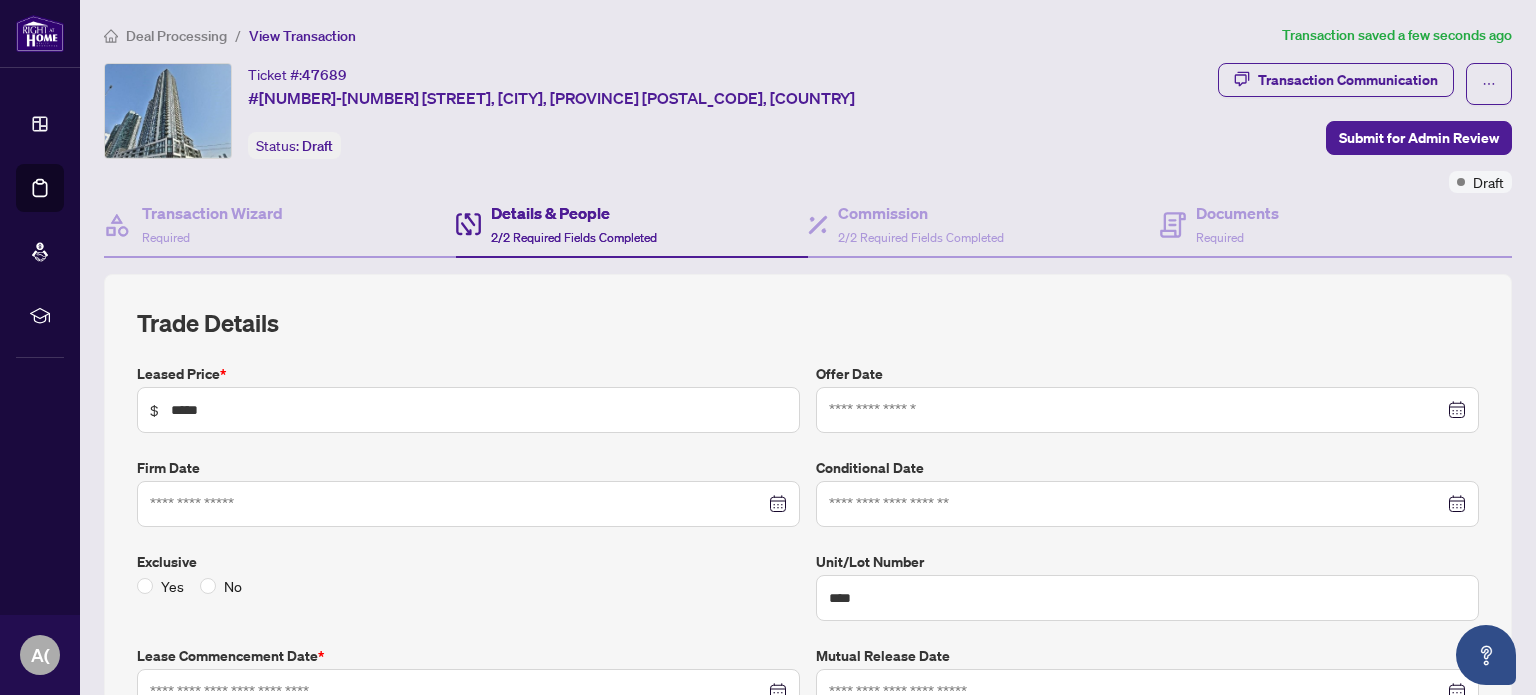type on "**********" 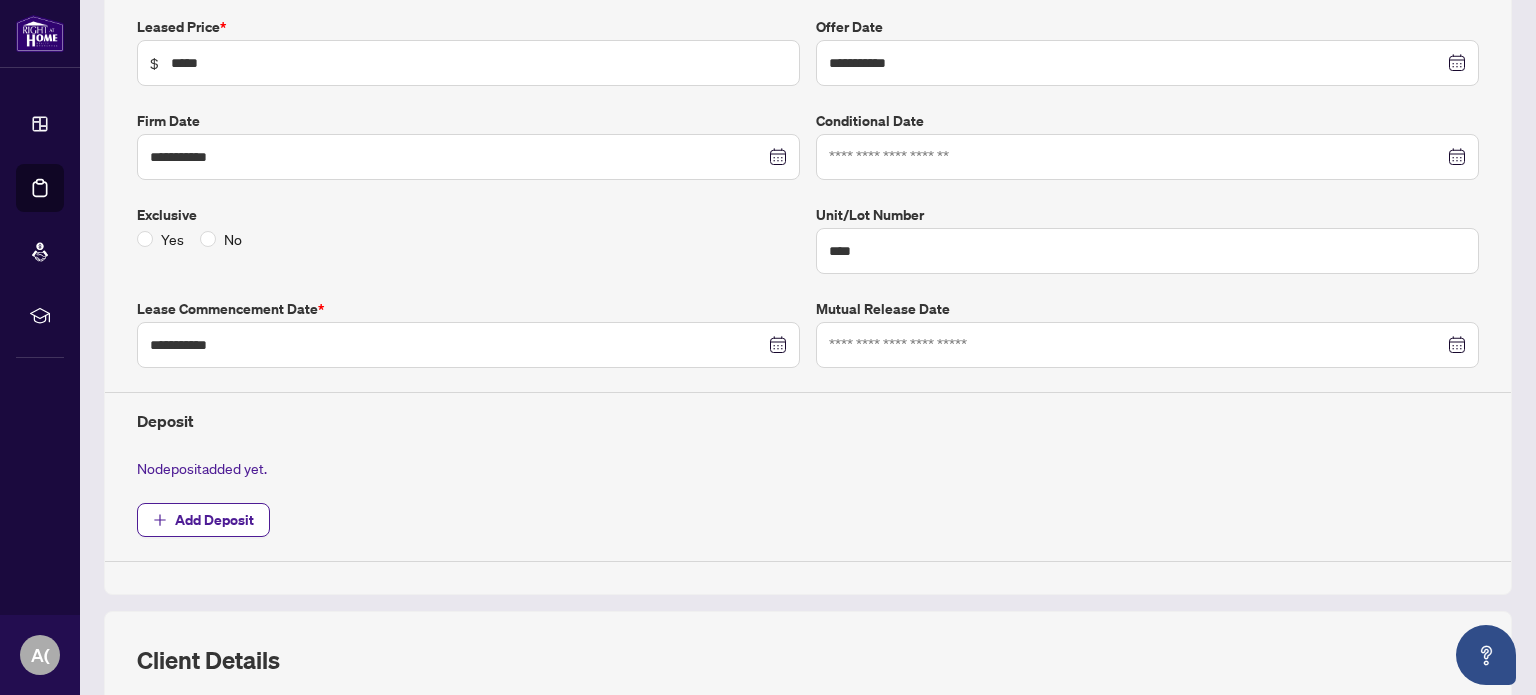 scroll, scrollTop: 351, scrollLeft: 0, axis: vertical 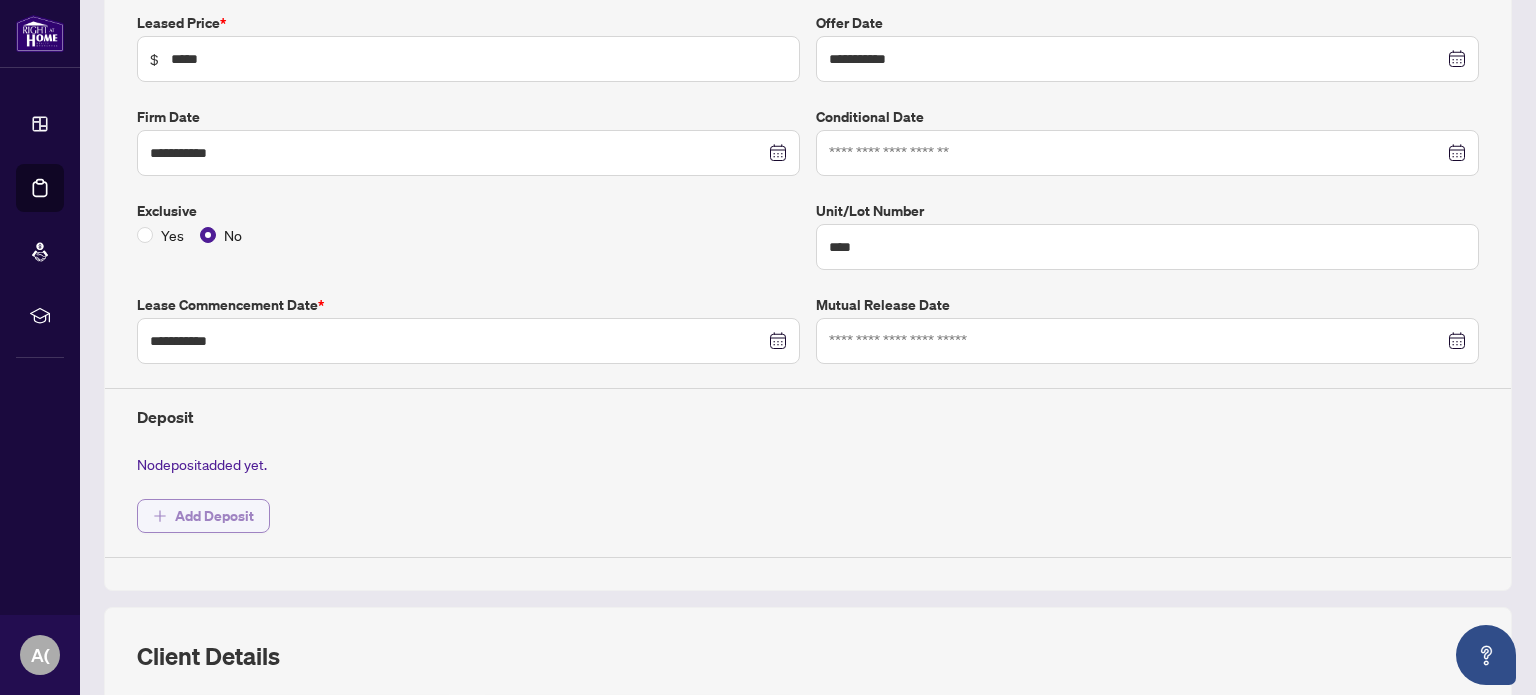 click on "Add Deposit" at bounding box center [214, 516] 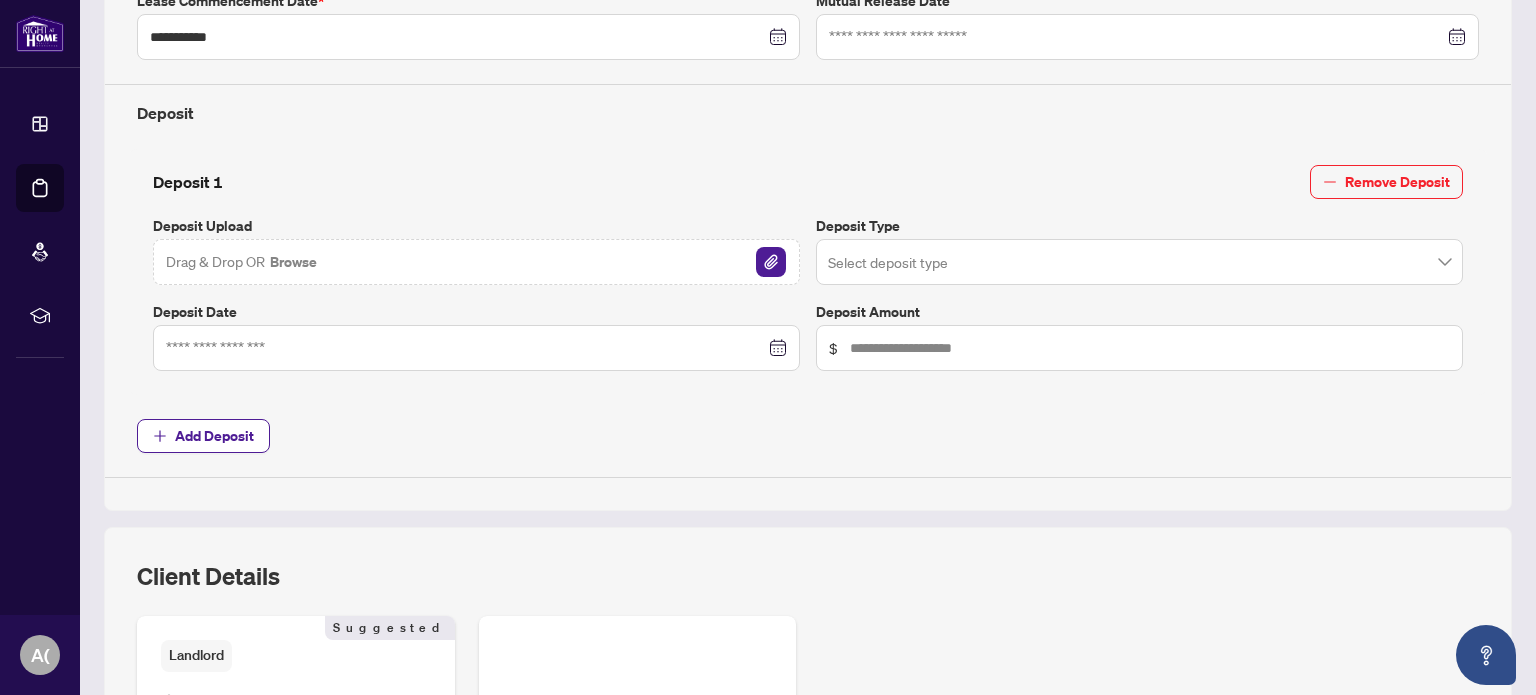 scroll, scrollTop: 681, scrollLeft: 0, axis: vertical 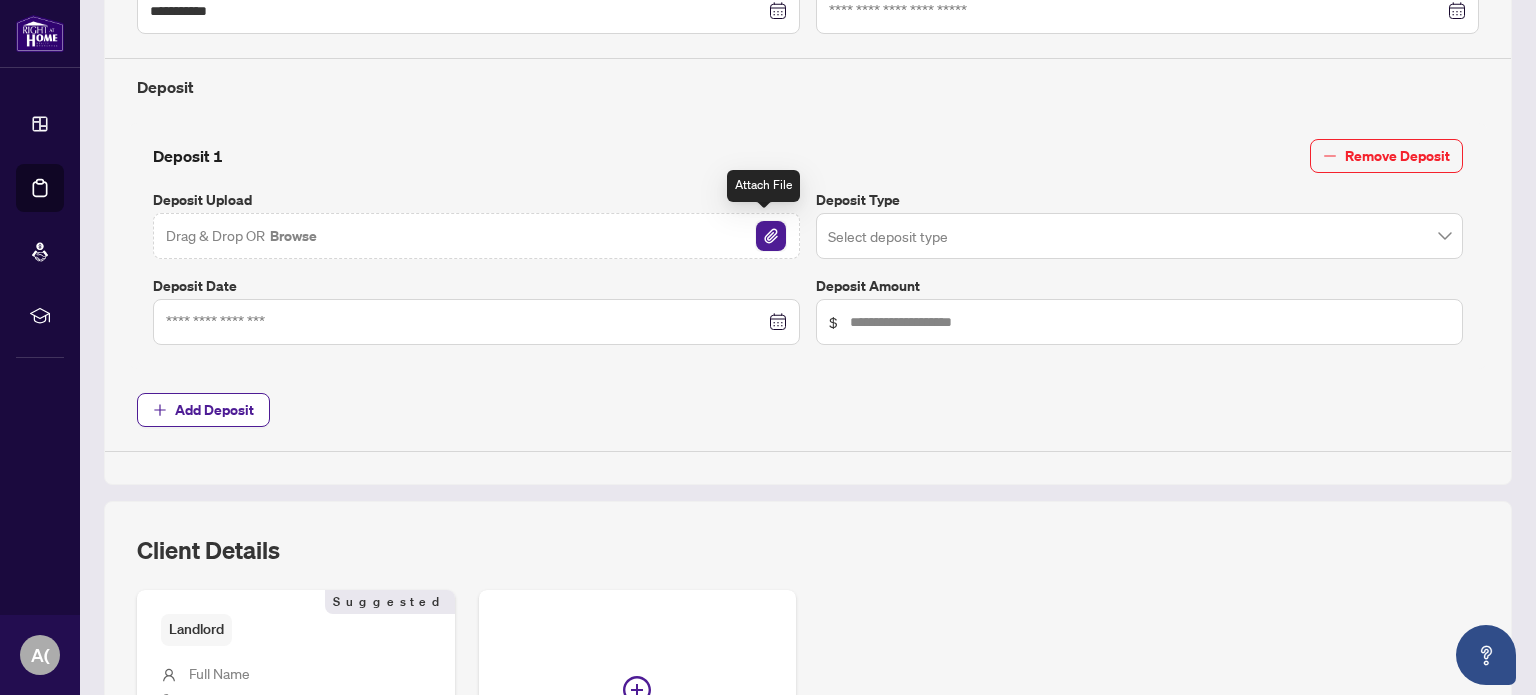 click at bounding box center (771, 236) 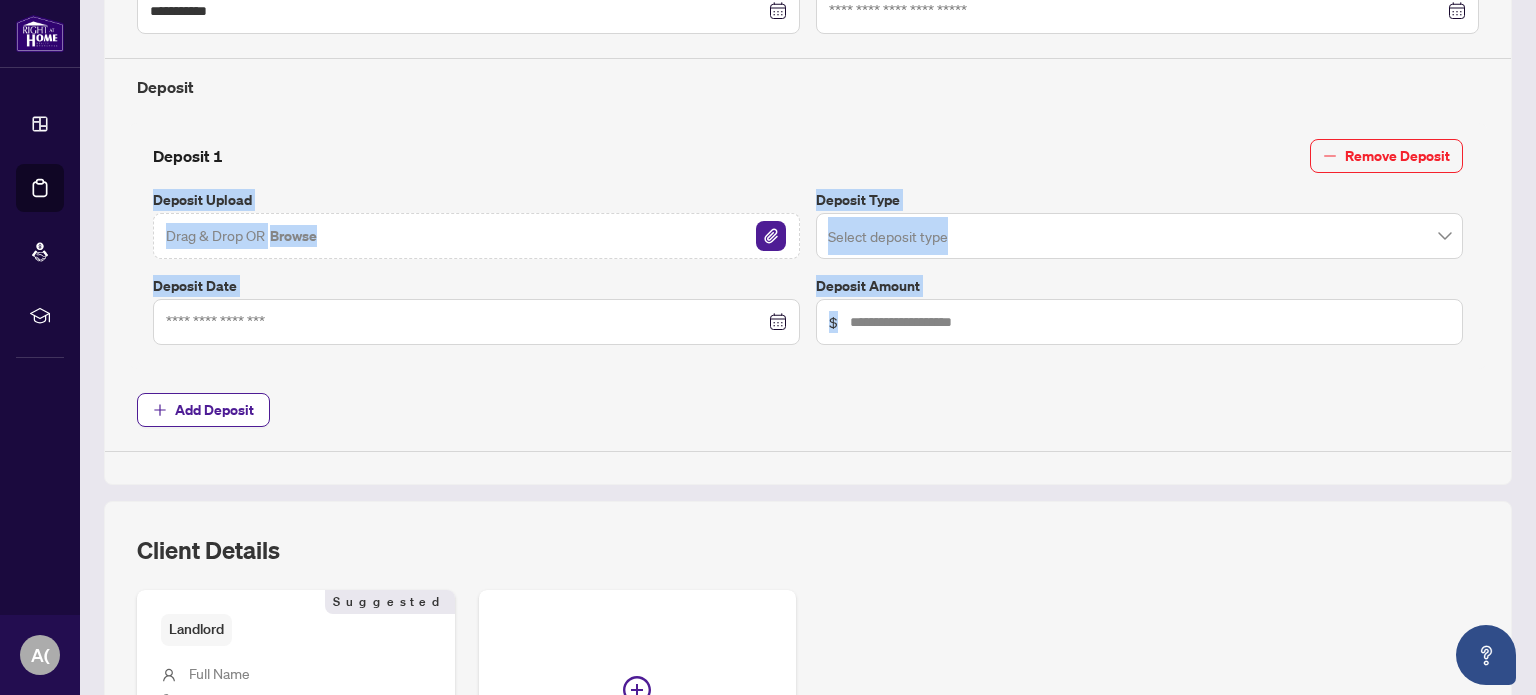 drag, startPoint x: 1518, startPoint y: 354, endPoint x: 1535, endPoint y: 147, distance: 207.6969 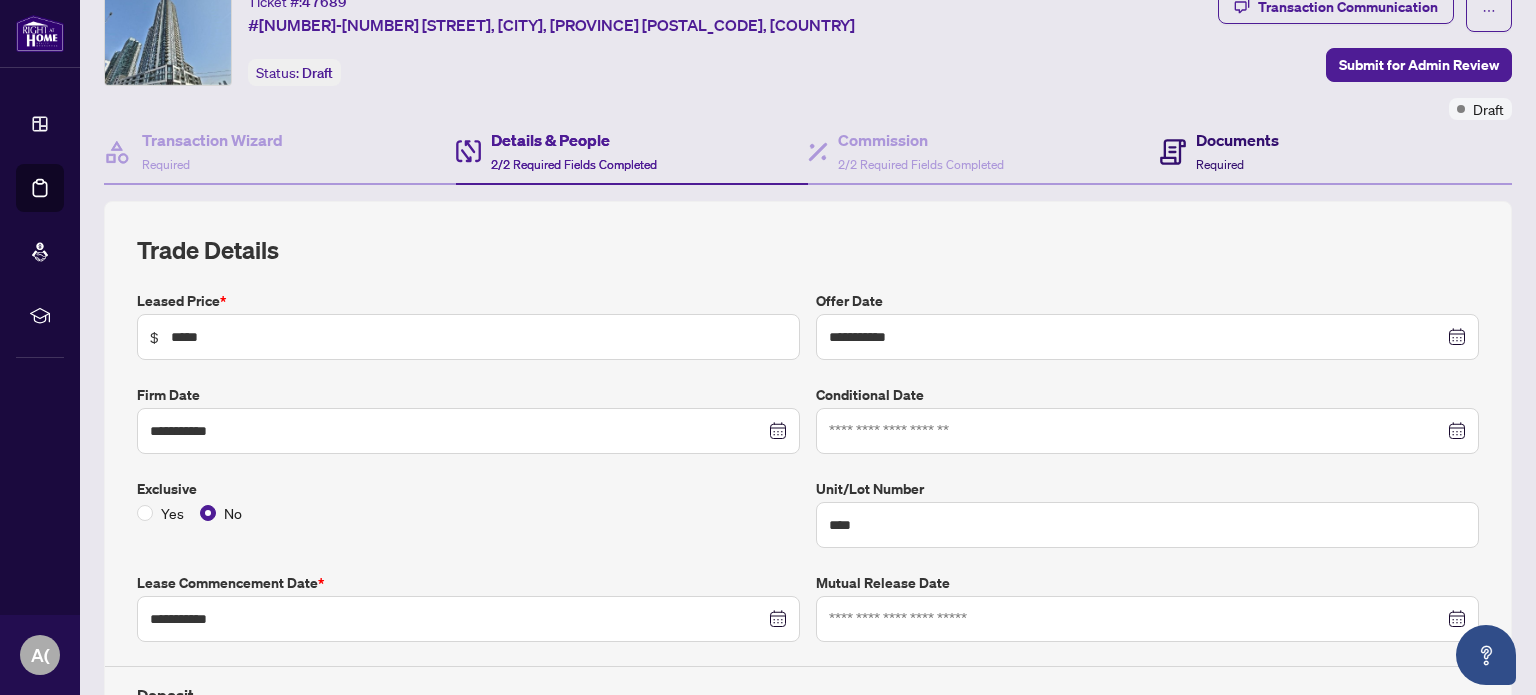 click on "Documents Required" at bounding box center (1219, 151) 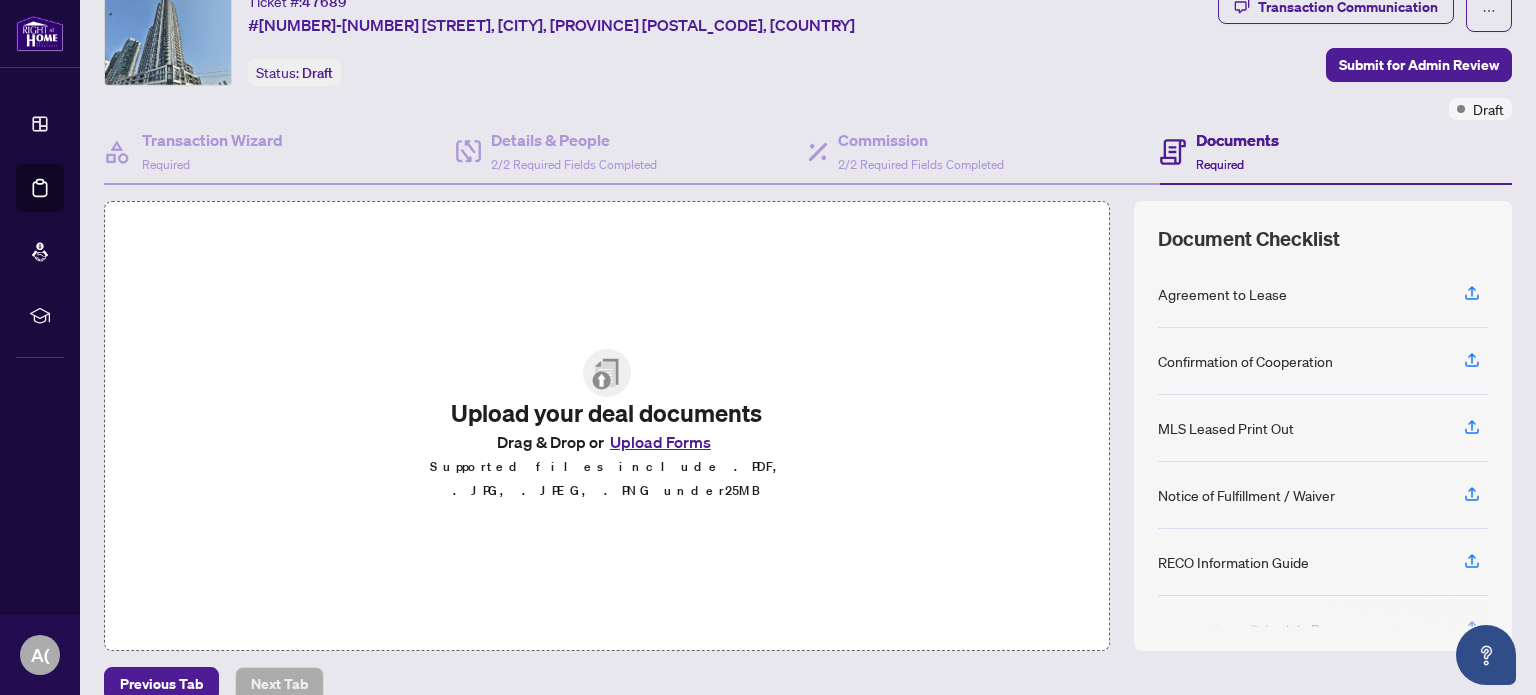 click on "Upload Forms" at bounding box center [660, 442] 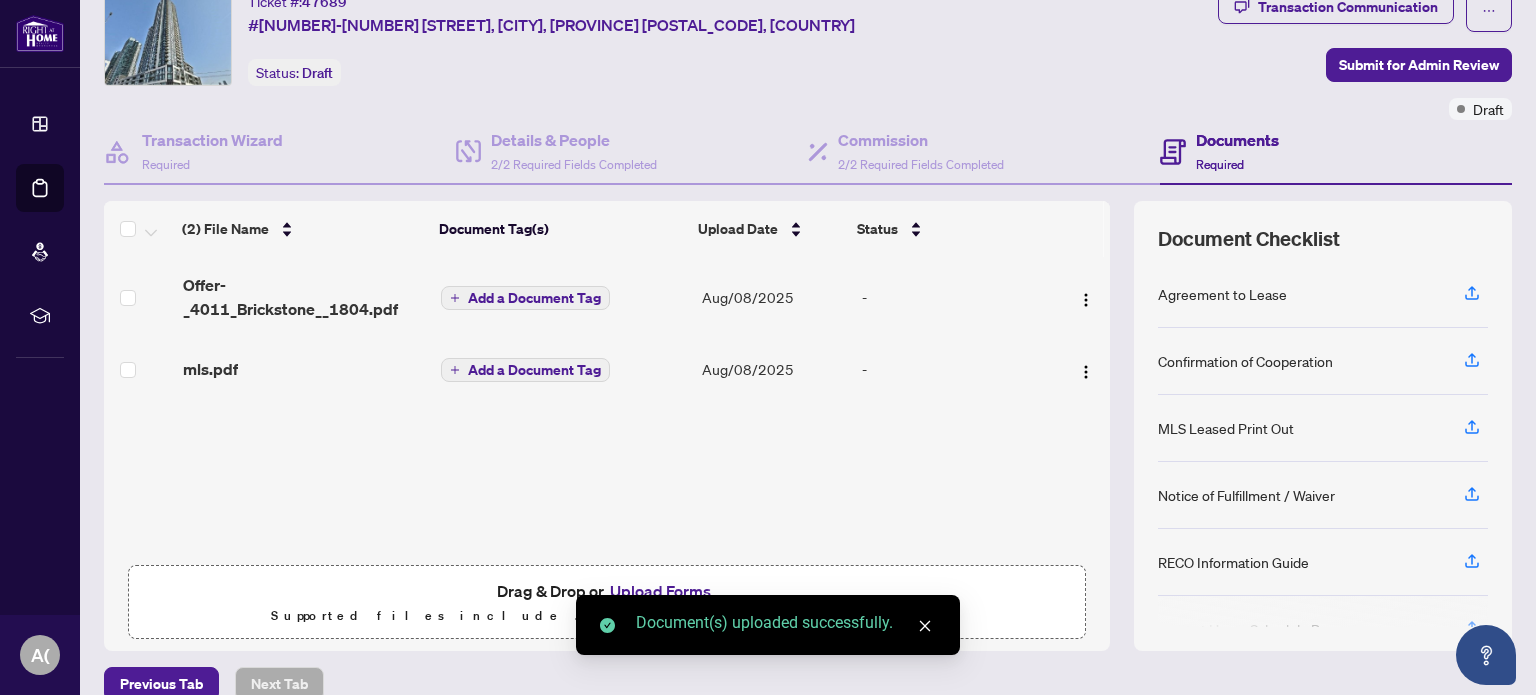 click on "Add a Document Tag" at bounding box center [534, 298] 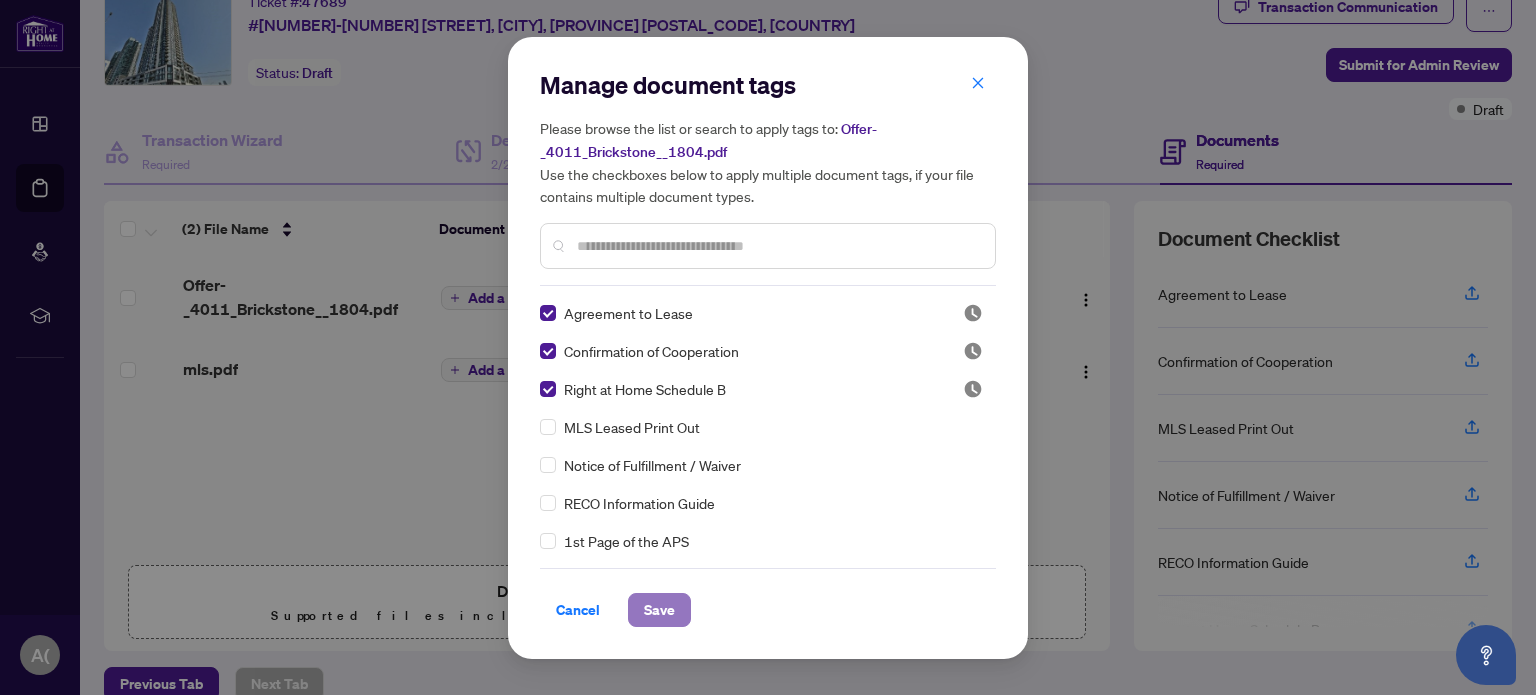click on "Save" at bounding box center (659, 610) 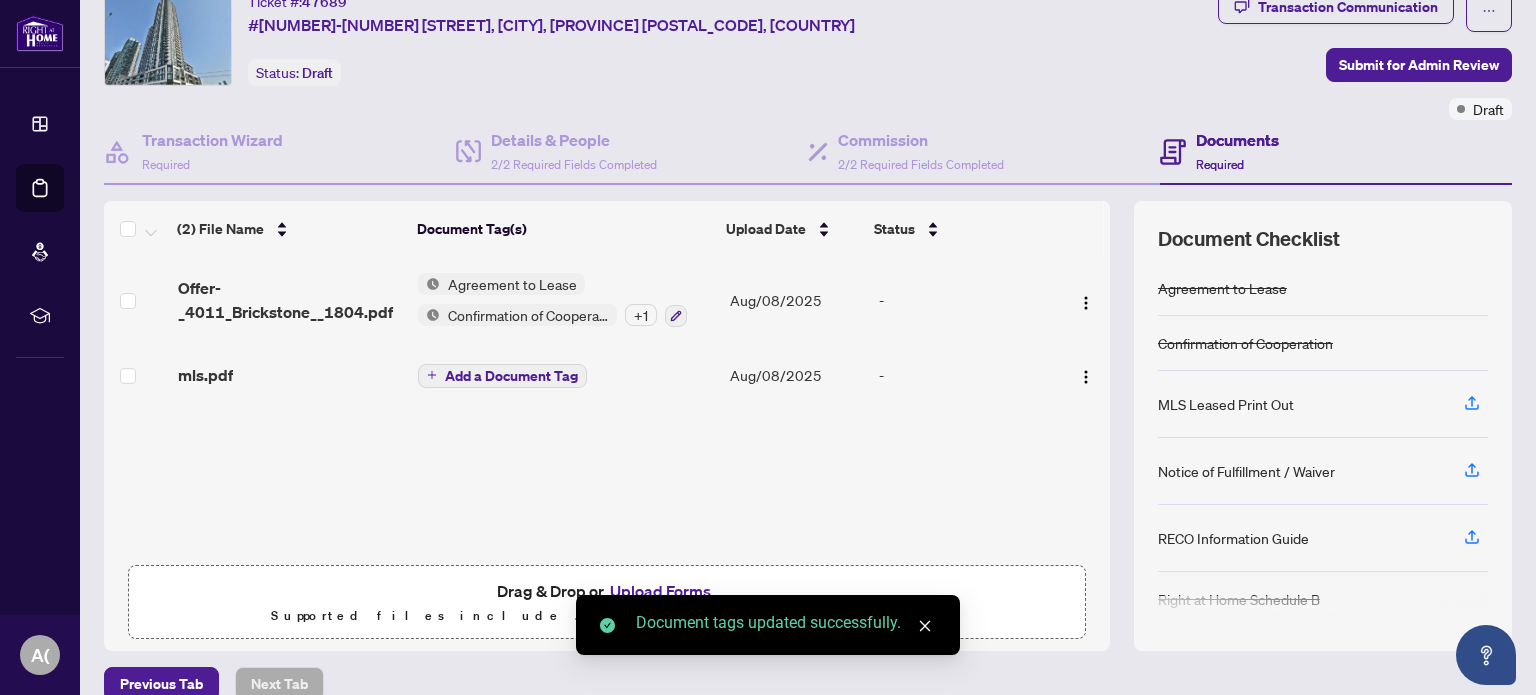 click on "Add a Document Tag" at bounding box center [511, 376] 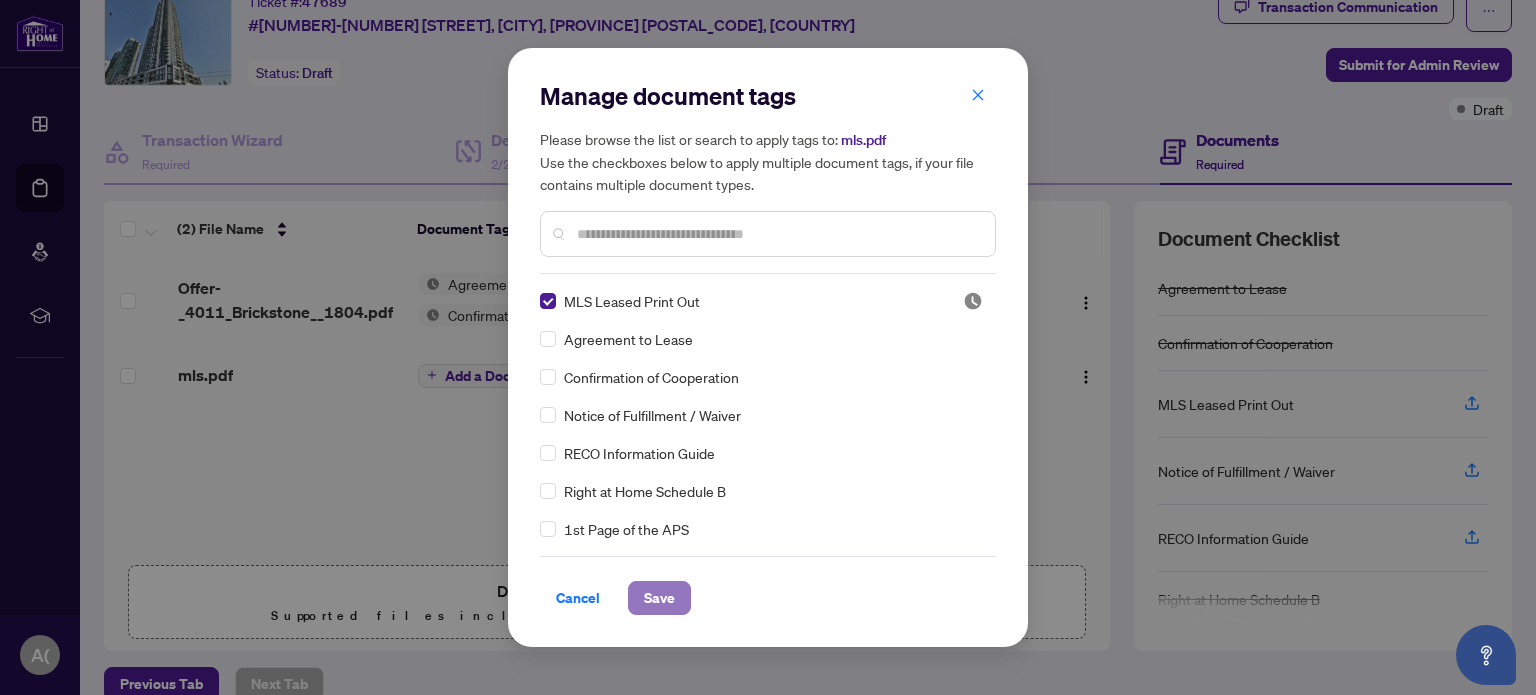 click on "Save" at bounding box center [659, 598] 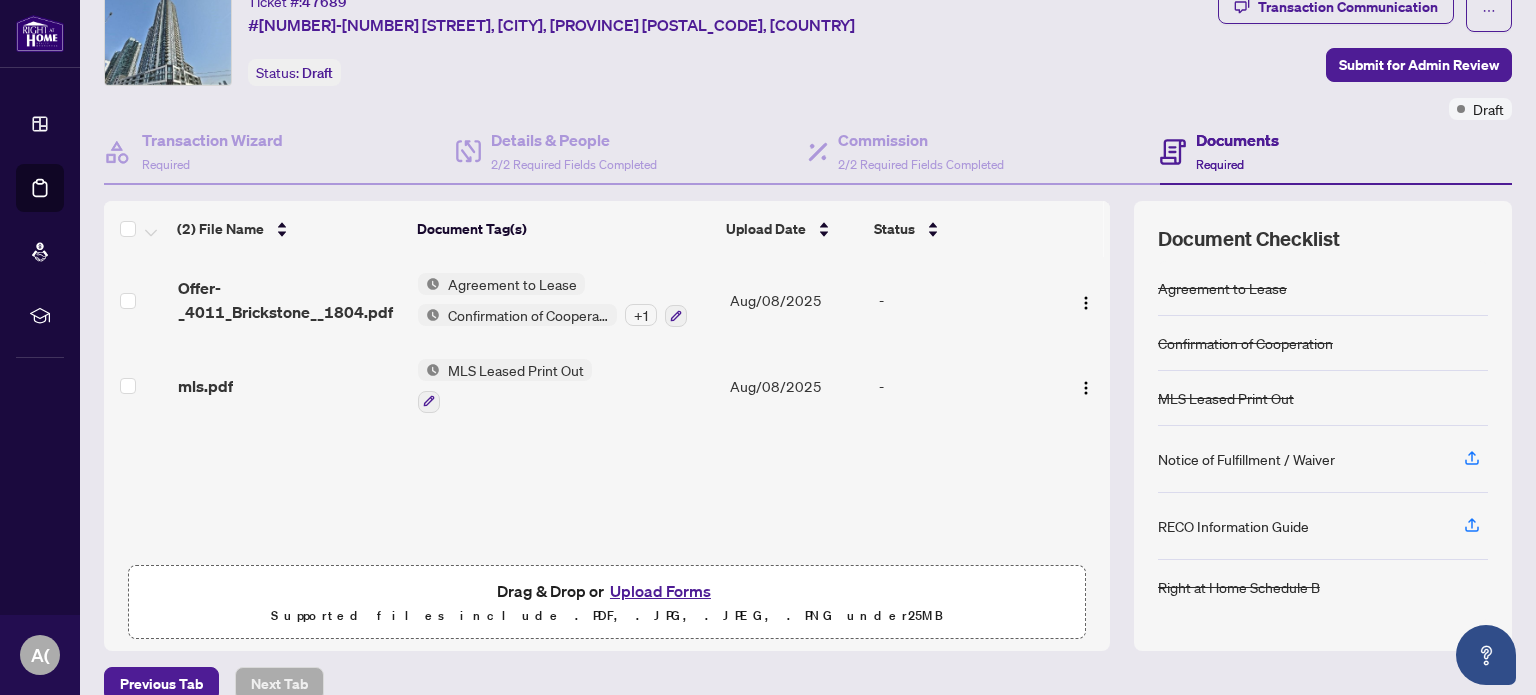 click on "Upload Forms" at bounding box center [660, 591] 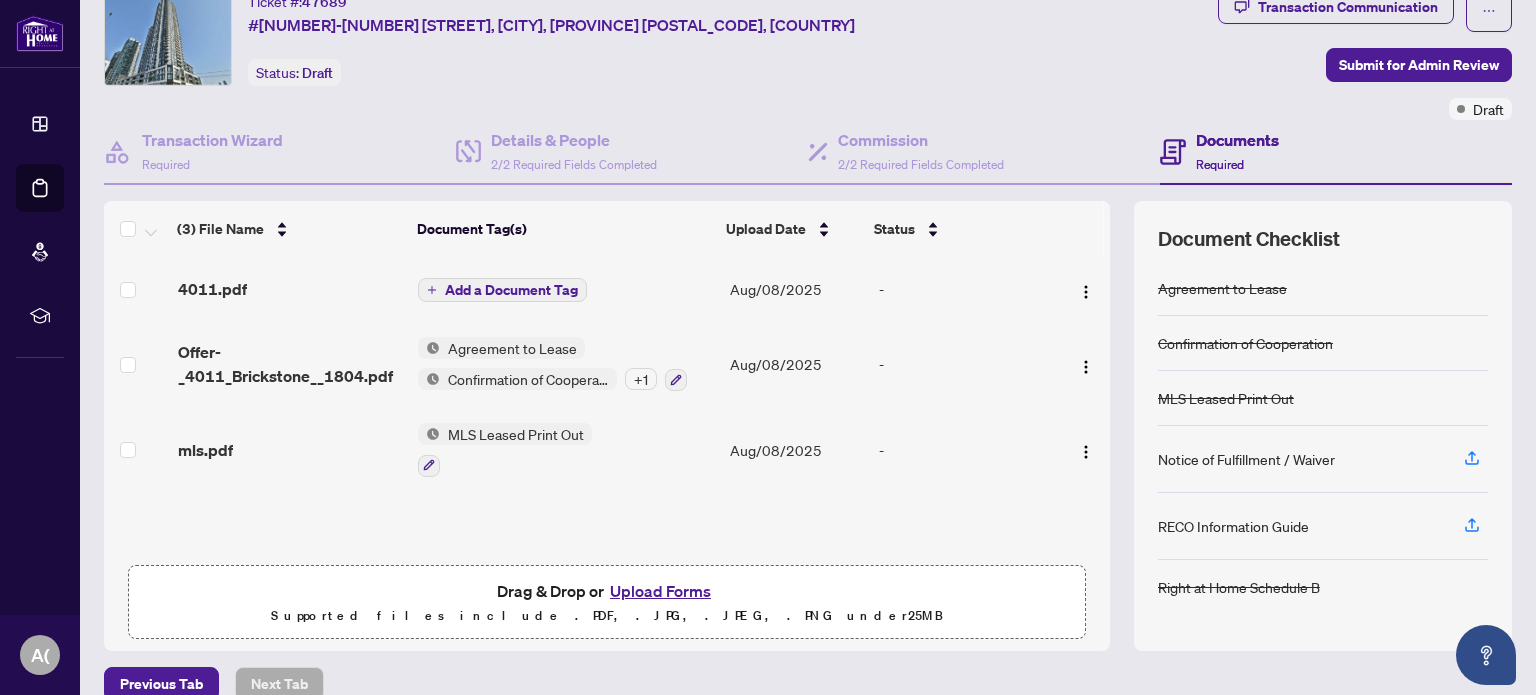 click on "Add a Document Tag" at bounding box center (511, 290) 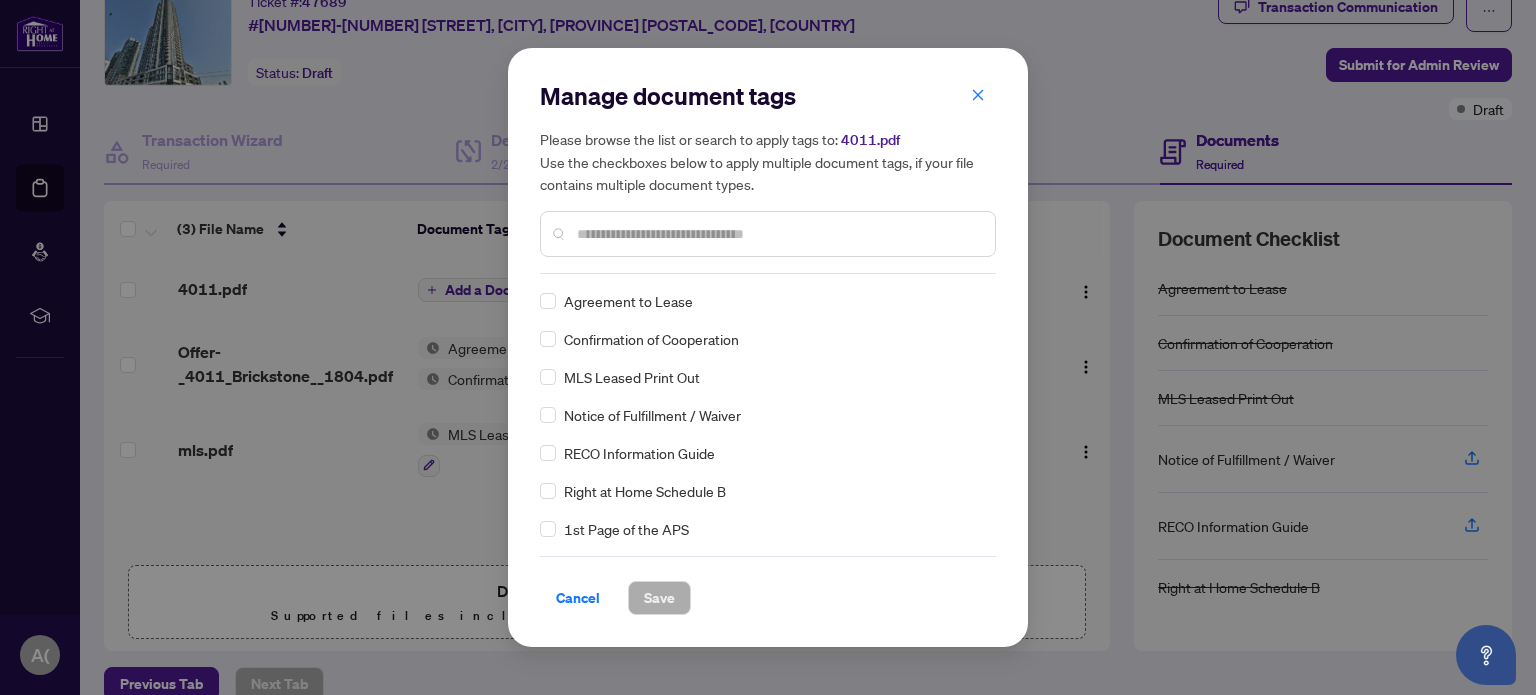 click at bounding box center [778, 234] 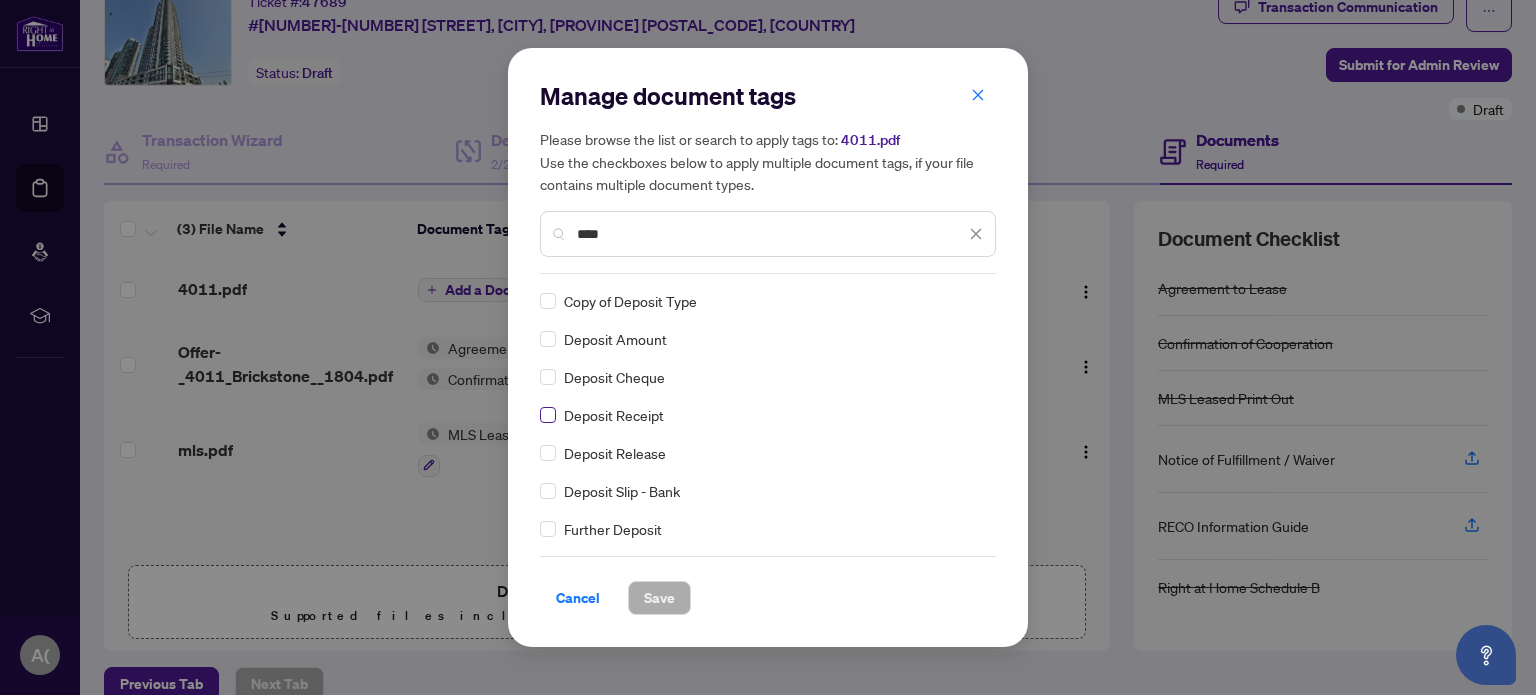 type on "****" 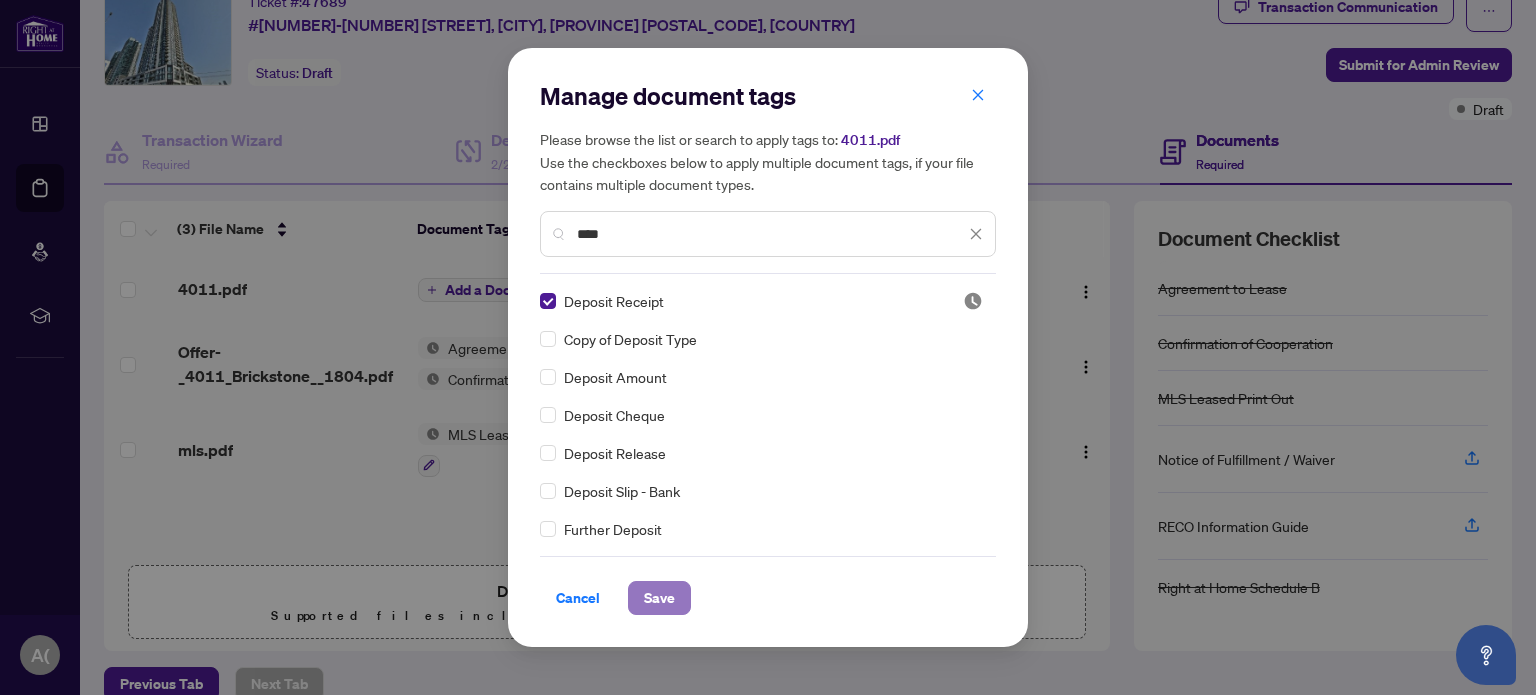 click on "Save" at bounding box center (659, 598) 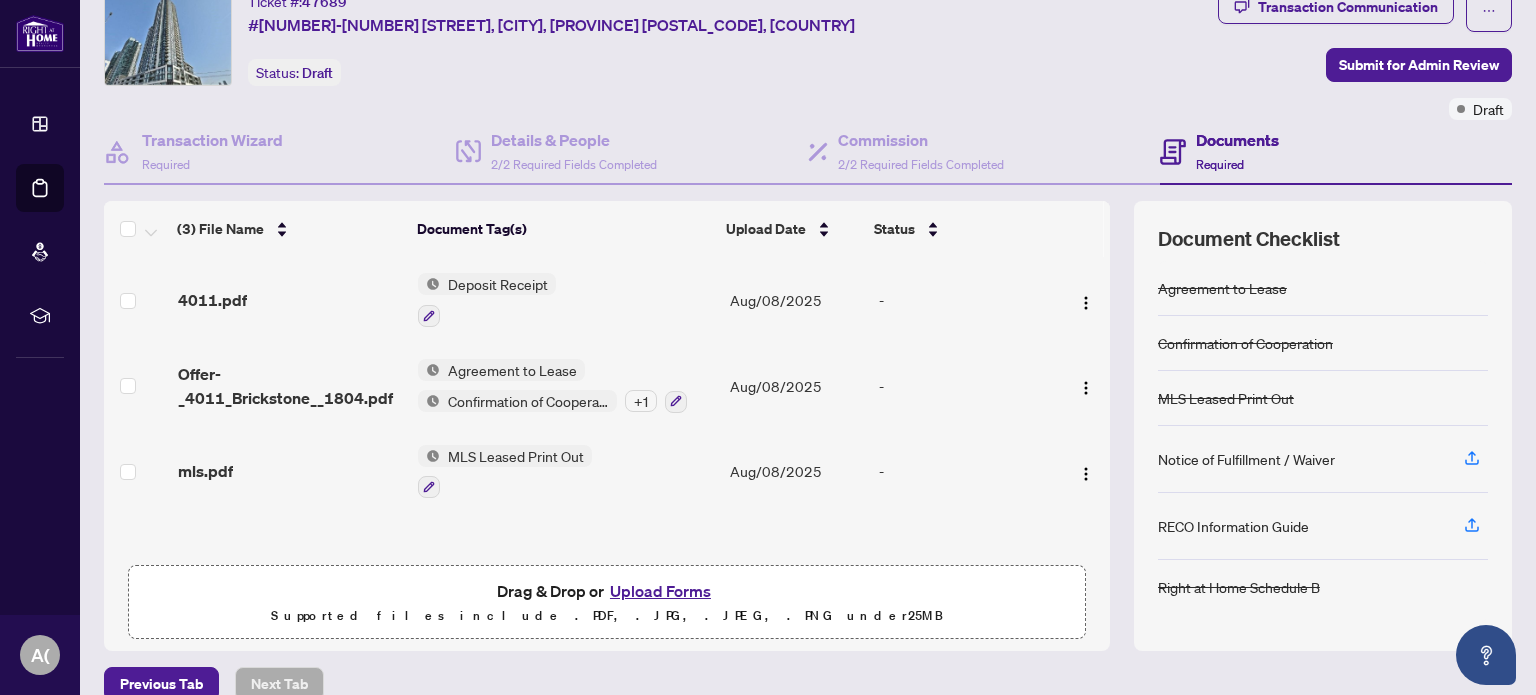 click on "Upload Forms" at bounding box center (660, 591) 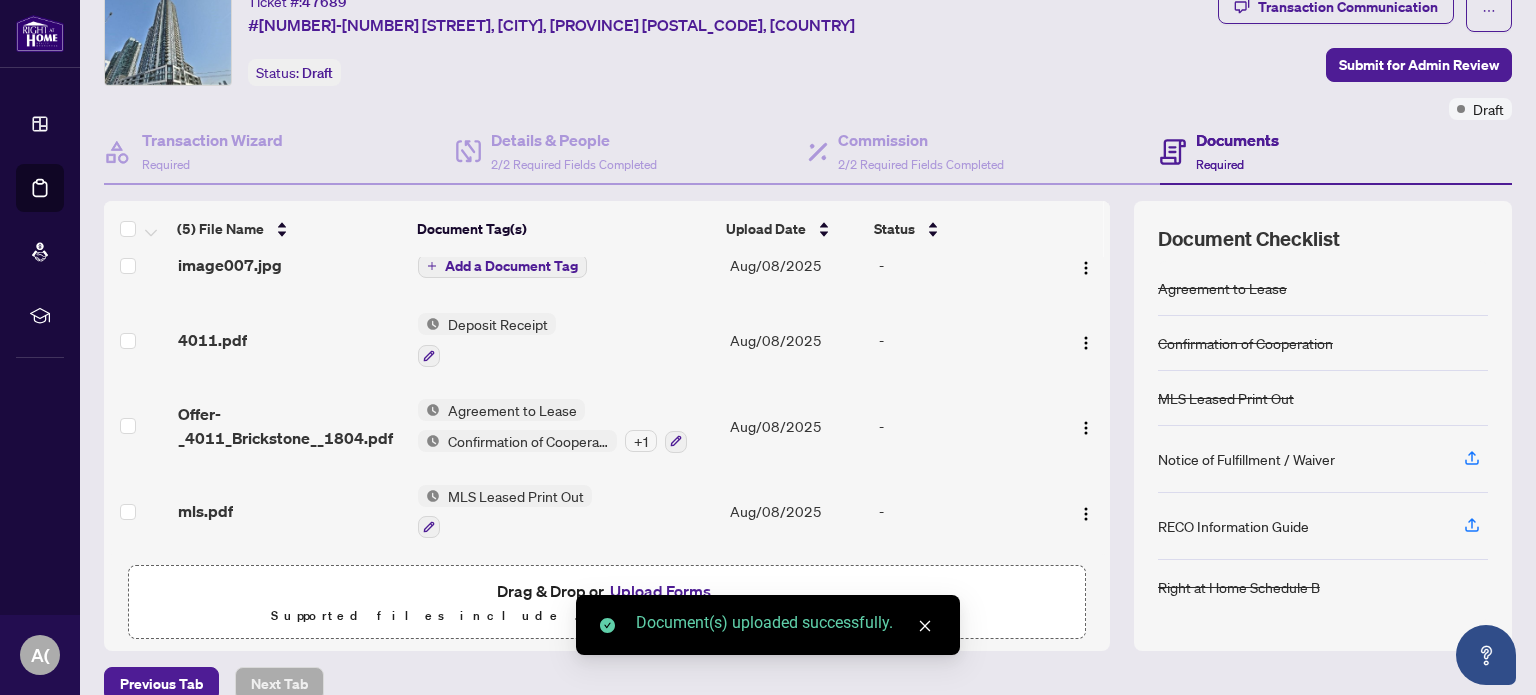 scroll, scrollTop: 0, scrollLeft: 0, axis: both 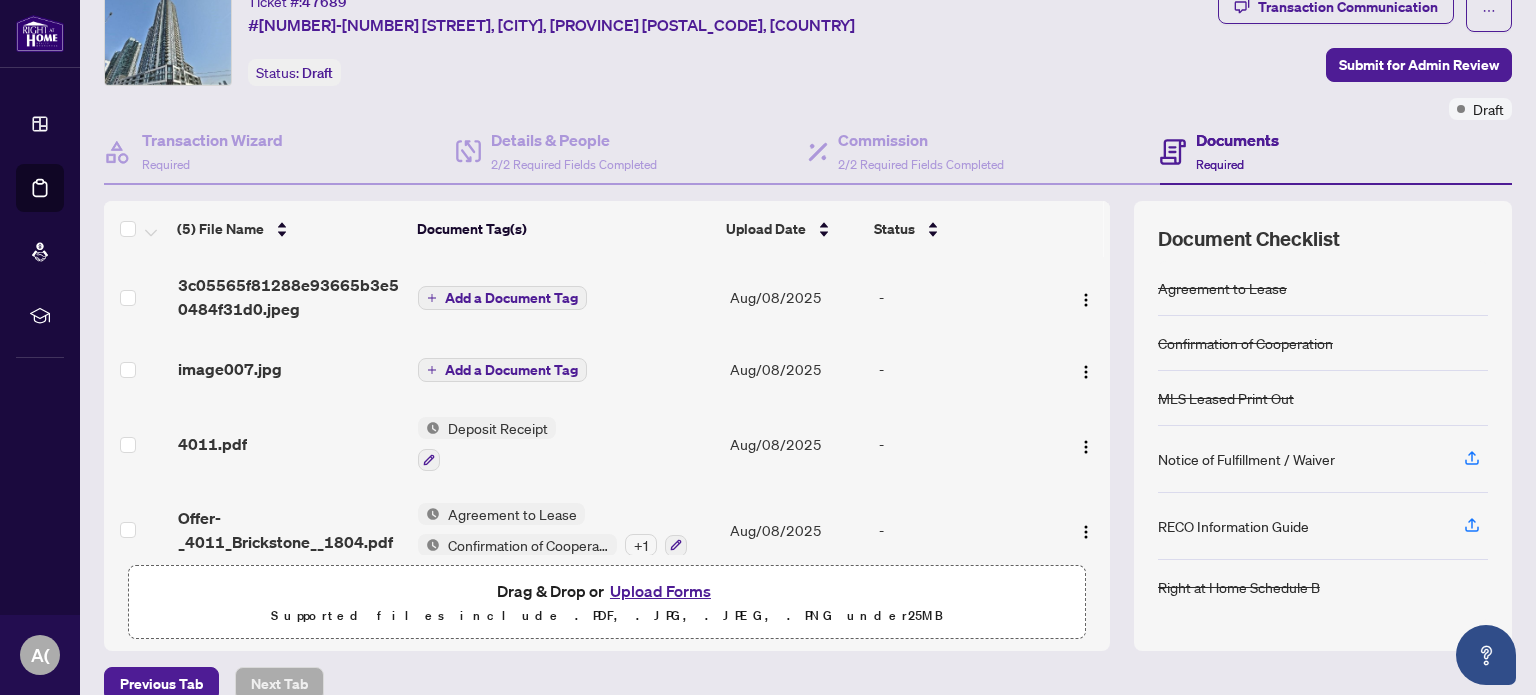 click on "Add a Document Tag" at bounding box center (511, 298) 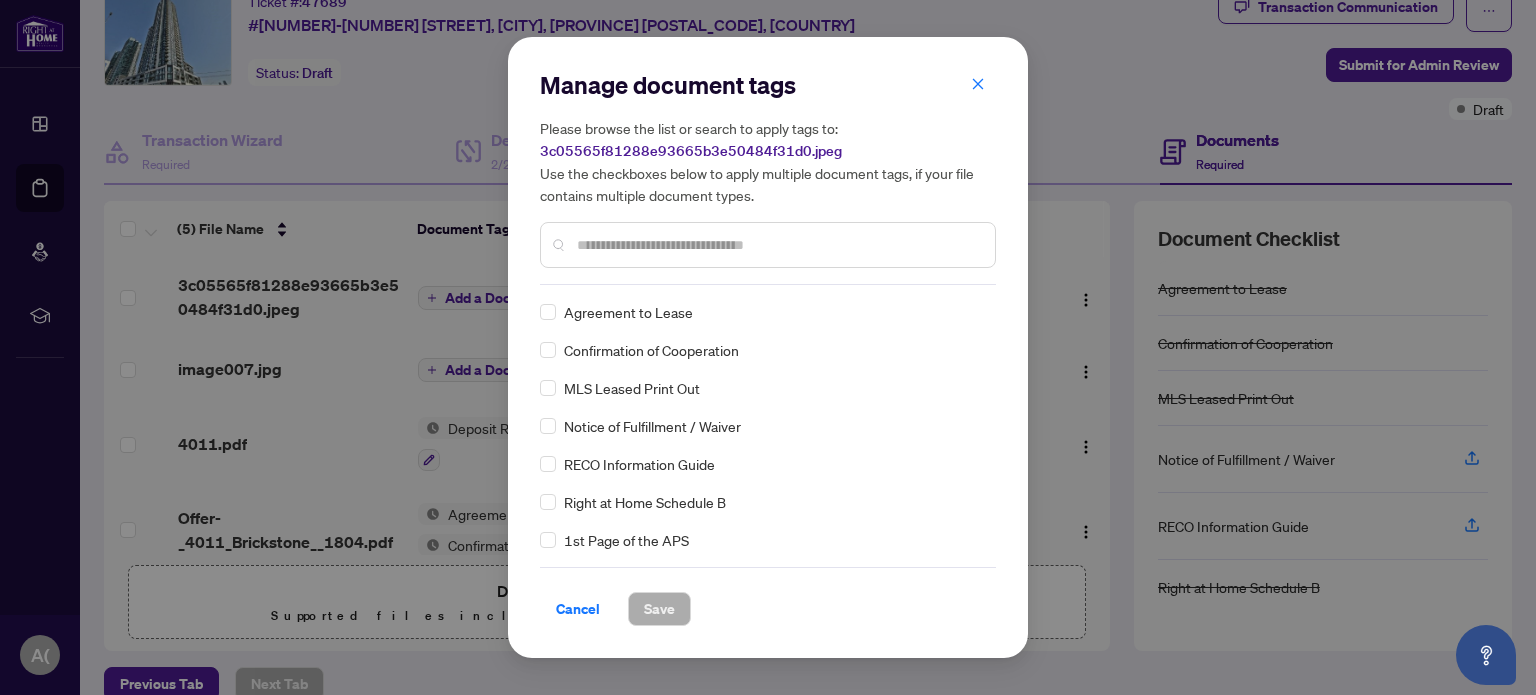 click at bounding box center (778, 245) 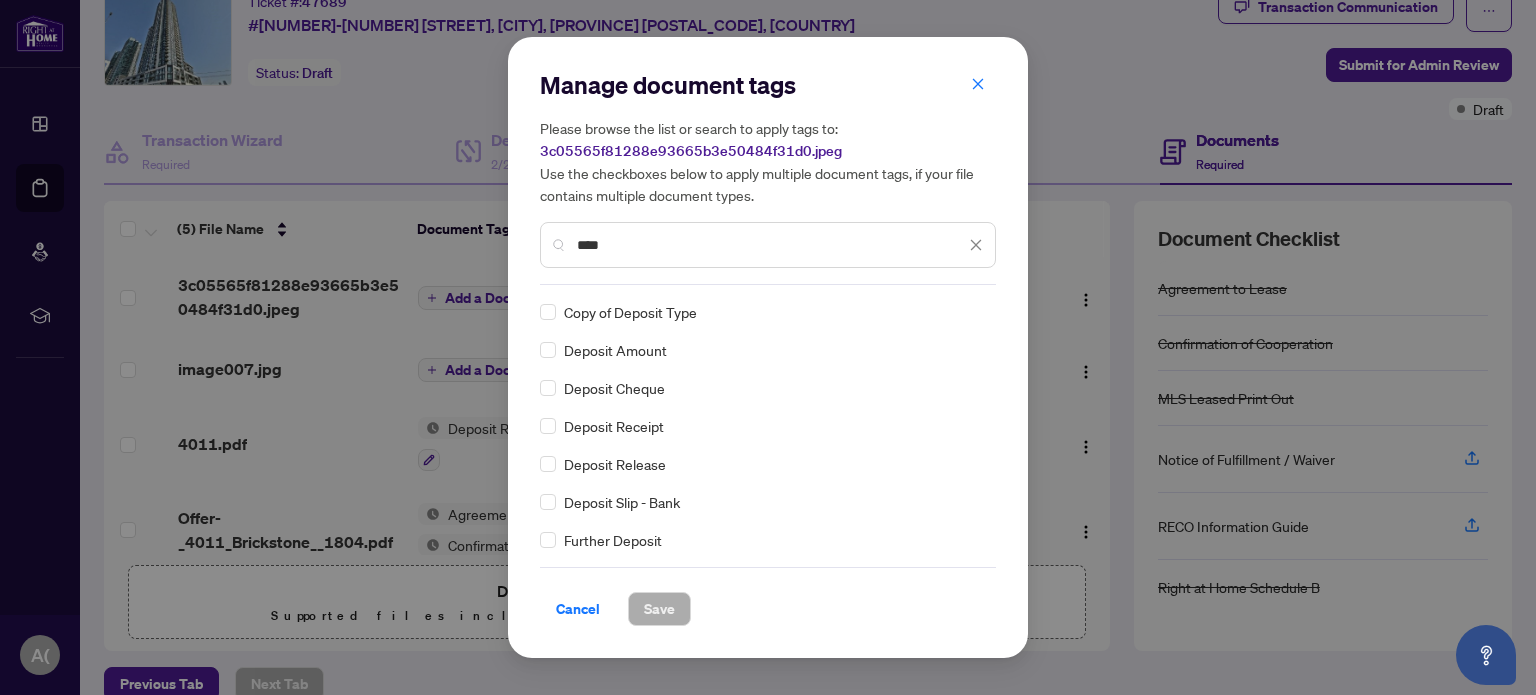 type on "****" 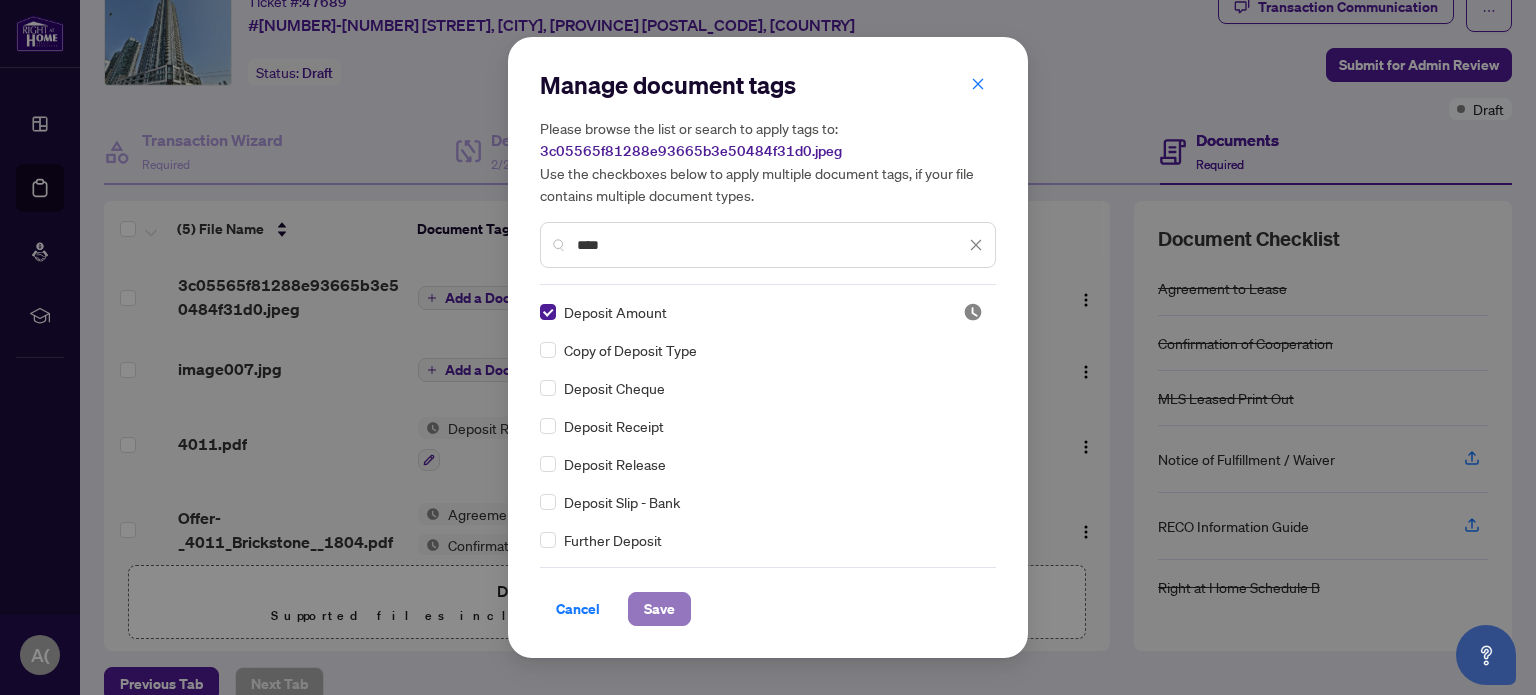 click on "Save" at bounding box center (659, 609) 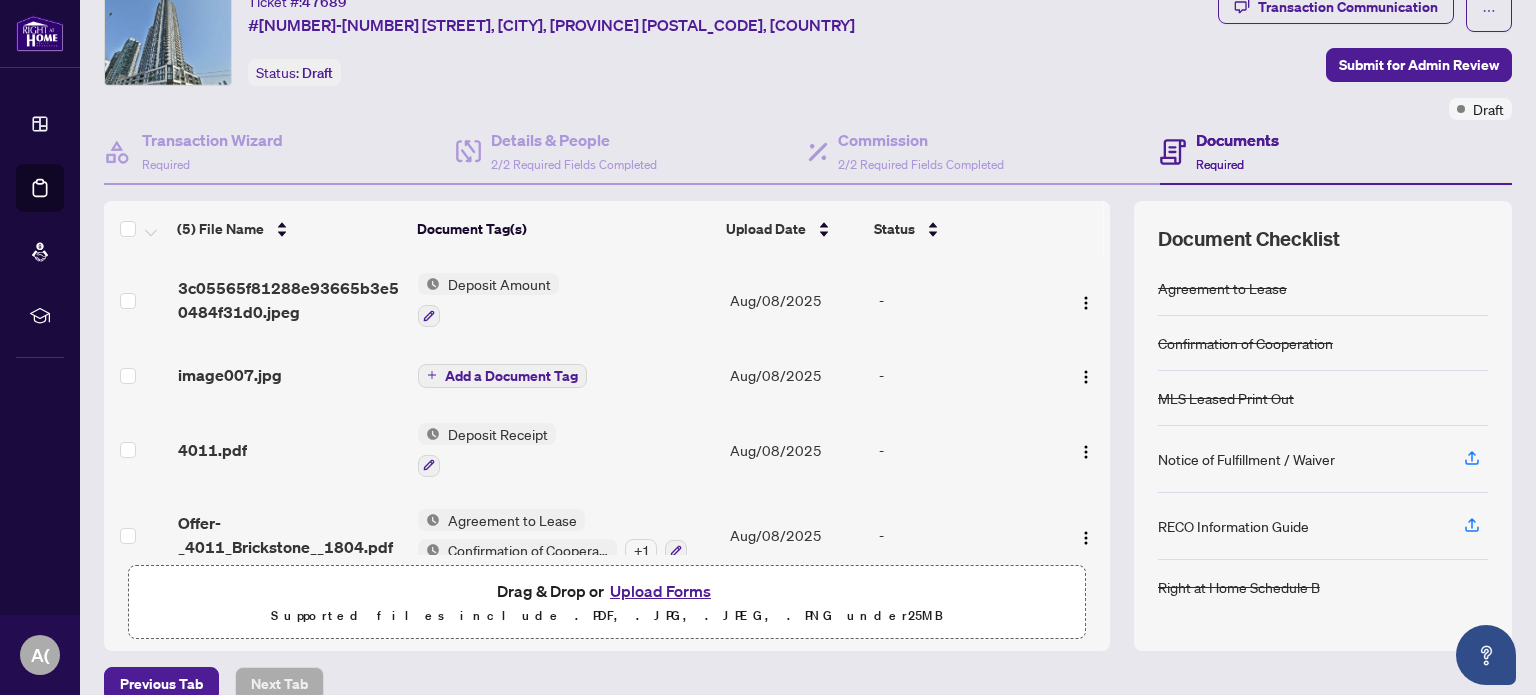 click on "Add a Document Tag" at bounding box center (511, 376) 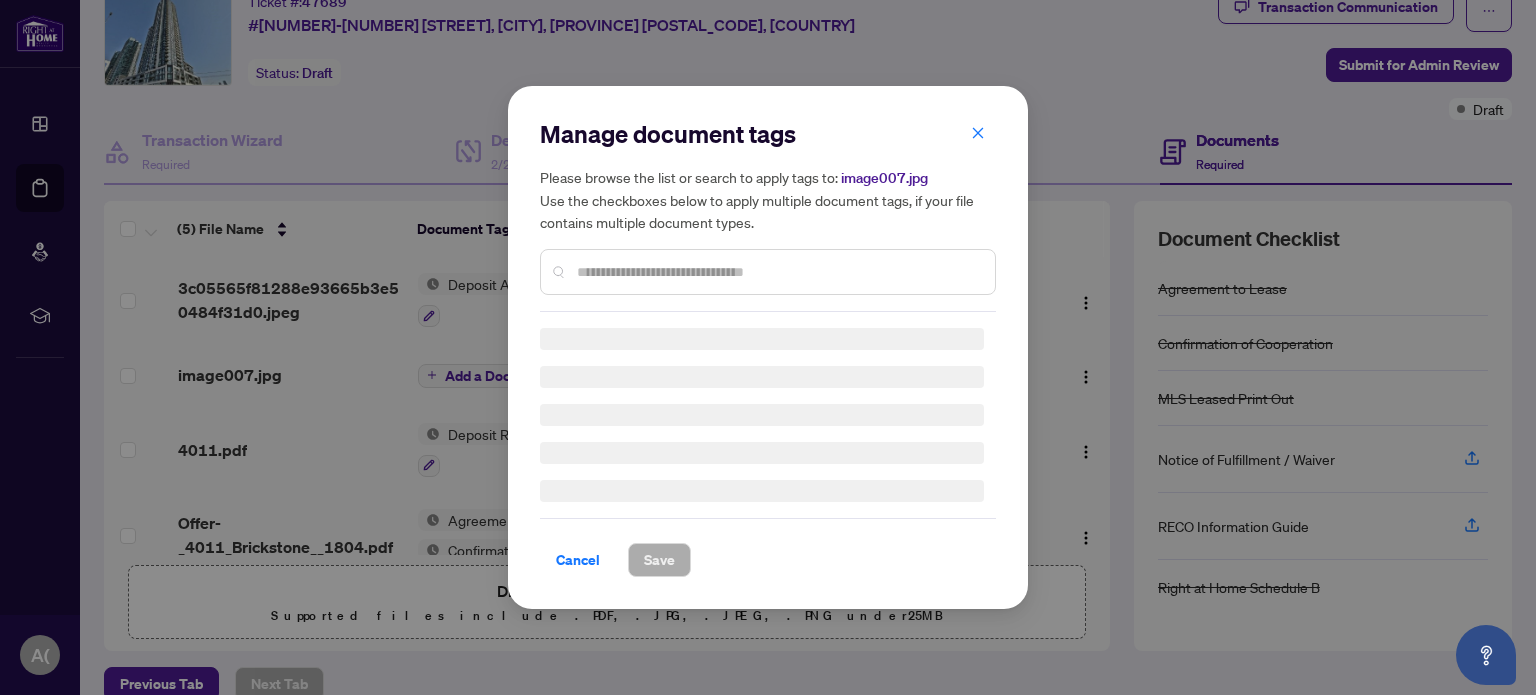 click on "Manage document tags Please browse the list or search to apply tags to:   image007.jpg   Use the checkboxes below to apply multiple document tags, if your file contains multiple document types." at bounding box center [768, 215] 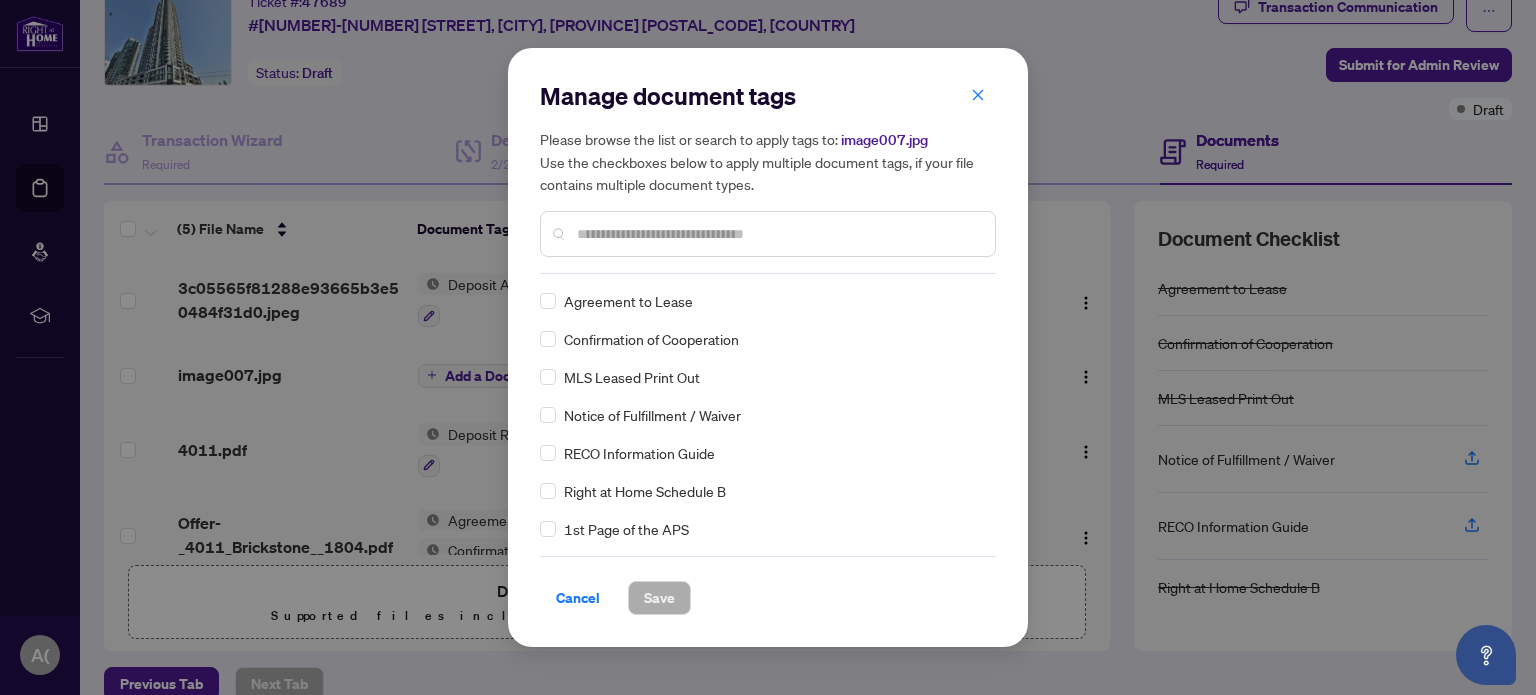 click at bounding box center (778, 234) 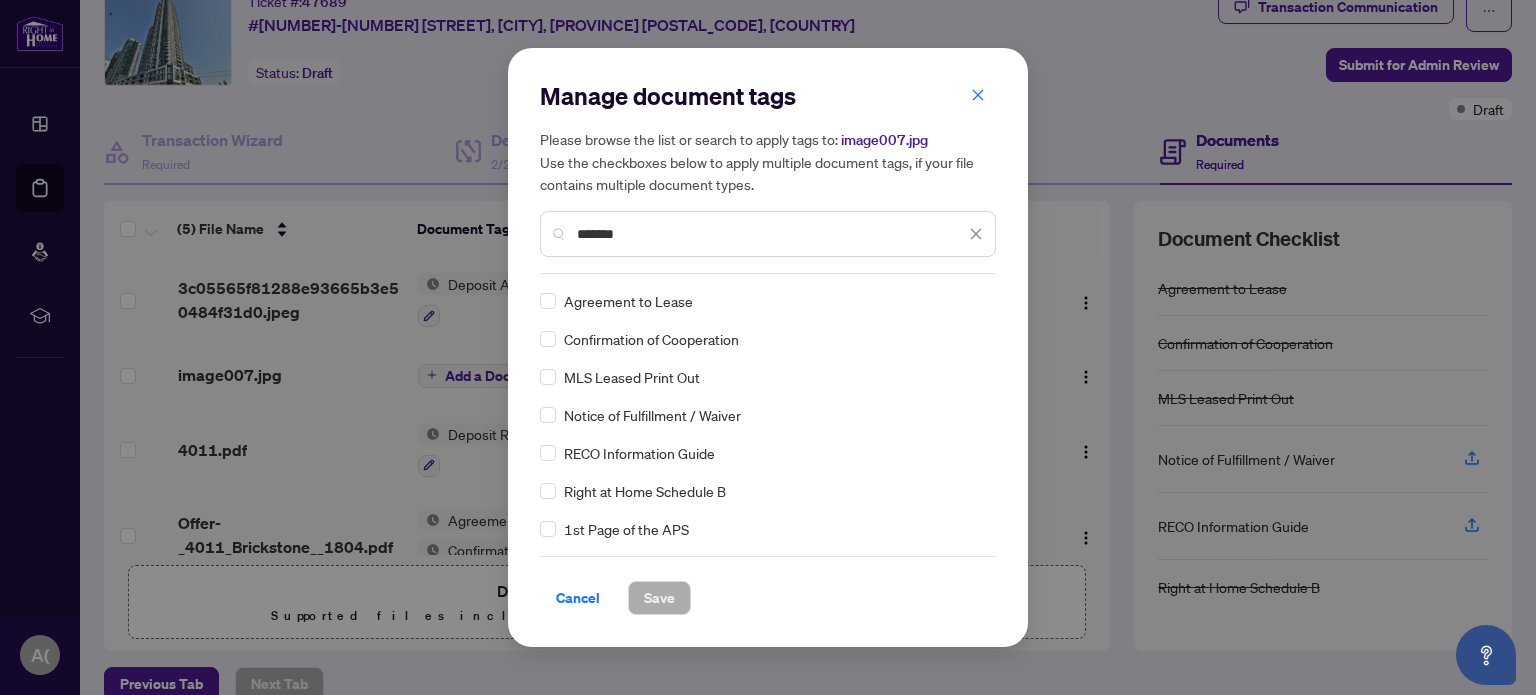 type on "*******" 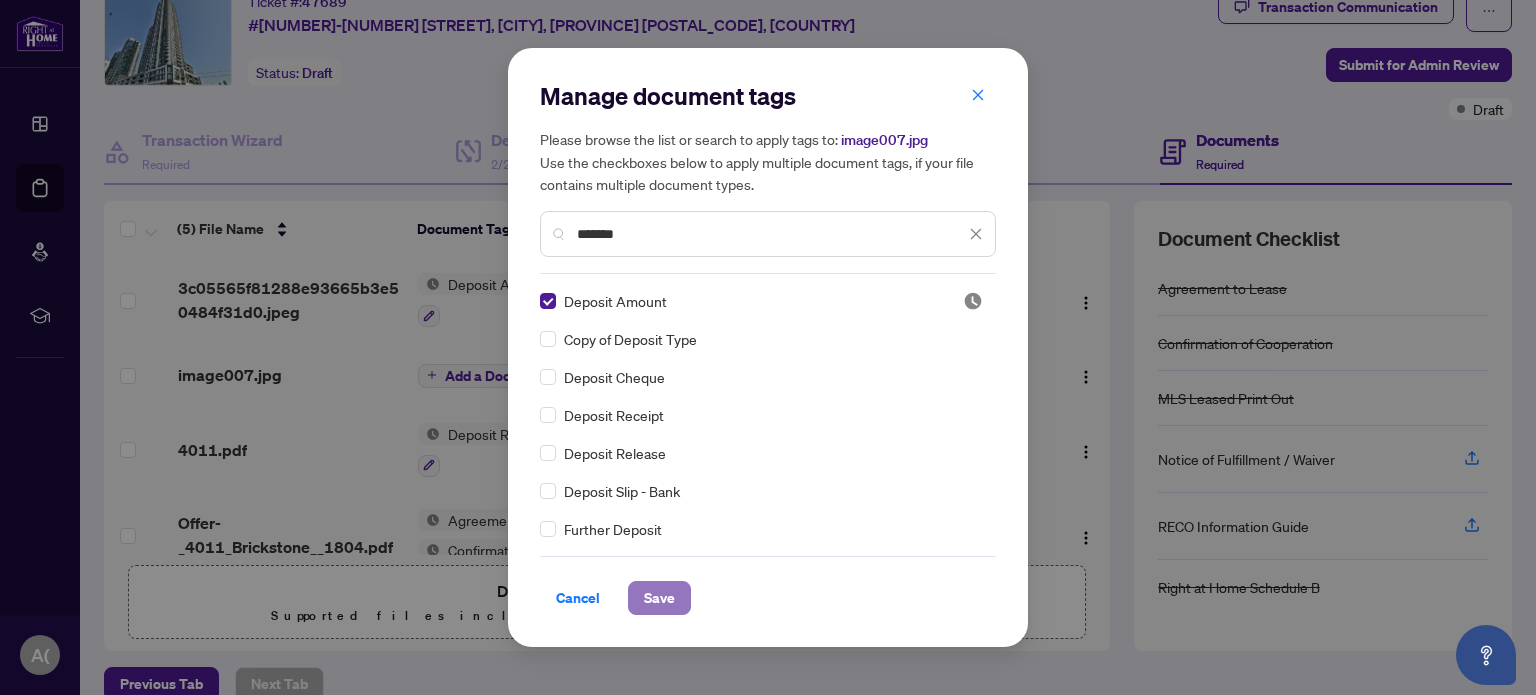 click on "Save" at bounding box center [659, 598] 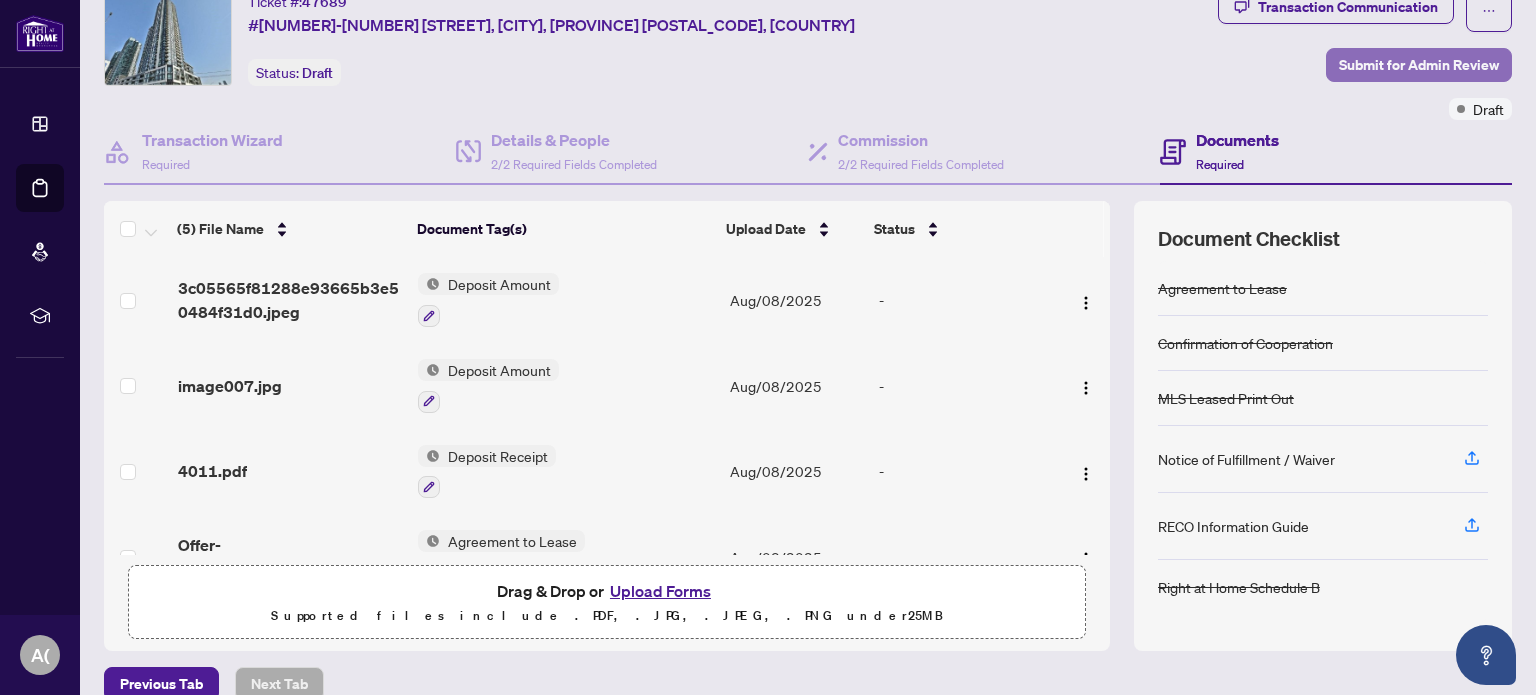click on "Submit for Admin Review" at bounding box center (1419, 65) 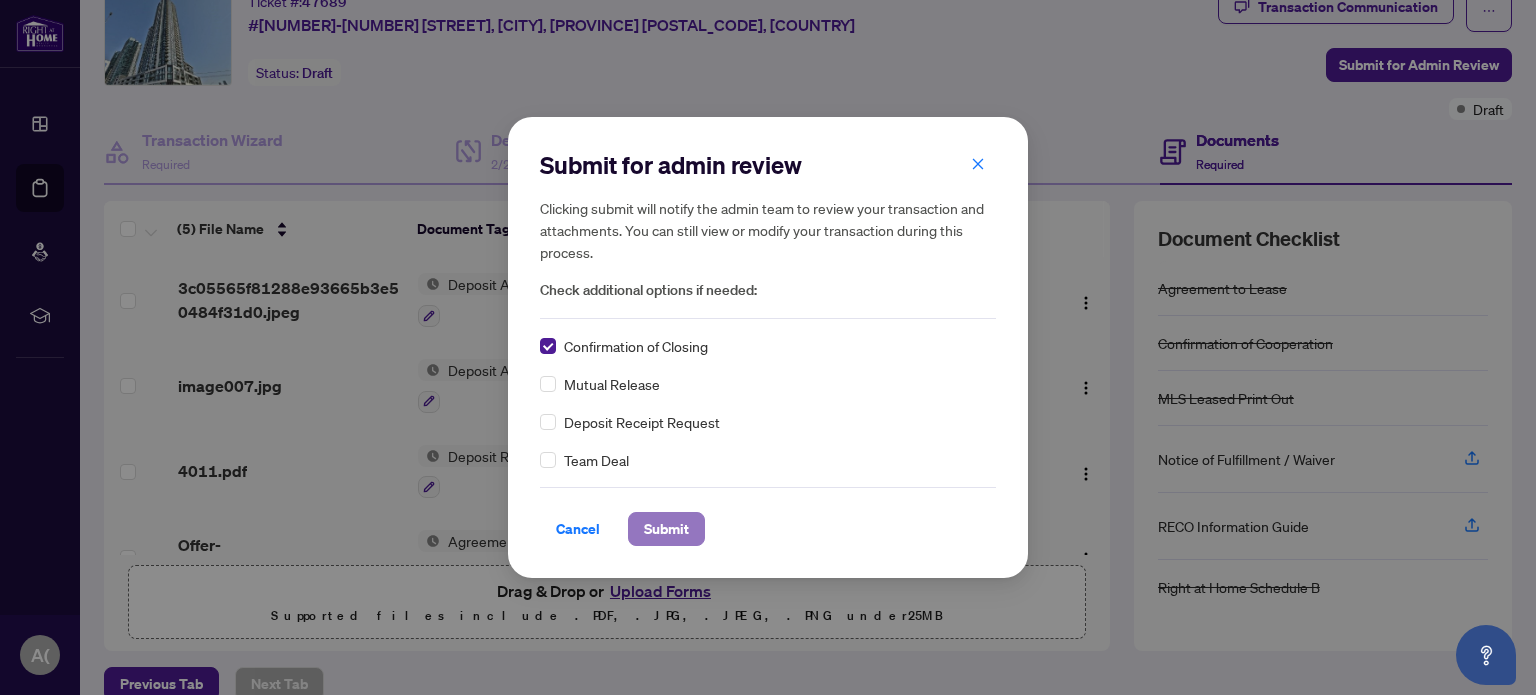 click on "Submit" at bounding box center (666, 529) 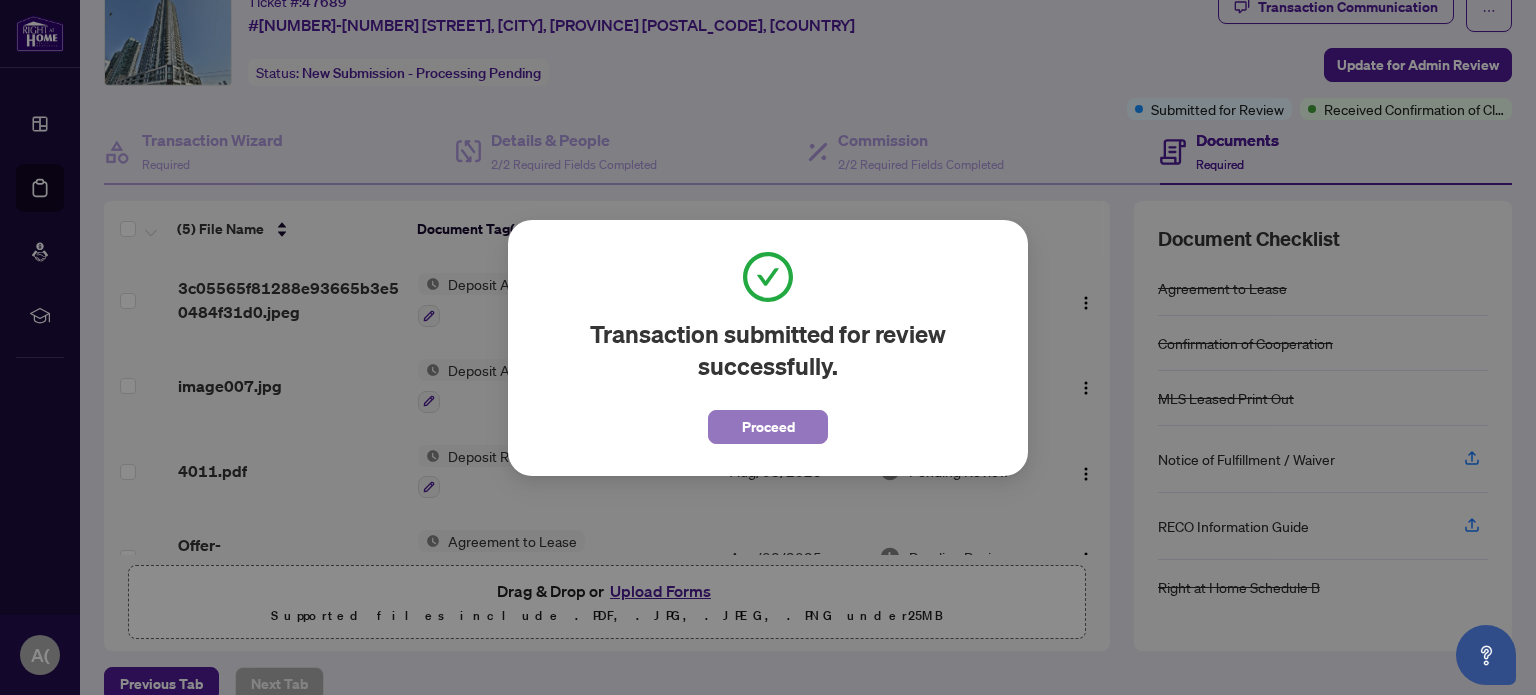 click on "Proceed" at bounding box center (768, 427) 